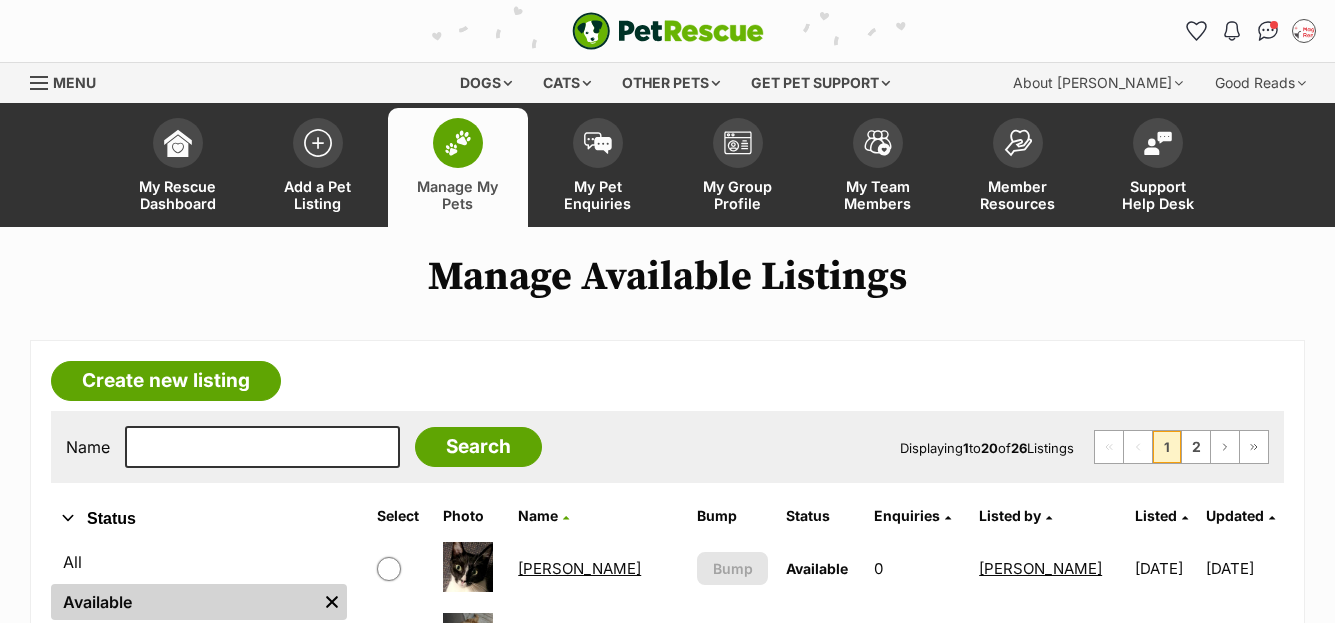 scroll, scrollTop: 0, scrollLeft: 0, axis: both 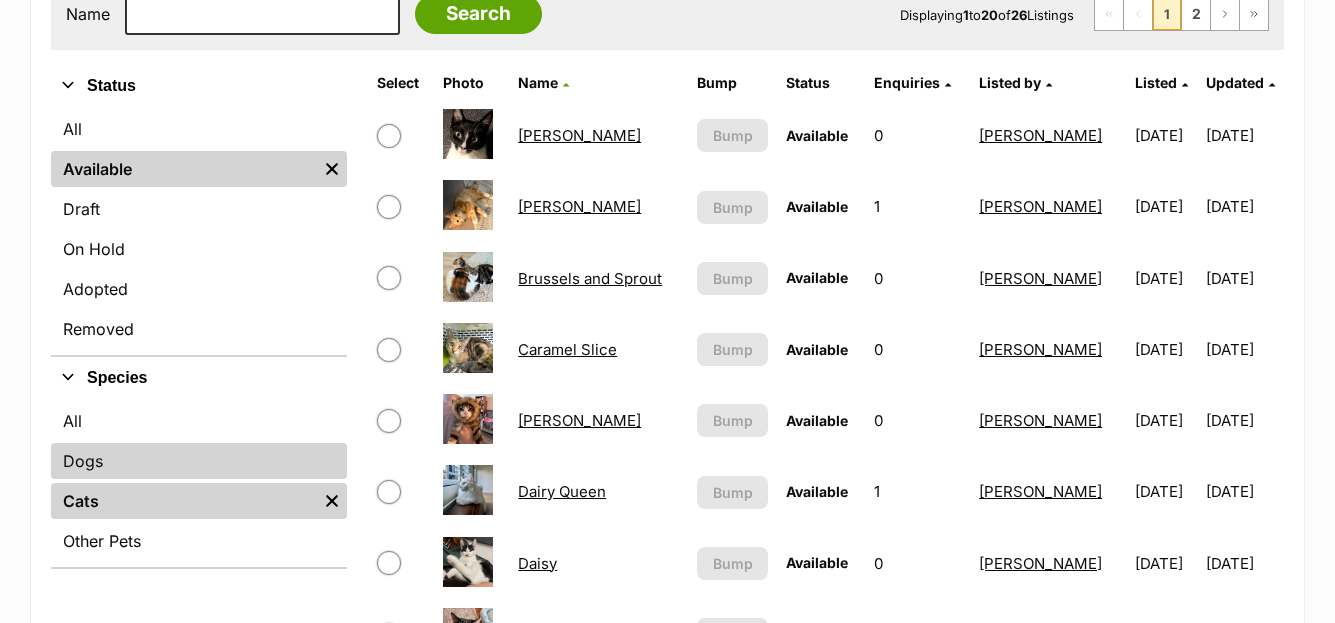click on "Dogs" at bounding box center (199, 461) 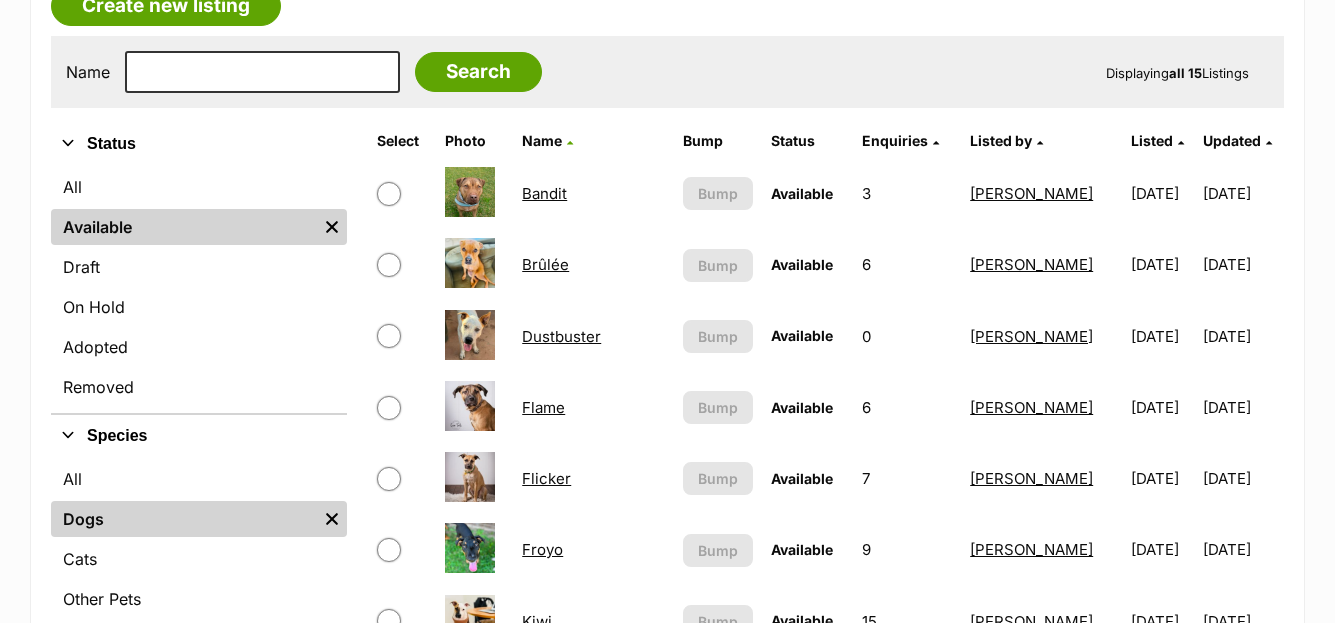 scroll, scrollTop: 422, scrollLeft: 0, axis: vertical 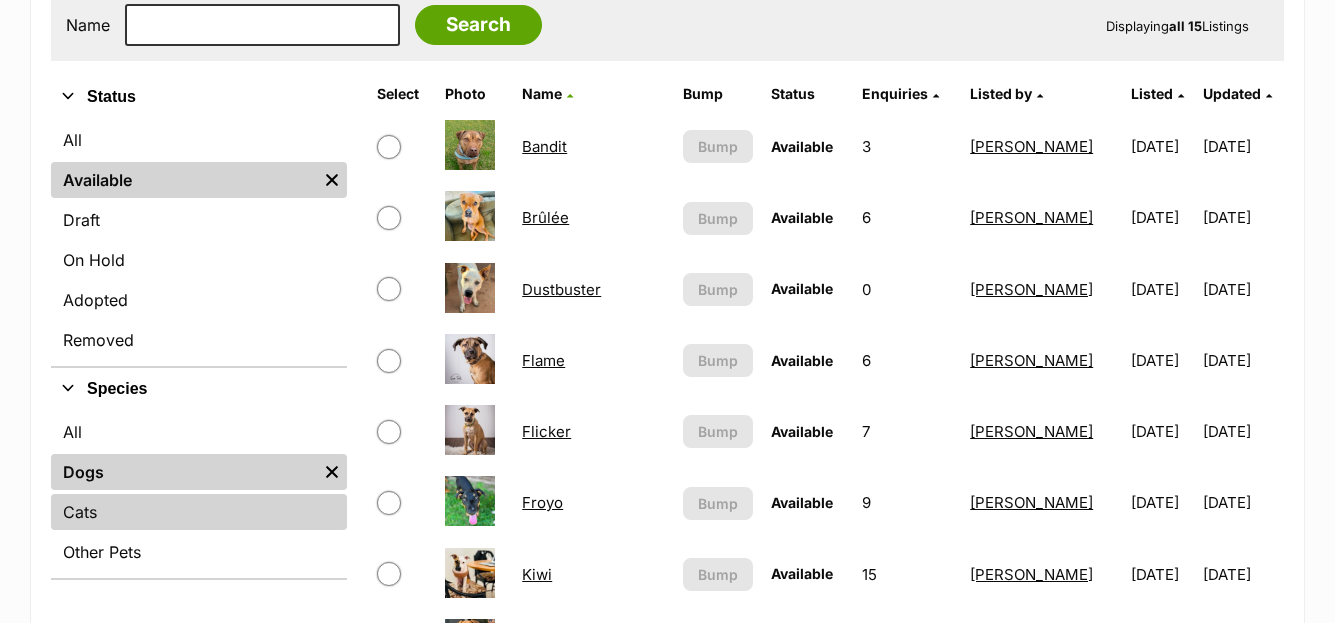 click on "Cats" at bounding box center [199, 512] 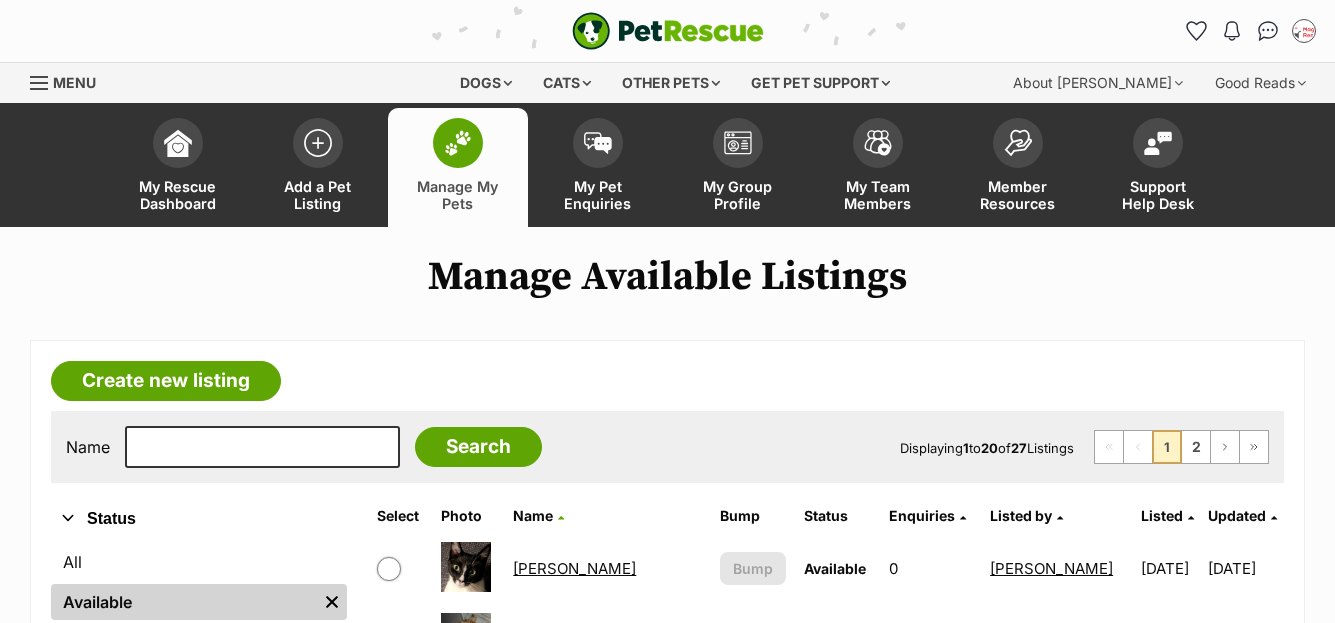 scroll, scrollTop: 0, scrollLeft: 0, axis: both 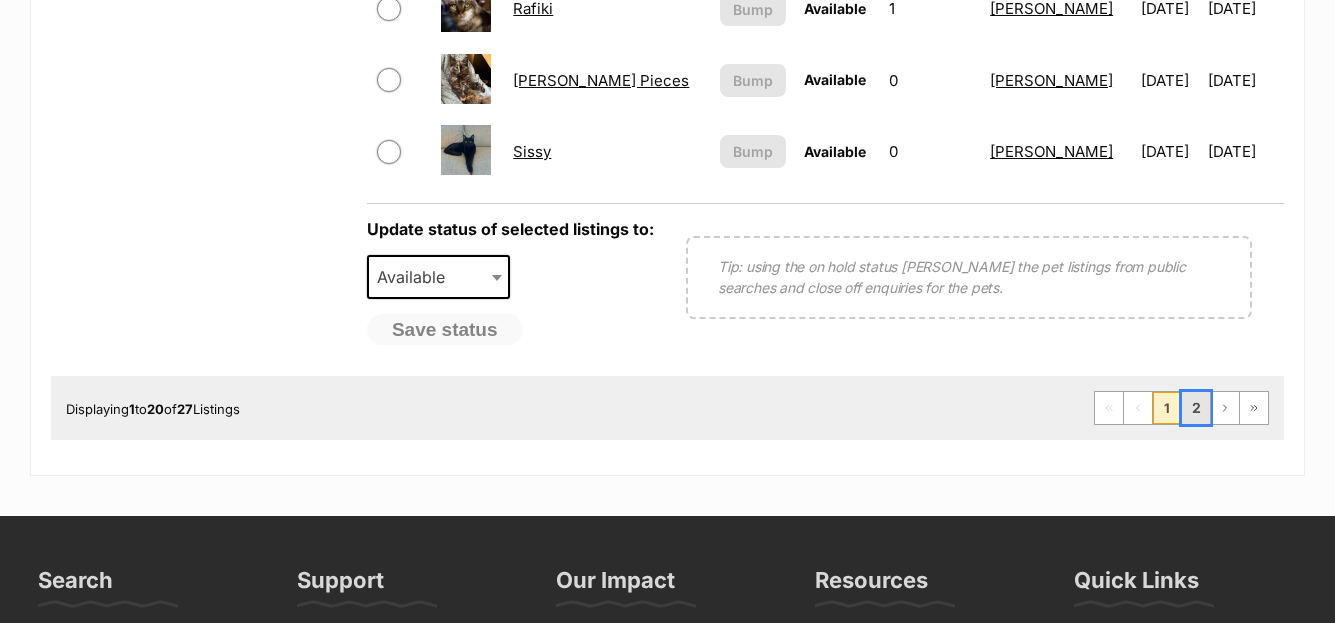 click on "2" at bounding box center (1196, 408) 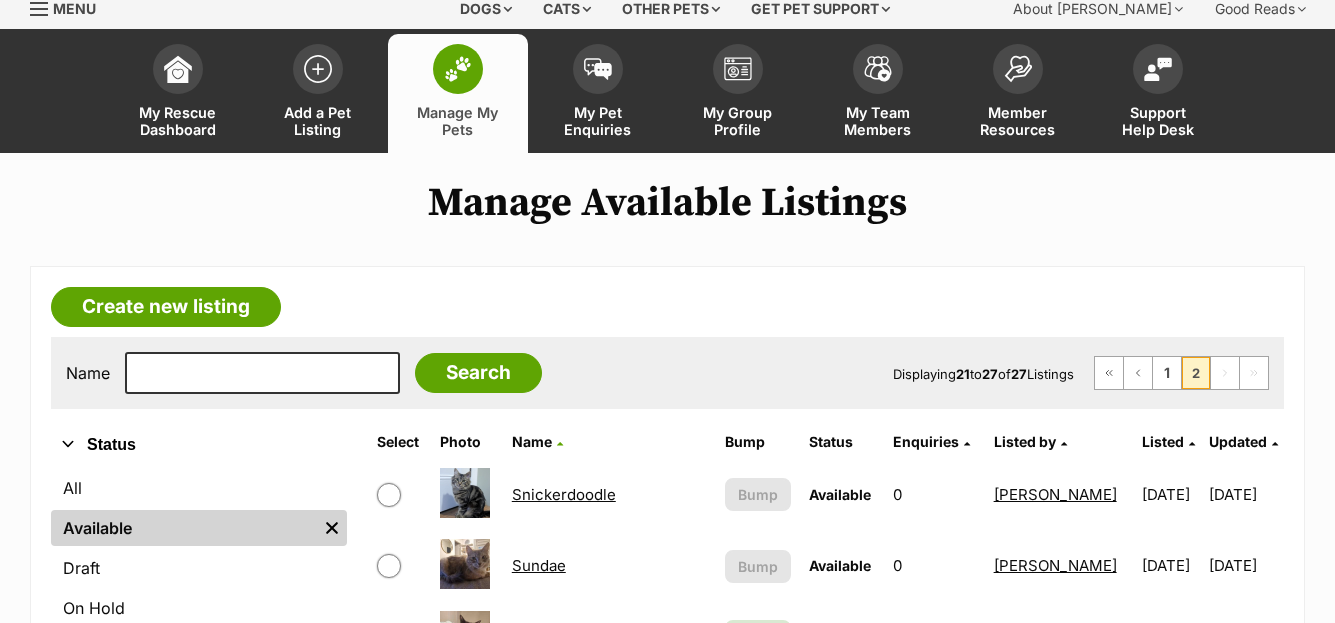 scroll, scrollTop: 455, scrollLeft: 0, axis: vertical 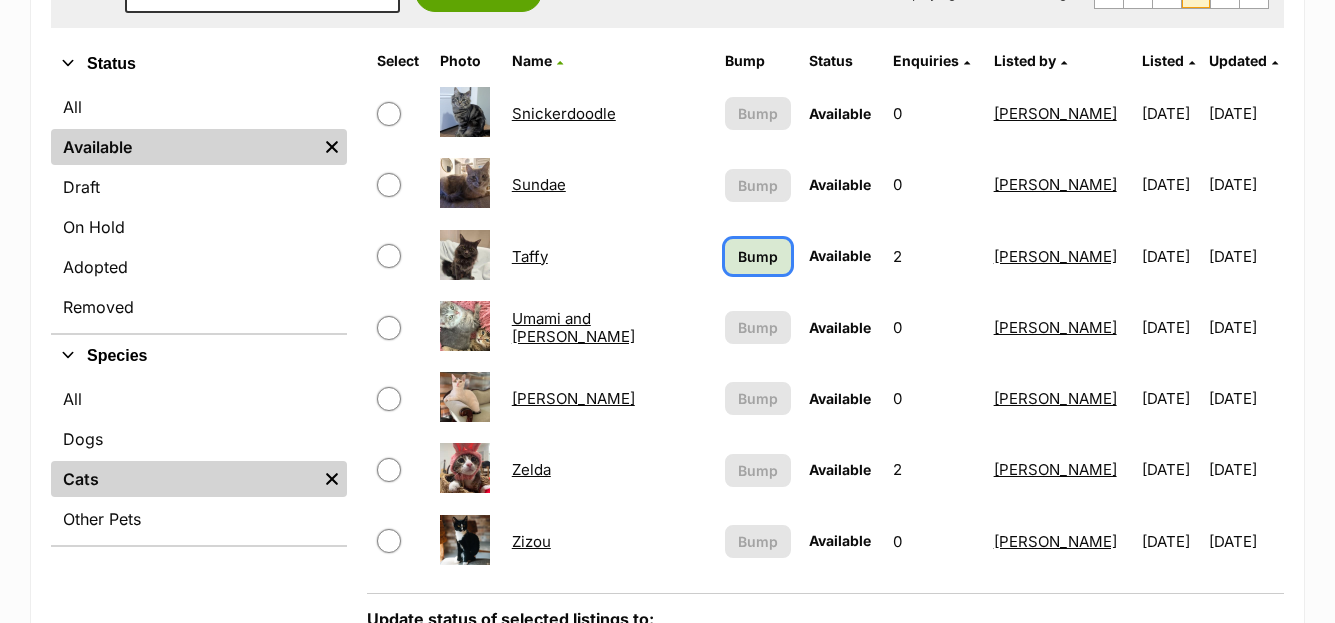 click on "Bump" at bounding box center (758, 256) 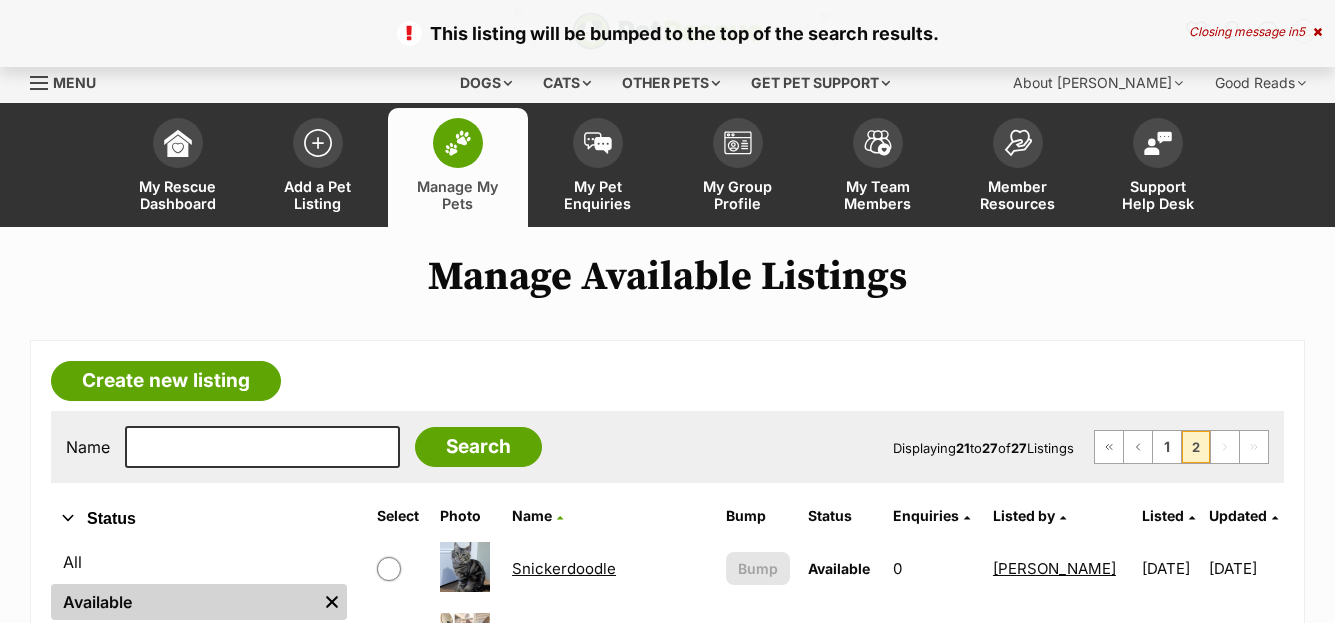 scroll, scrollTop: 0, scrollLeft: 0, axis: both 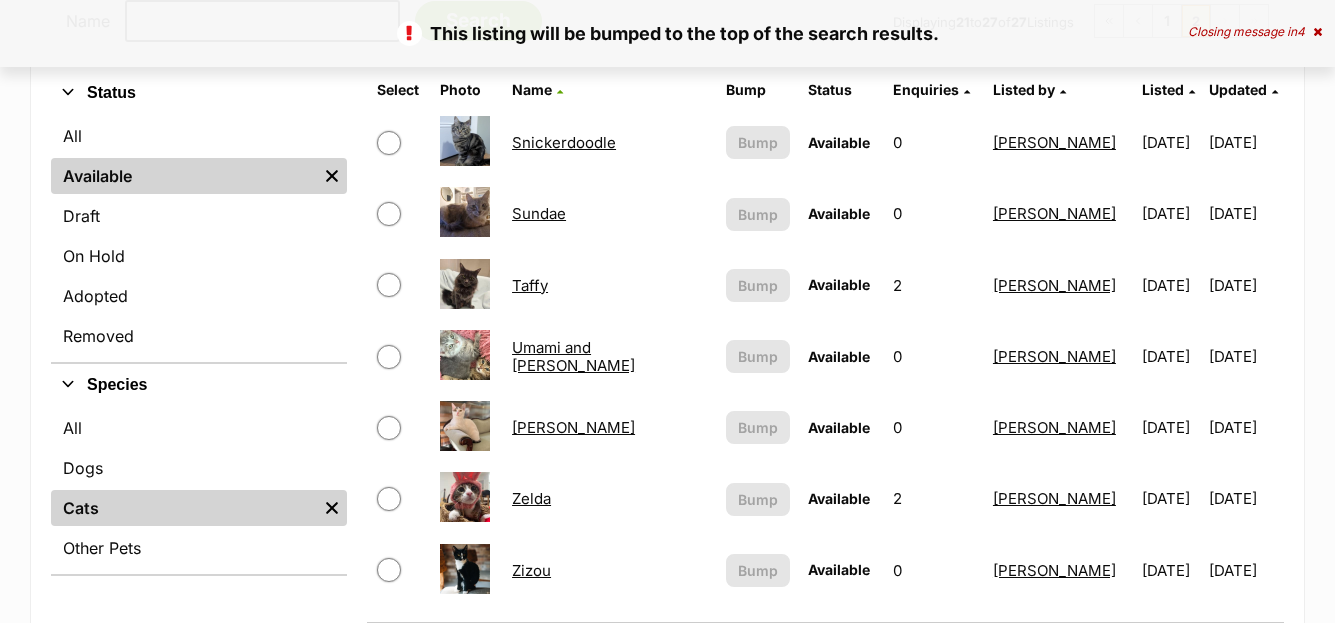 click on "Taffy" at bounding box center [530, 285] 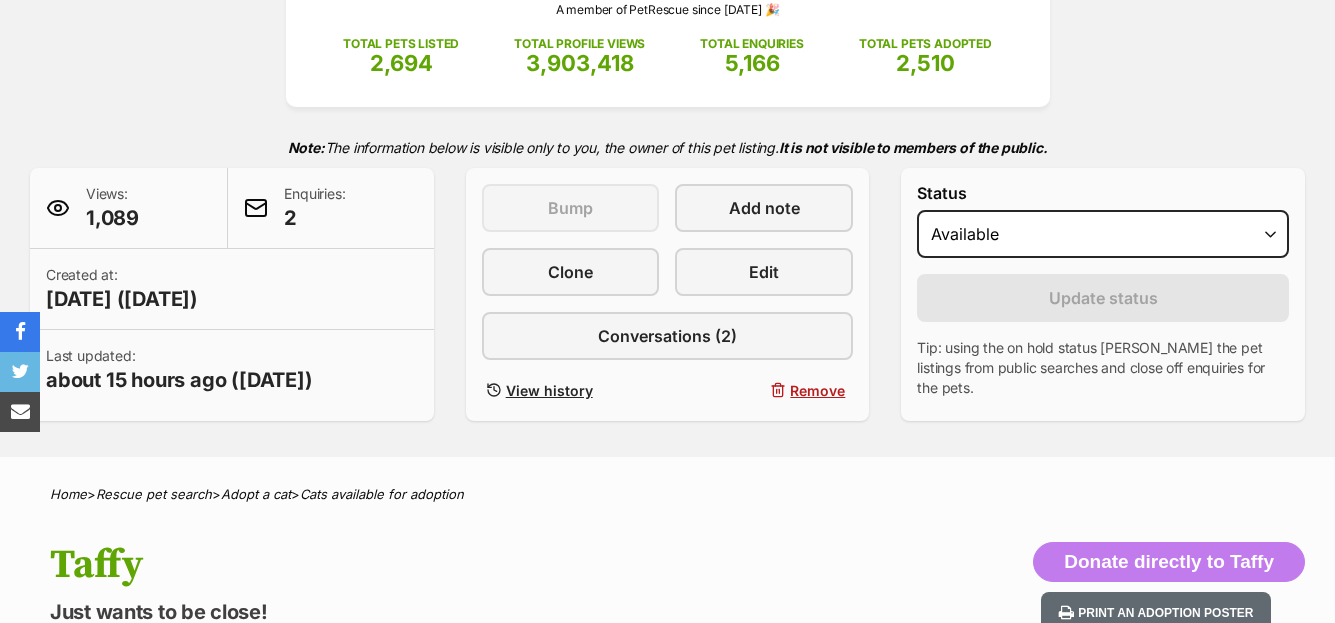 scroll, scrollTop: 323, scrollLeft: 0, axis: vertical 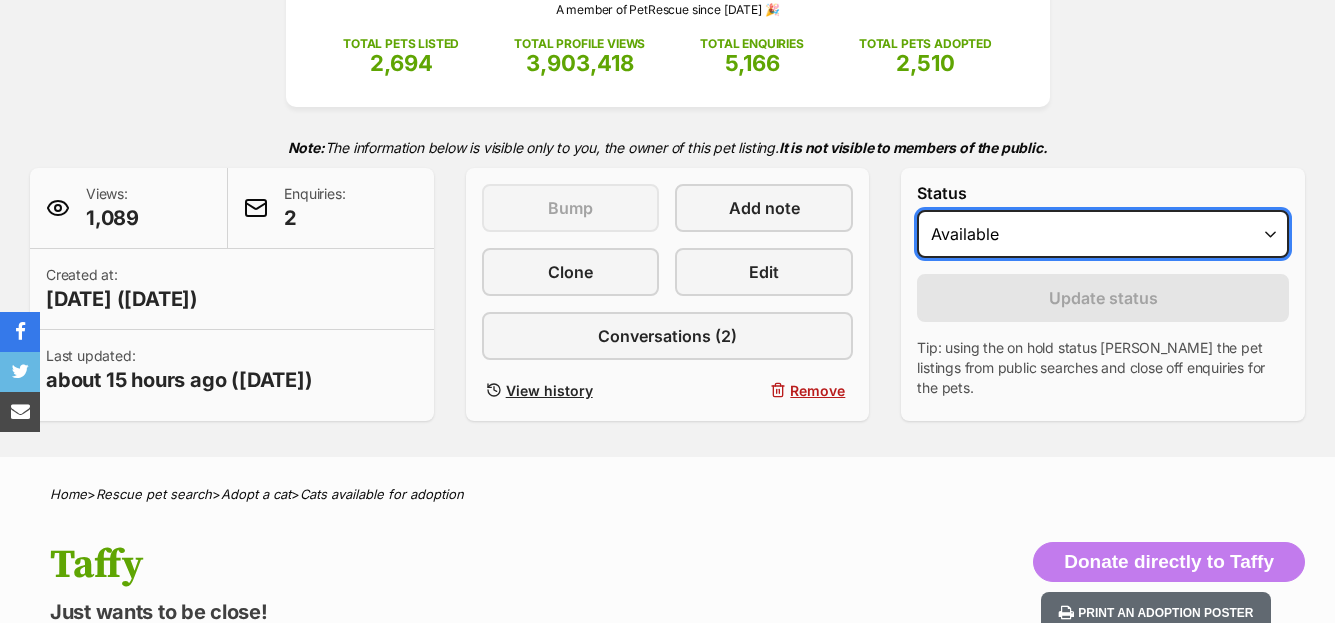 click on "Draft - not available as listing has enquires
Available
On hold
Adopted" at bounding box center [1103, 234] 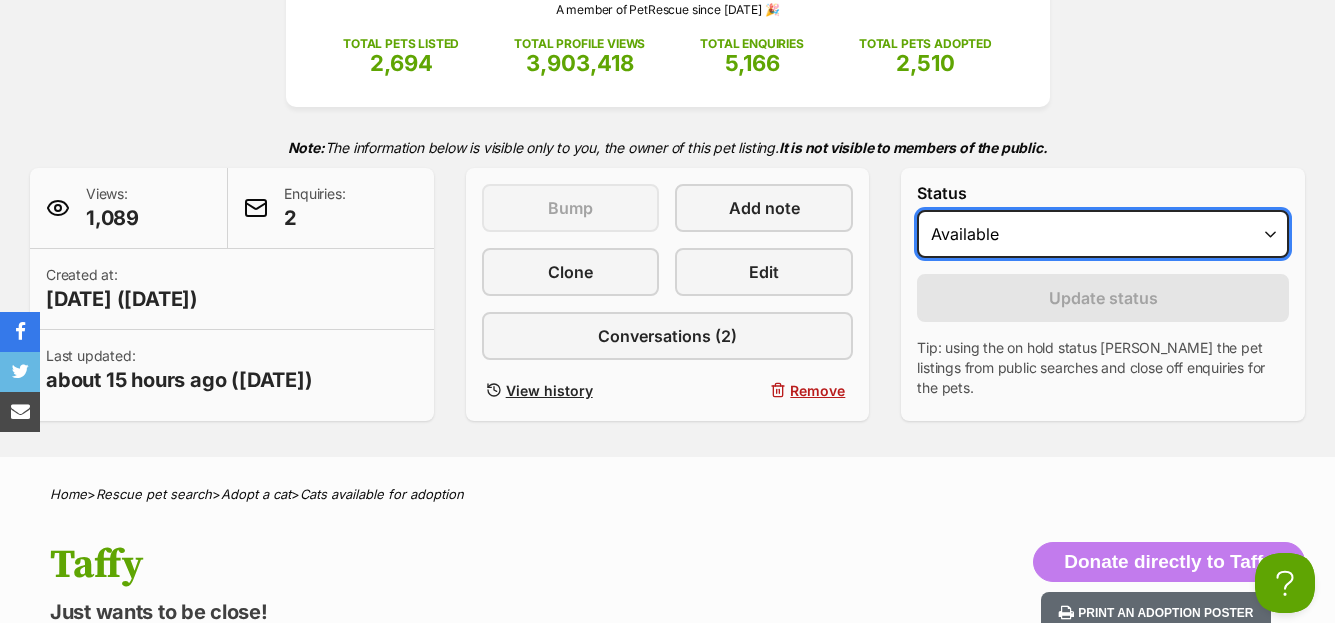scroll, scrollTop: 0, scrollLeft: 0, axis: both 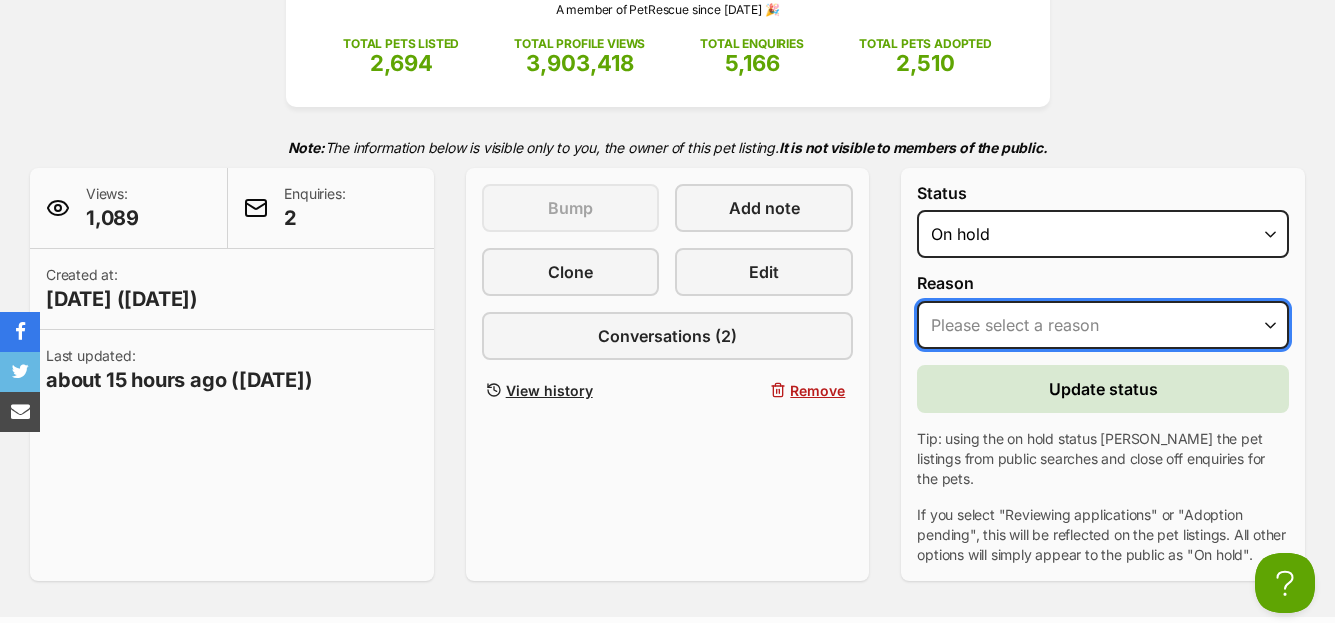 click on "Please select a reason
Medical reasons
Reviewing applications
Adoption pending
Other" at bounding box center (1103, 325) 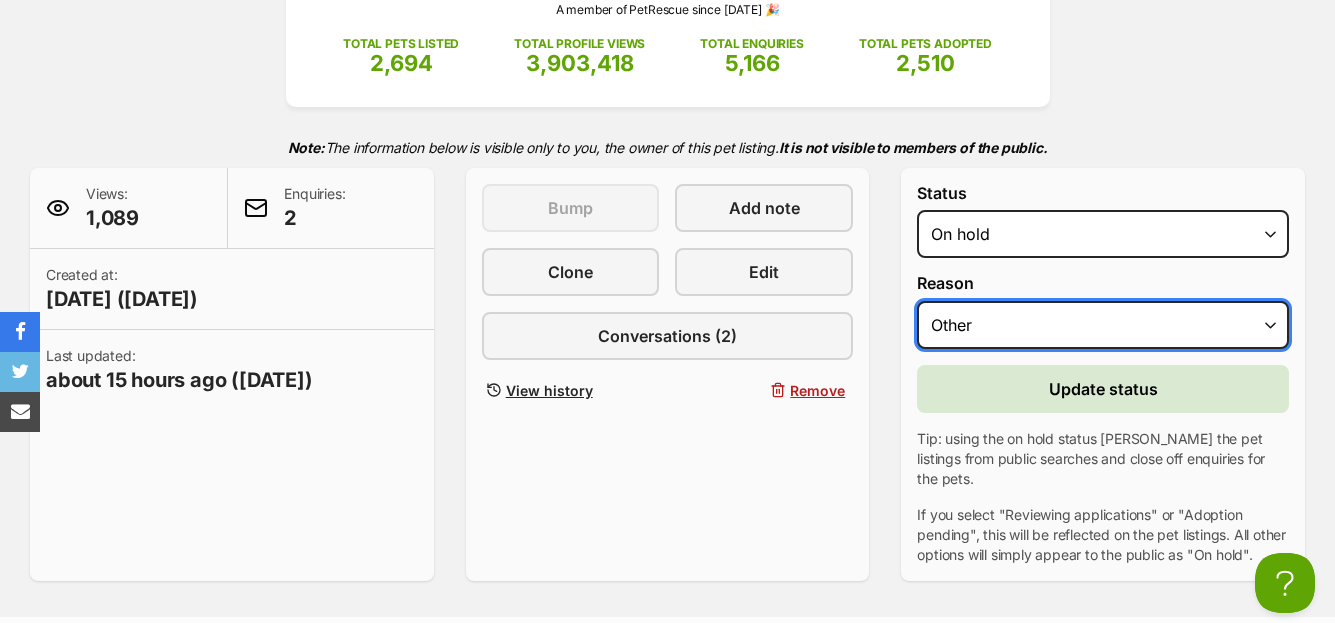scroll, scrollTop: 0, scrollLeft: 0, axis: both 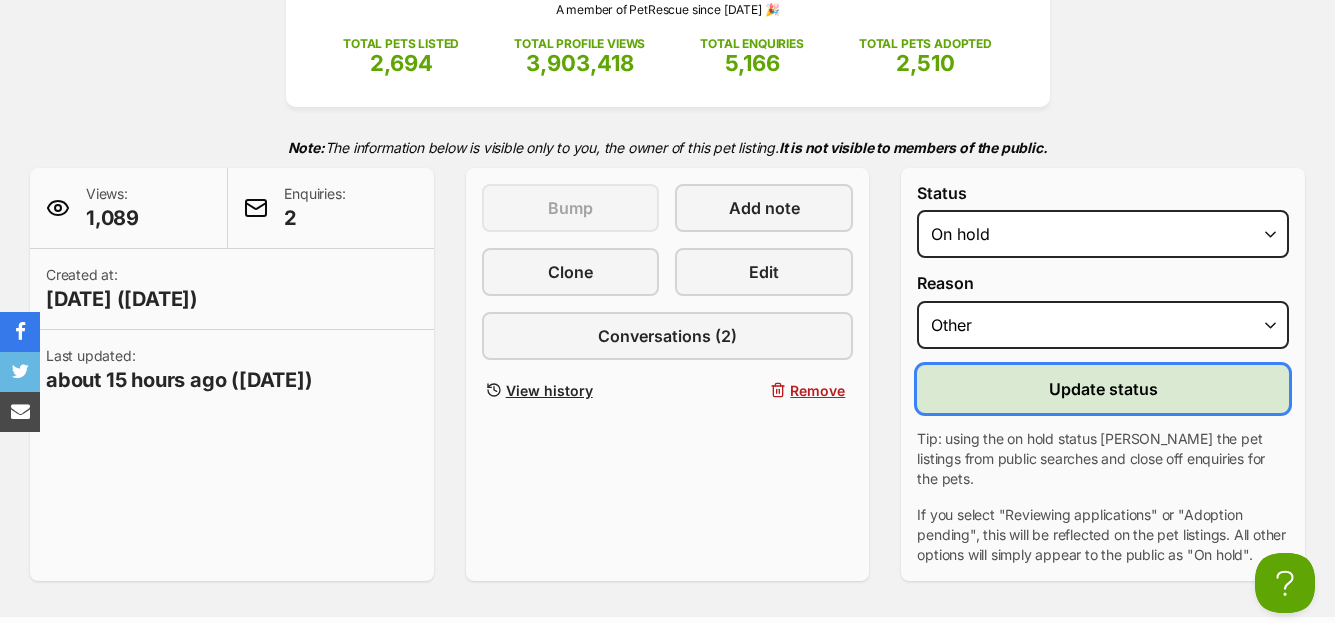 click on "Update status" at bounding box center [1103, 389] 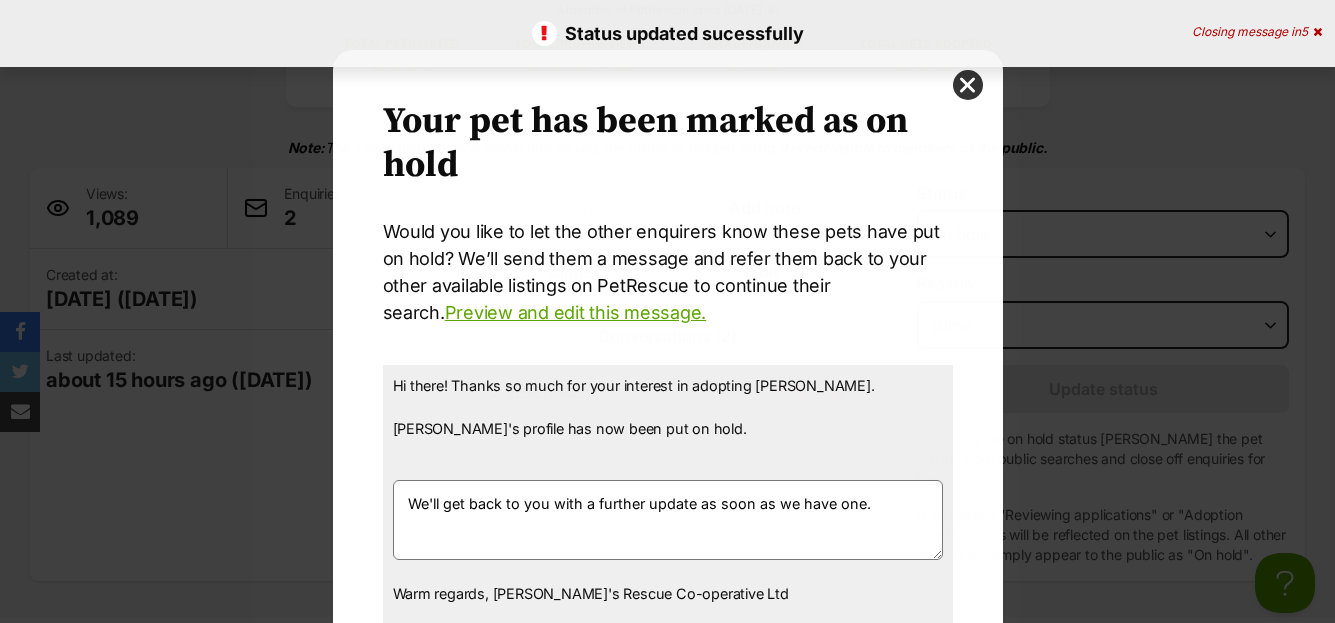 scroll, scrollTop: 0, scrollLeft: 0, axis: both 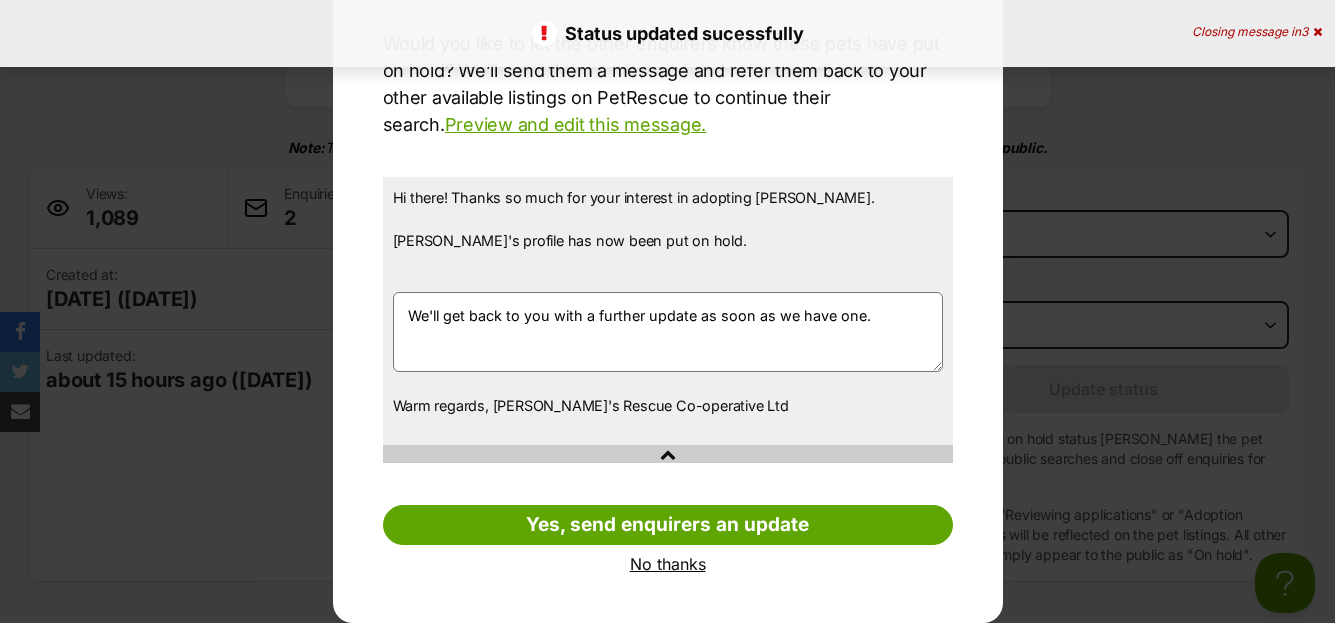 click on "No thanks" at bounding box center [668, 564] 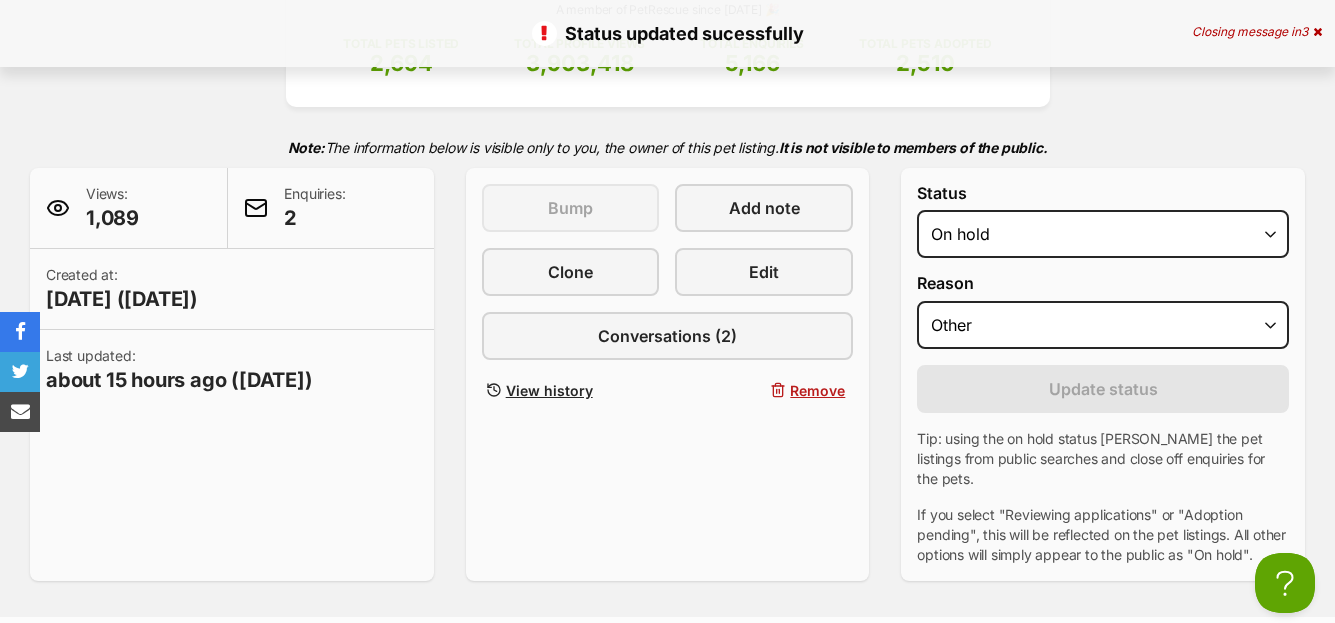 scroll, scrollTop: 323, scrollLeft: 0, axis: vertical 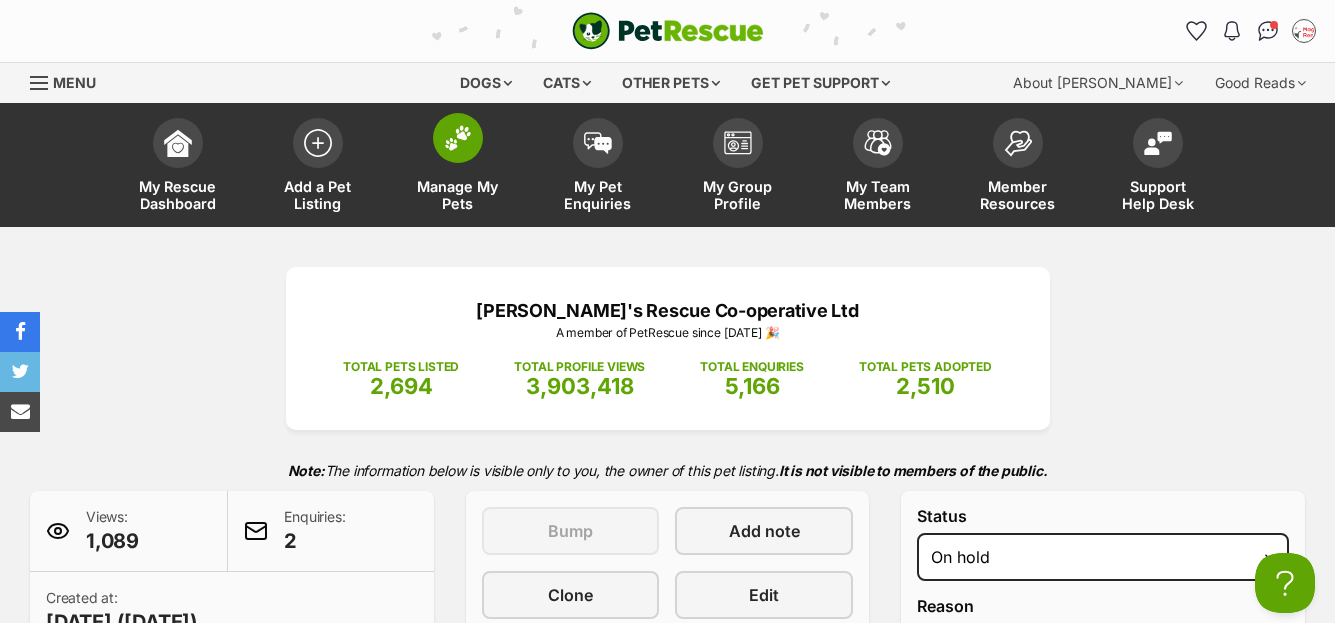 click at bounding box center [458, 138] 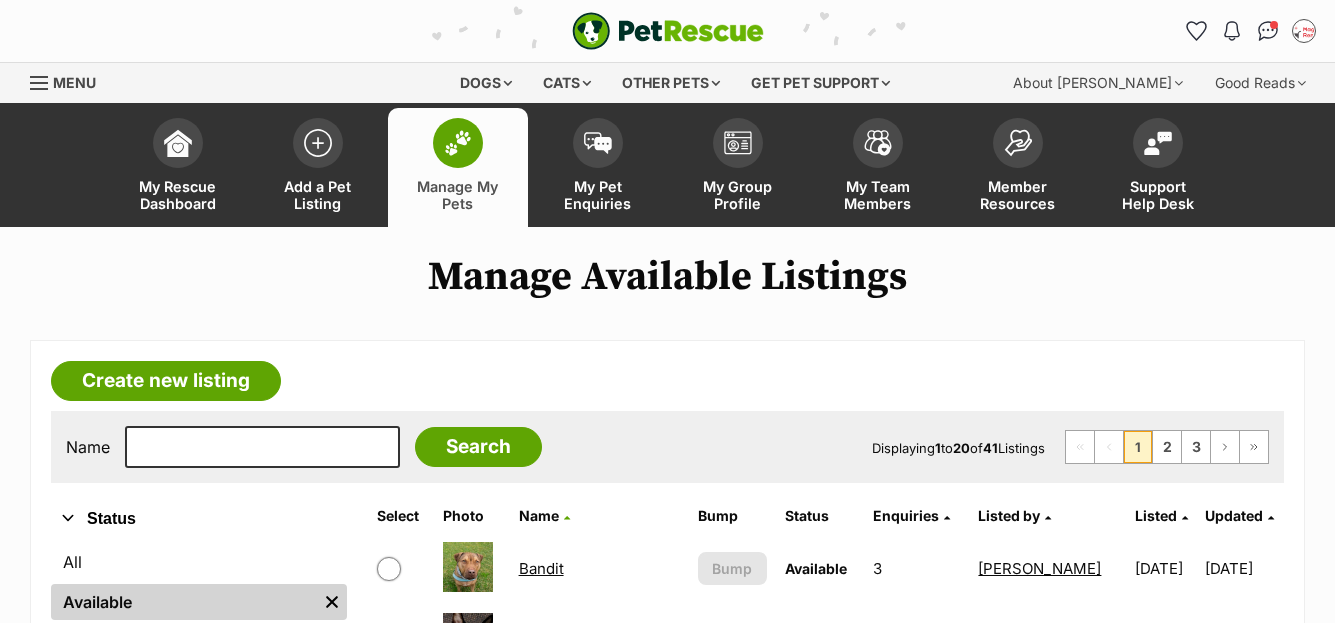scroll, scrollTop: 0, scrollLeft: 0, axis: both 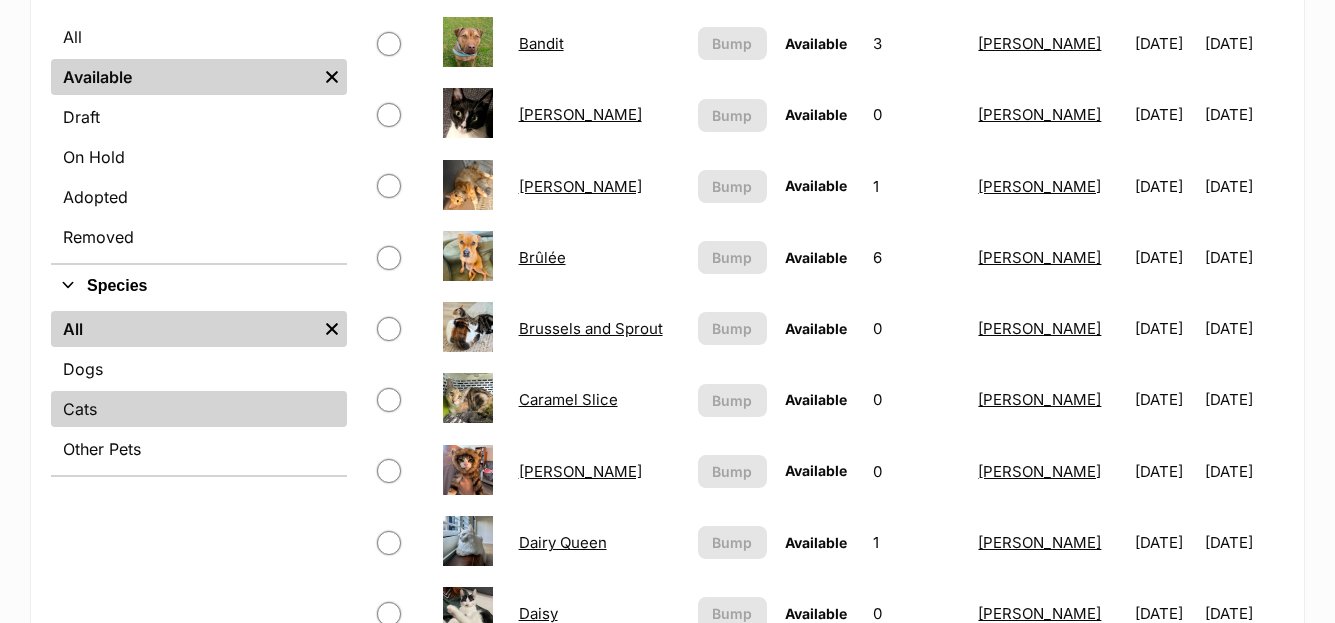 click on "Cats" at bounding box center (199, 409) 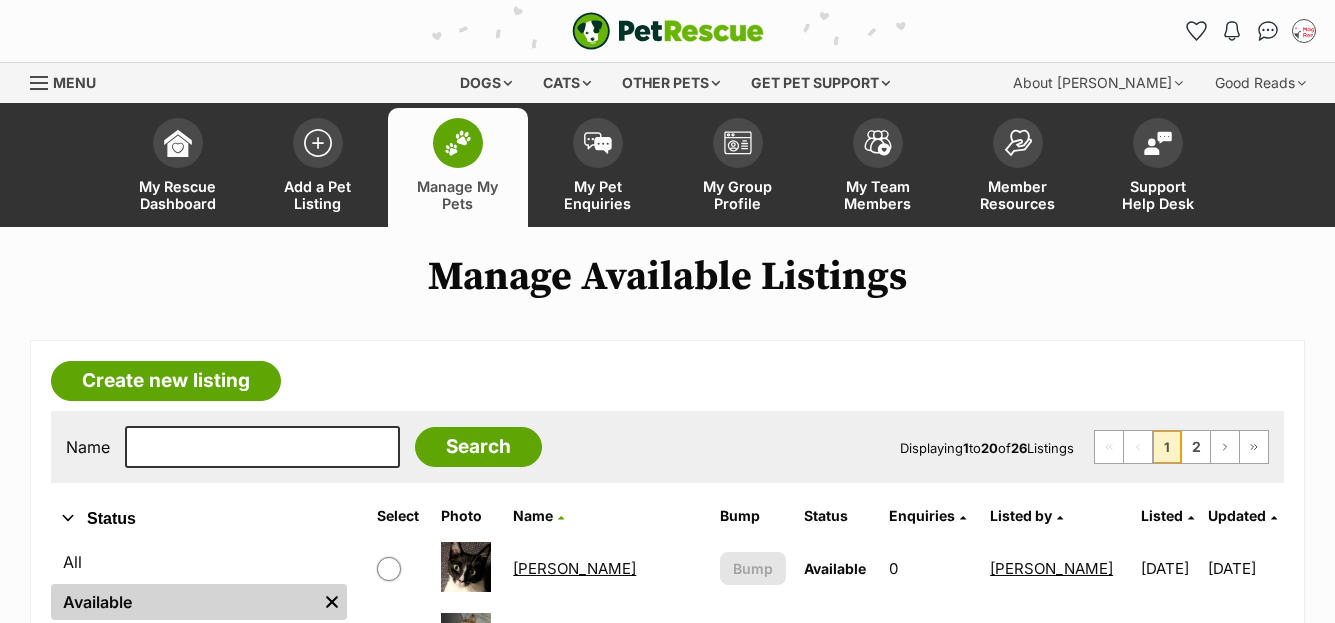 scroll, scrollTop: 0, scrollLeft: 0, axis: both 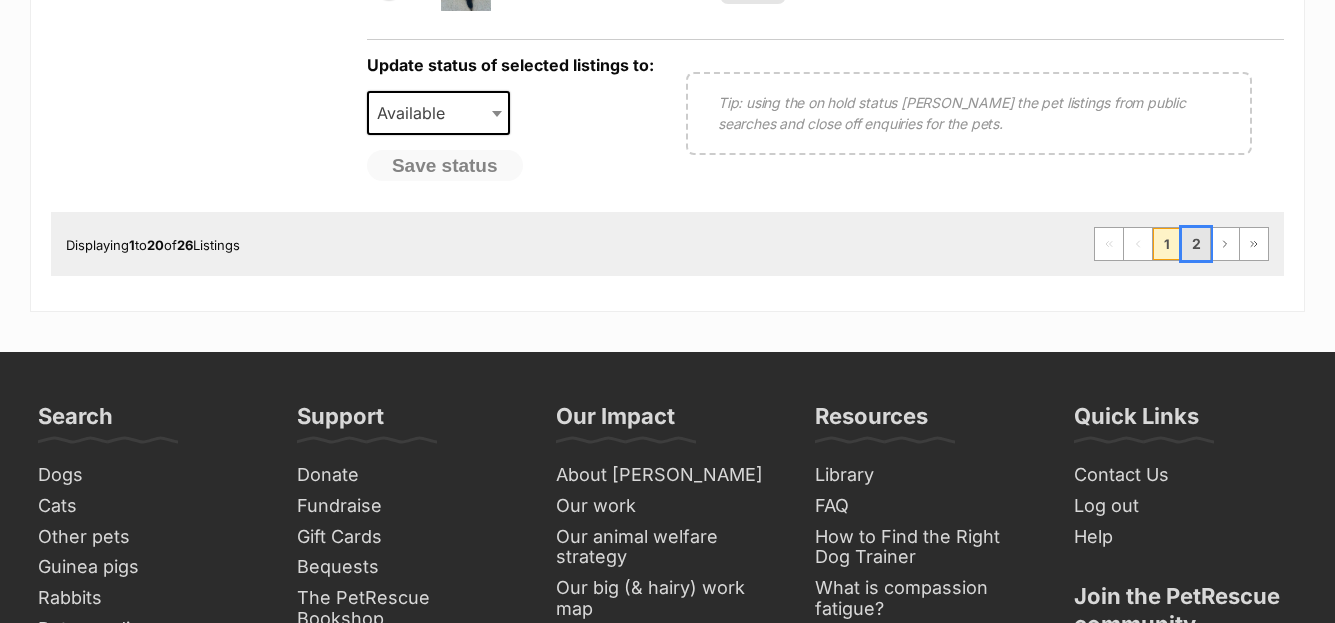click on "2" at bounding box center [1196, 244] 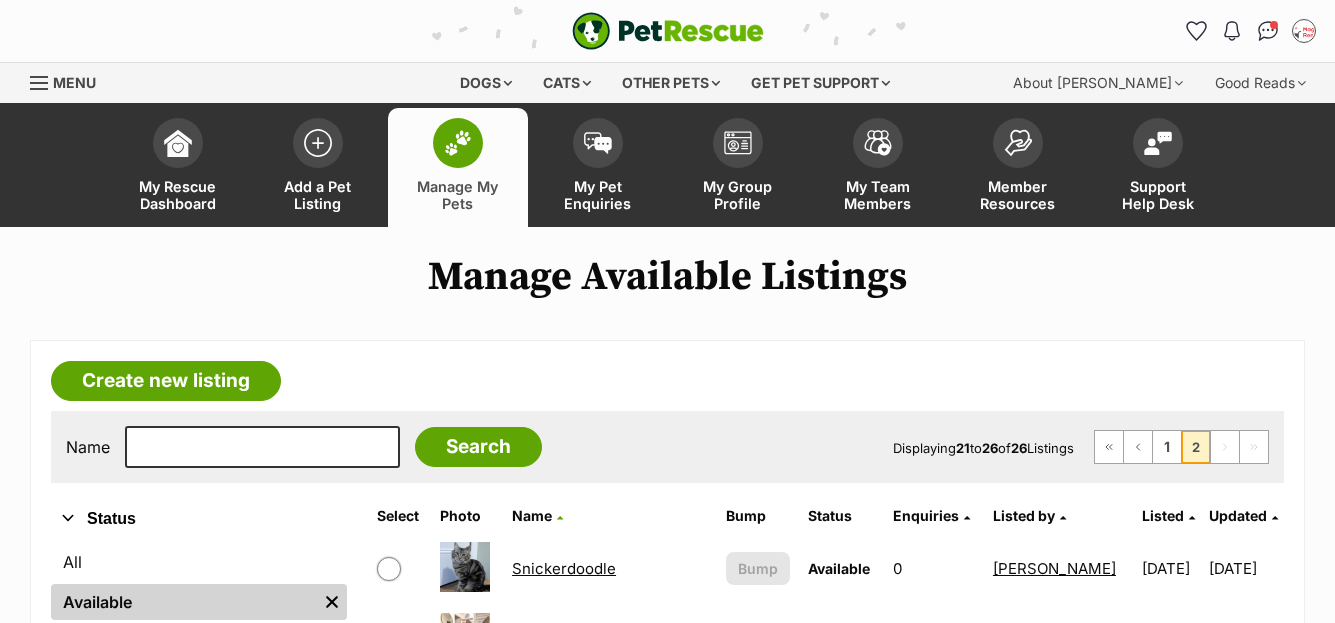 scroll, scrollTop: 0, scrollLeft: 0, axis: both 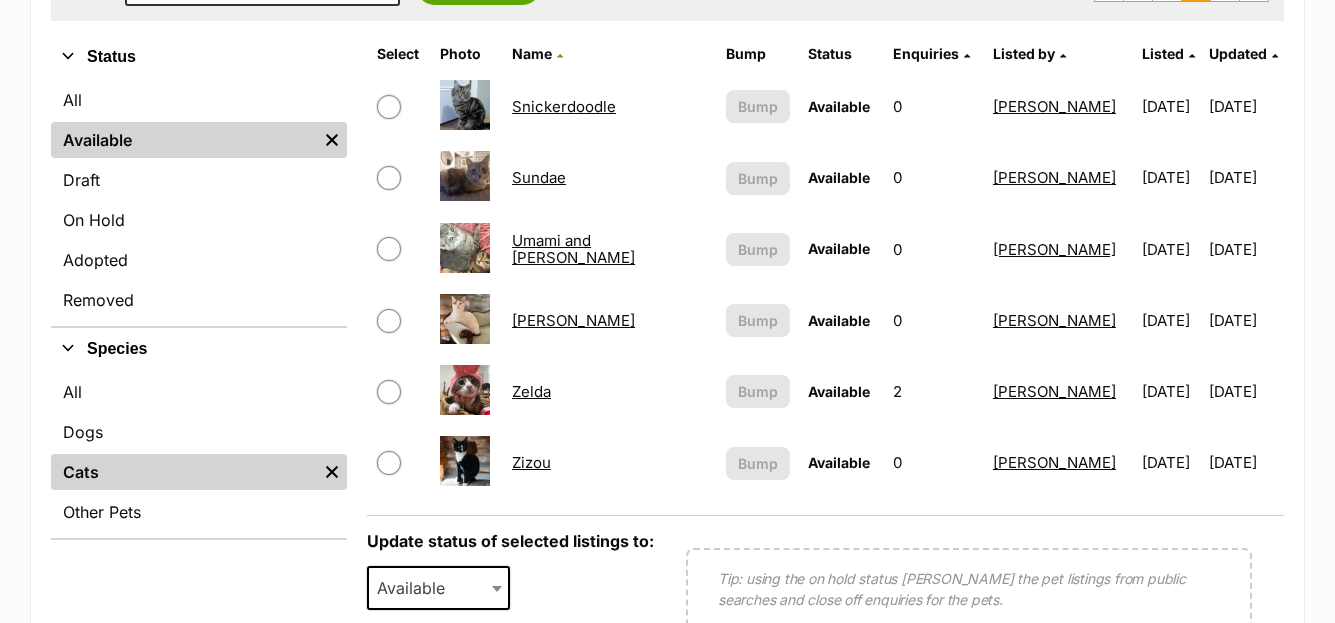 click on "Sundae" at bounding box center (539, 177) 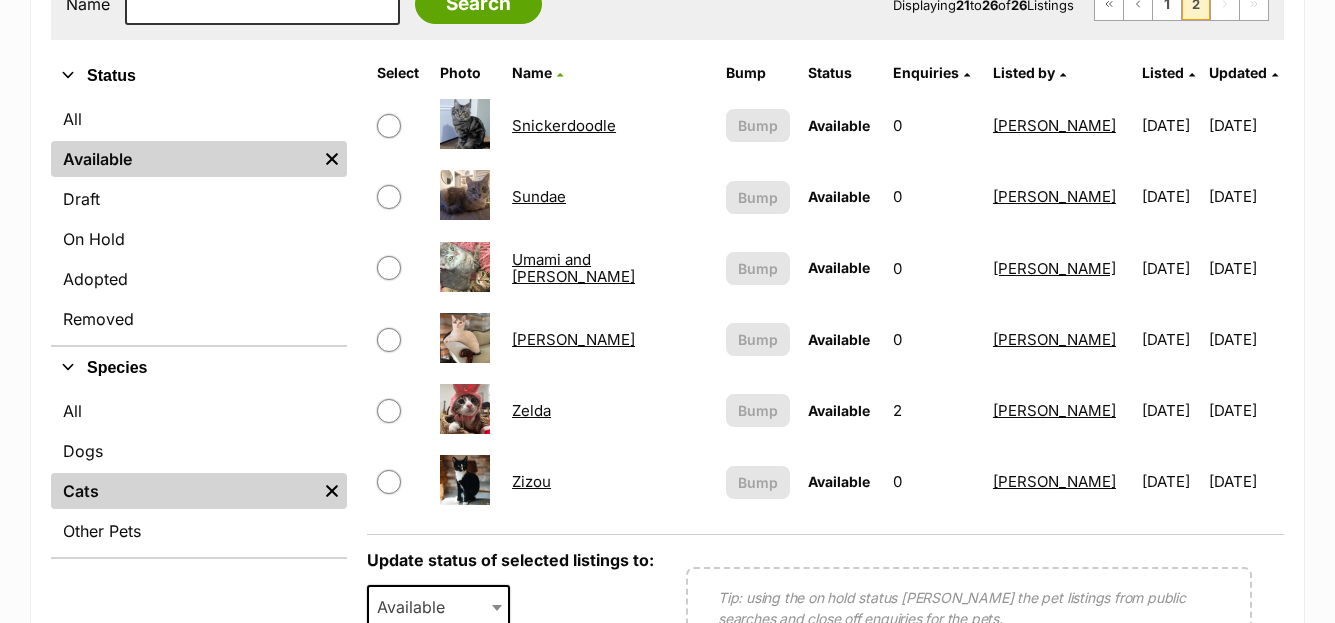 scroll, scrollTop: 441, scrollLeft: 0, axis: vertical 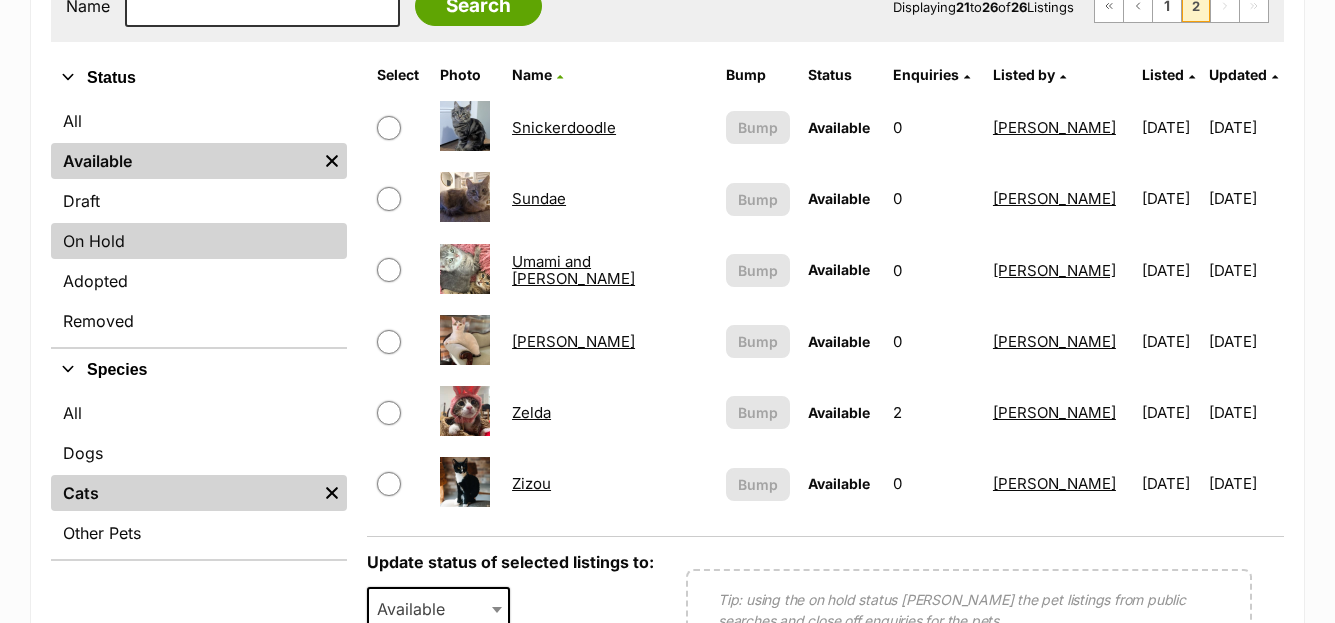 click on "On Hold" at bounding box center [199, 241] 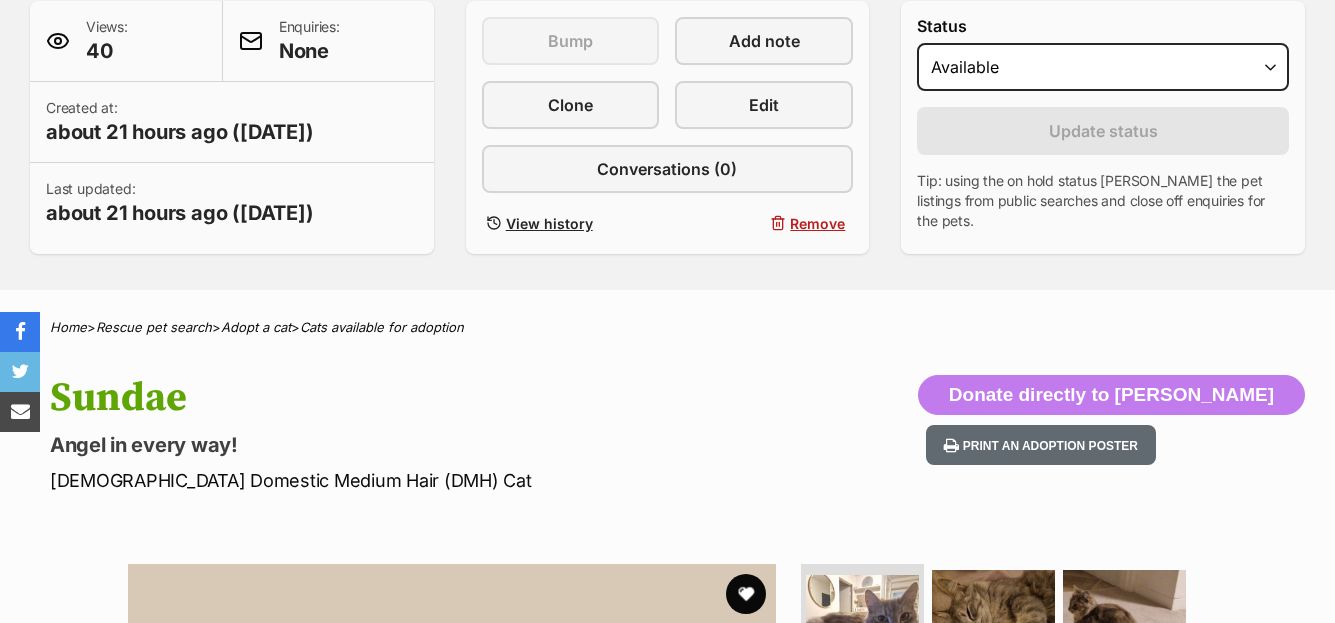 scroll, scrollTop: 1305, scrollLeft: 0, axis: vertical 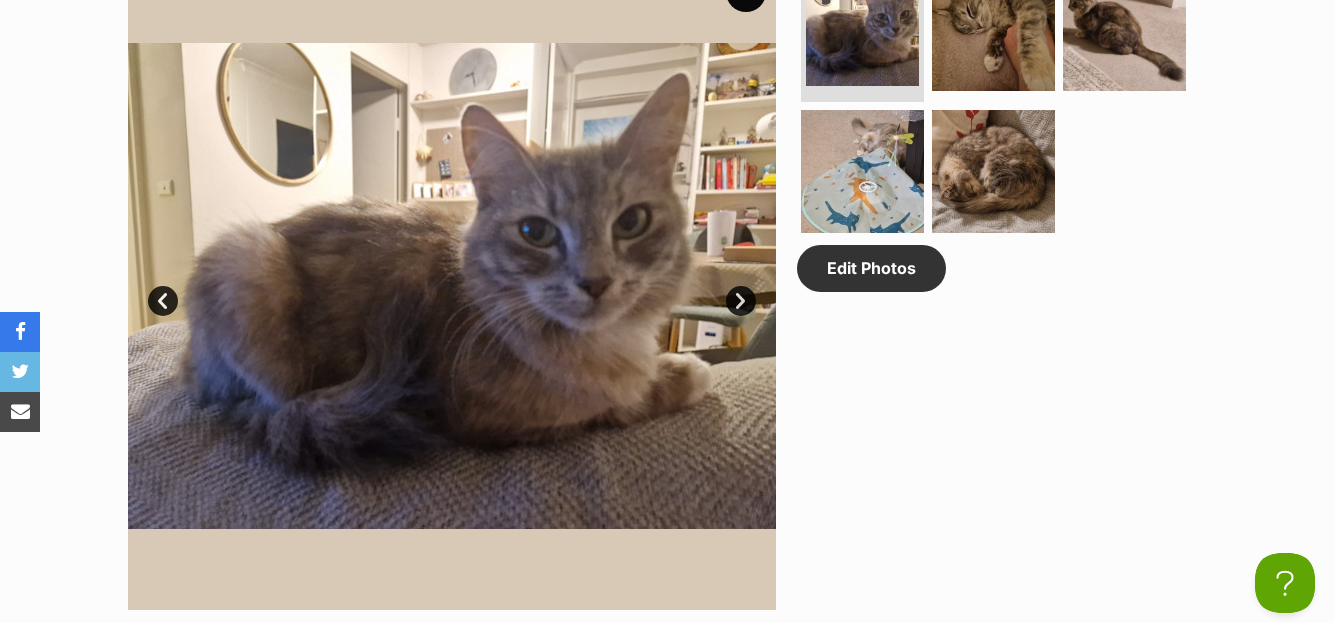 click on "Next" at bounding box center (741, 301) 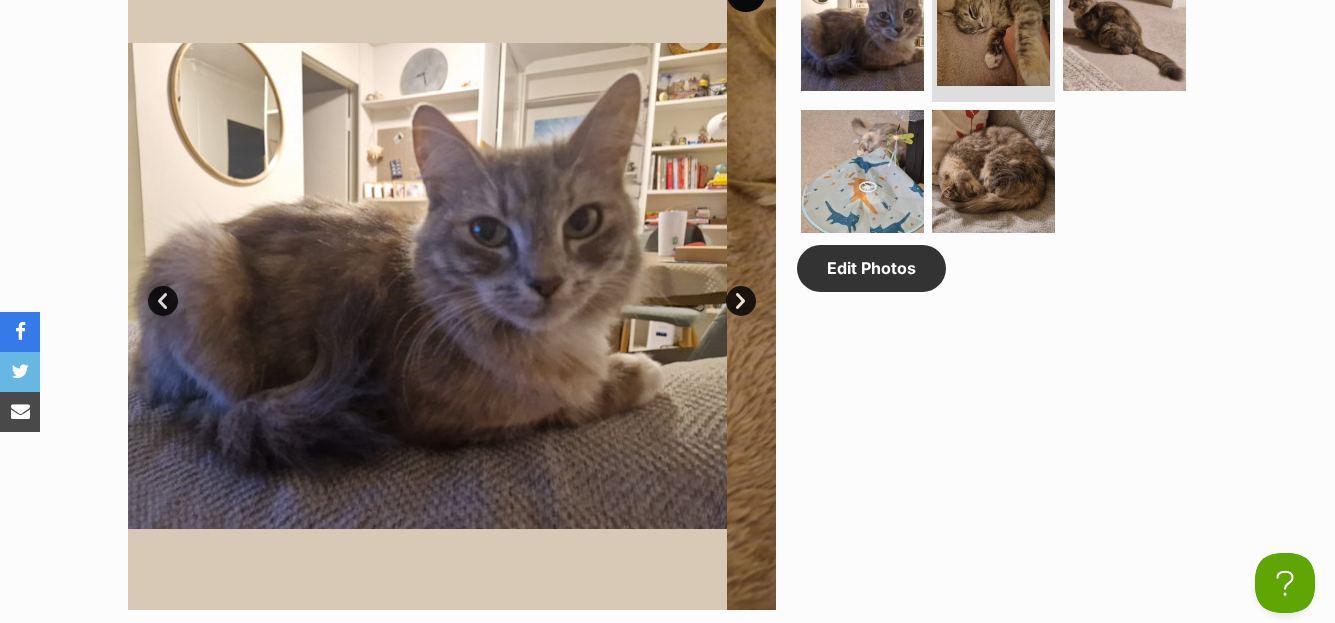 scroll, scrollTop: 0, scrollLeft: 0, axis: both 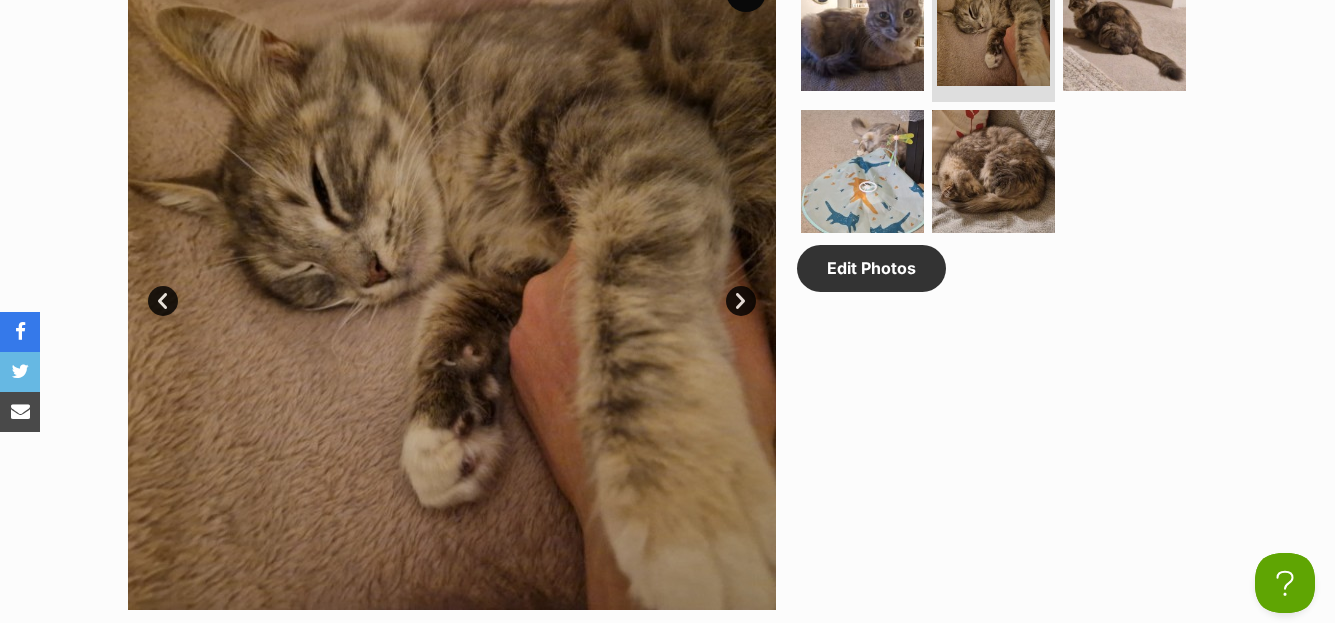 click on "Next" at bounding box center [741, 301] 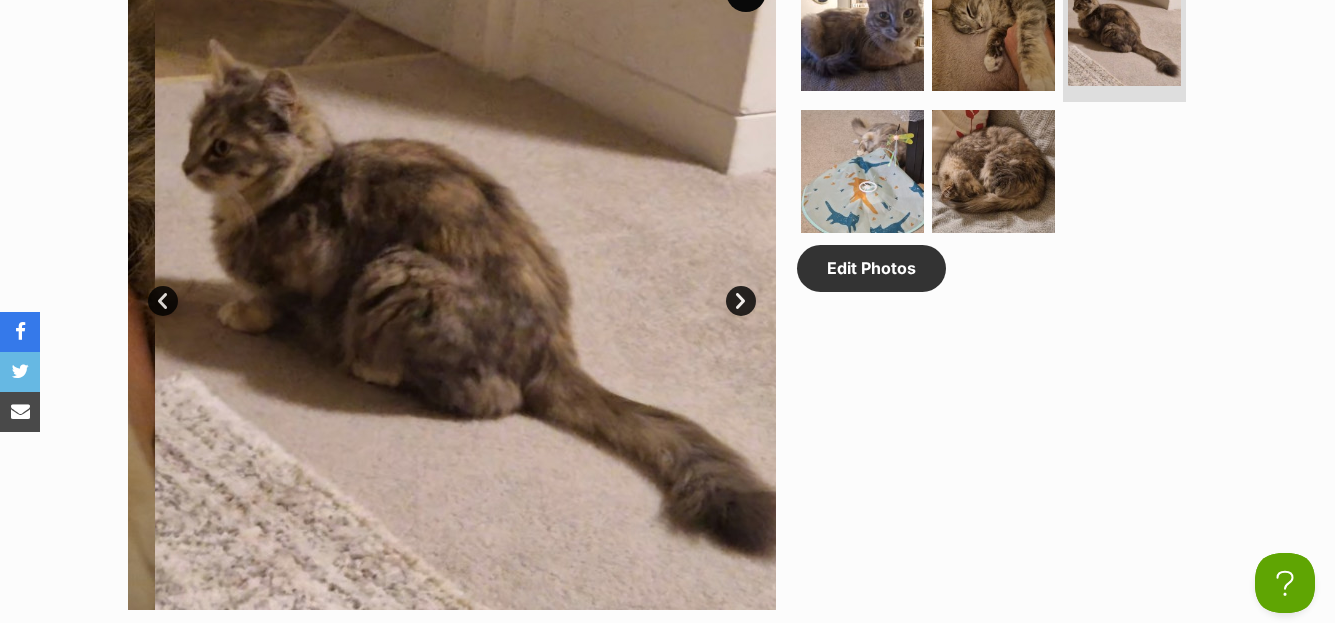 scroll, scrollTop: 0, scrollLeft: 0, axis: both 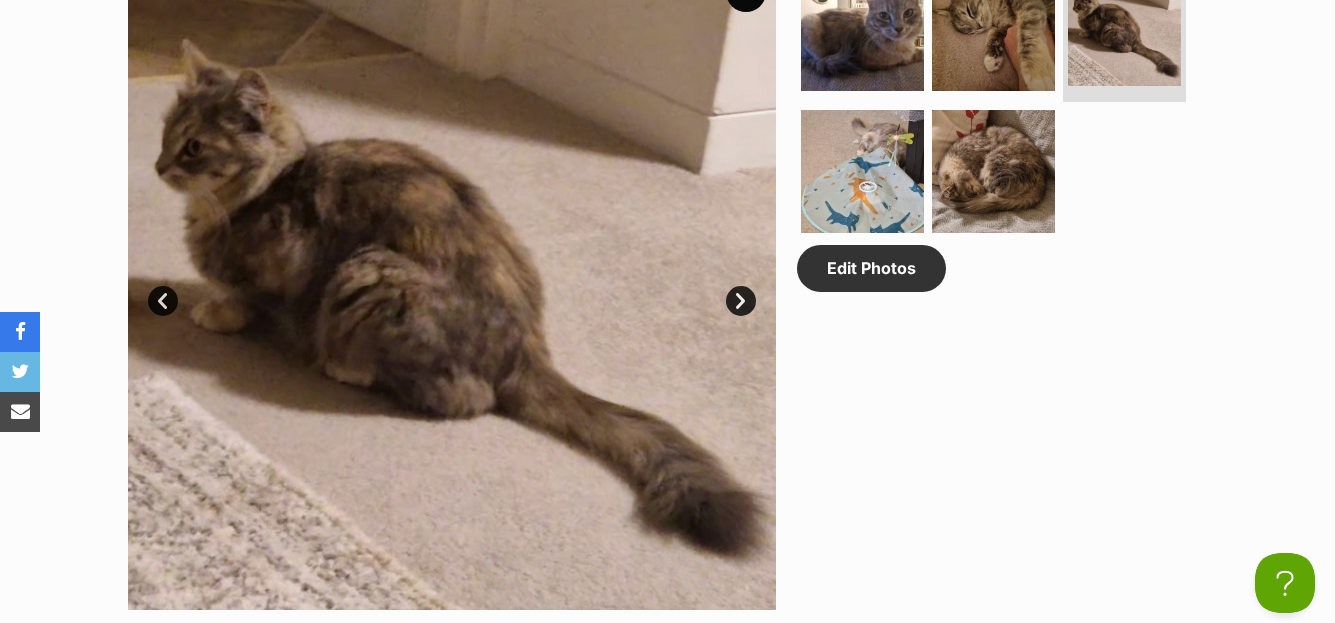 click on "Next" at bounding box center (741, 301) 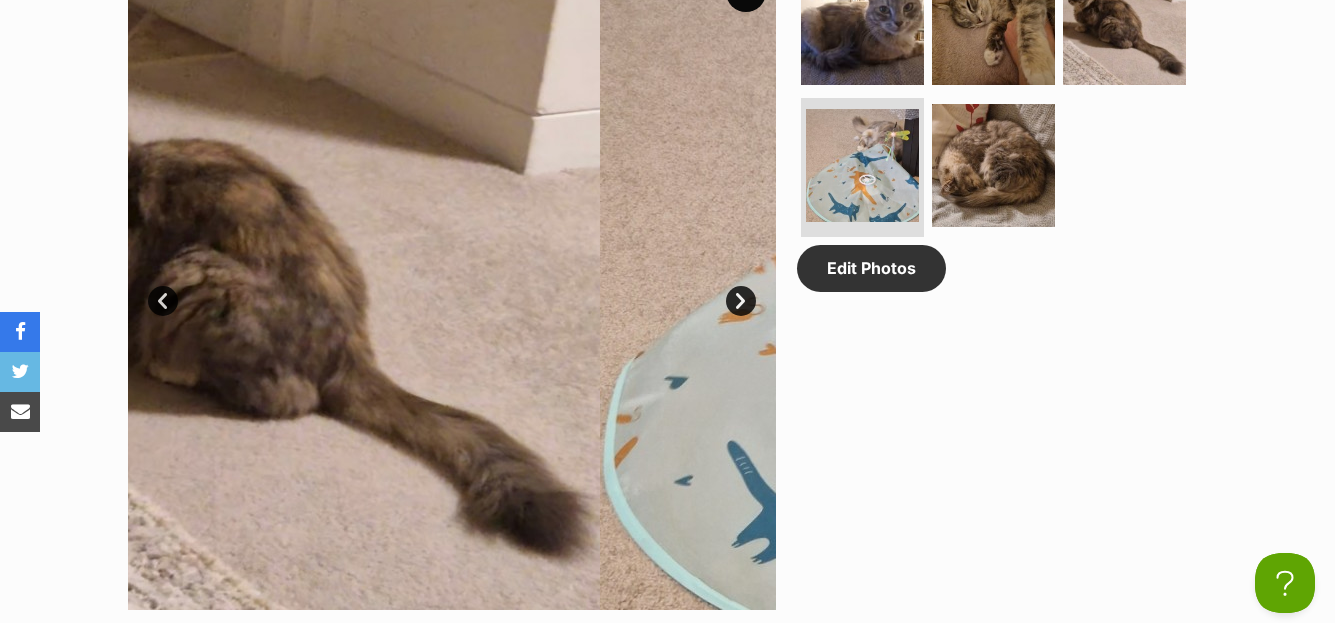 scroll, scrollTop: 0, scrollLeft: 0, axis: both 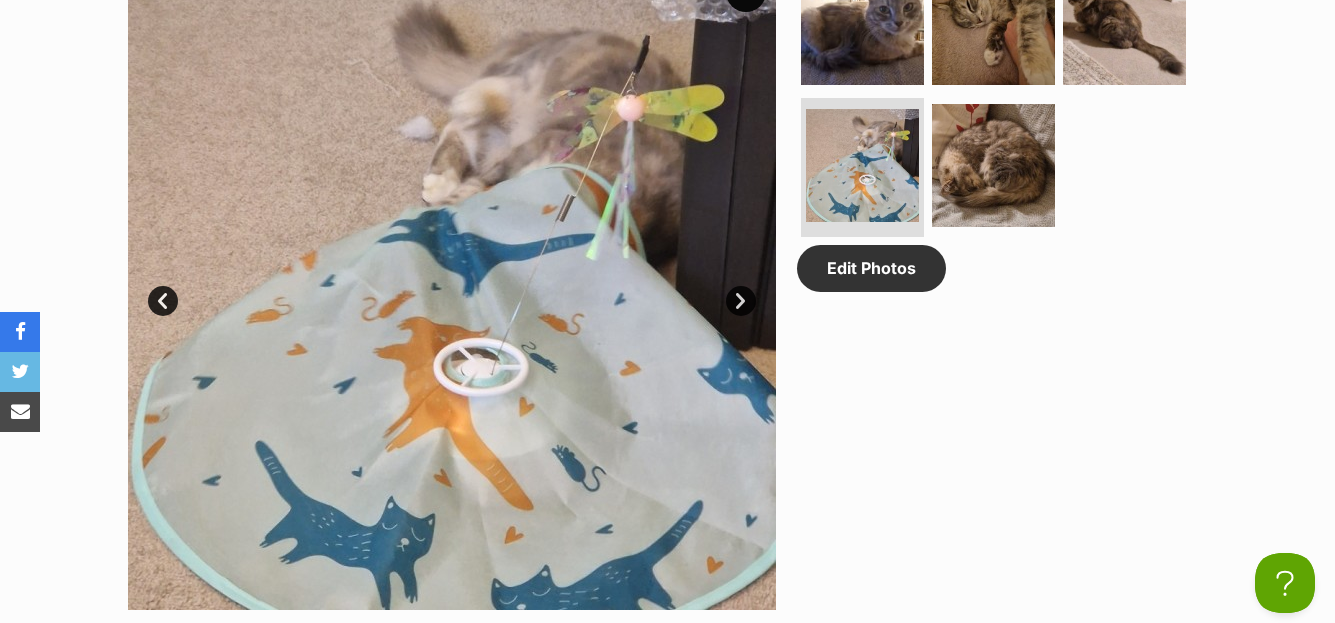 click on "Next" at bounding box center (741, 301) 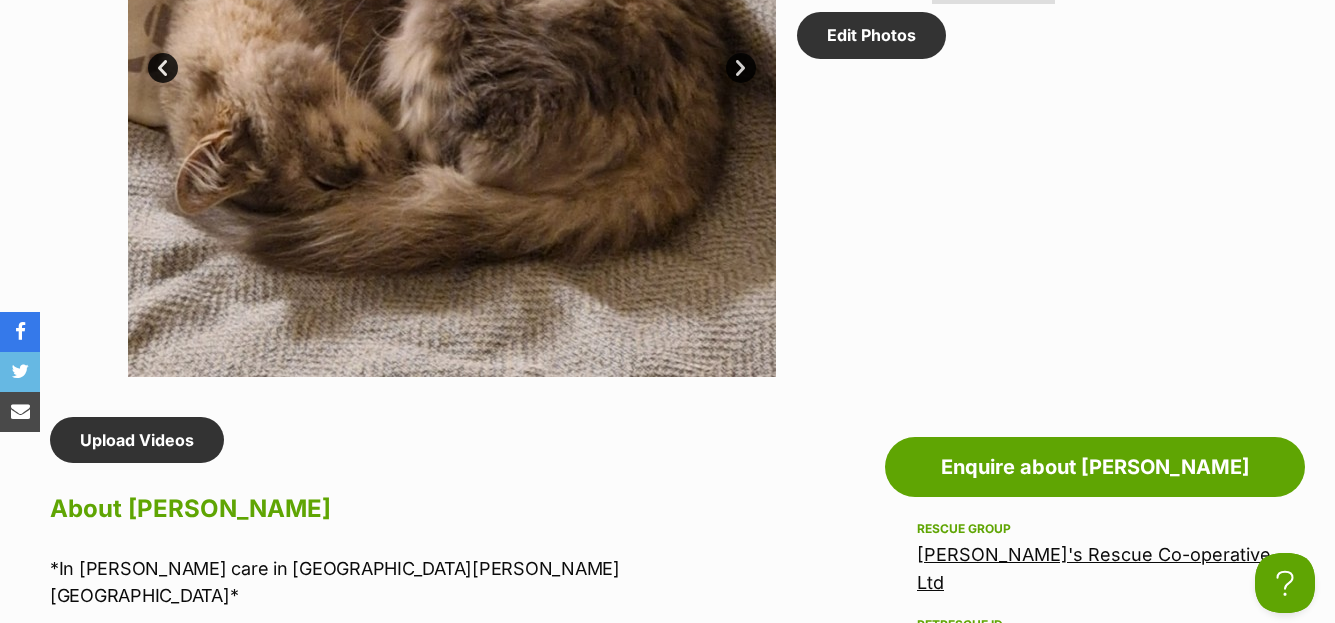 scroll, scrollTop: 1603, scrollLeft: 0, axis: vertical 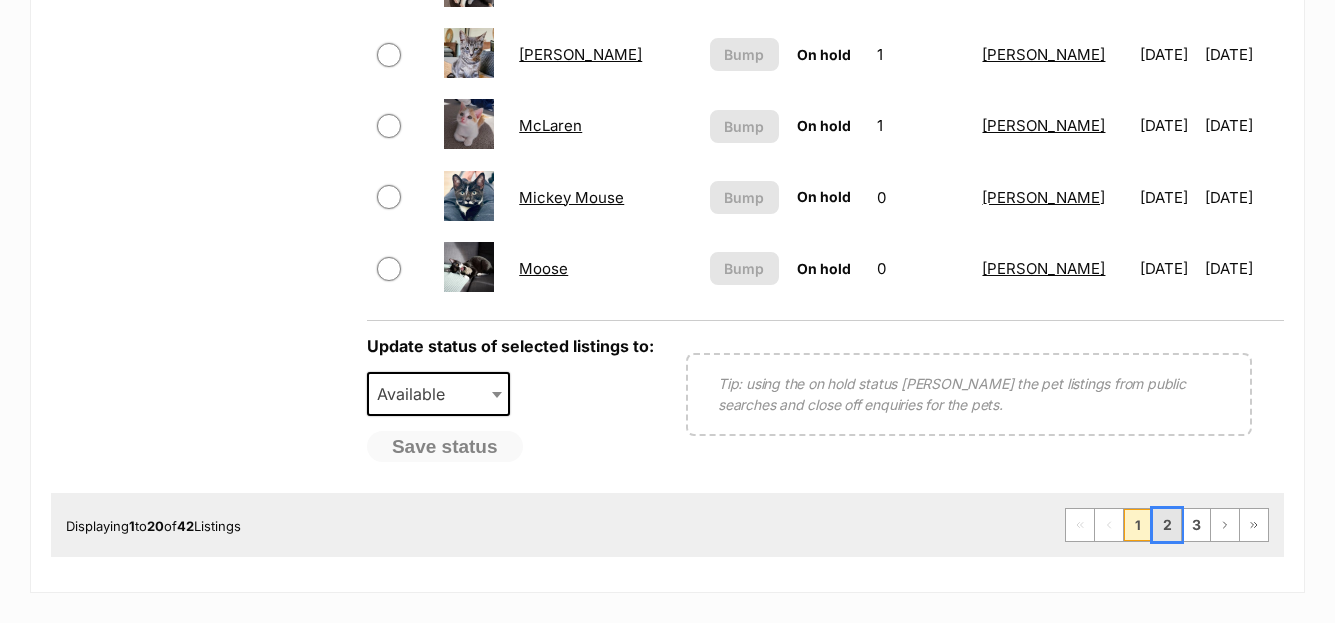 click on "2" at bounding box center (1167, 525) 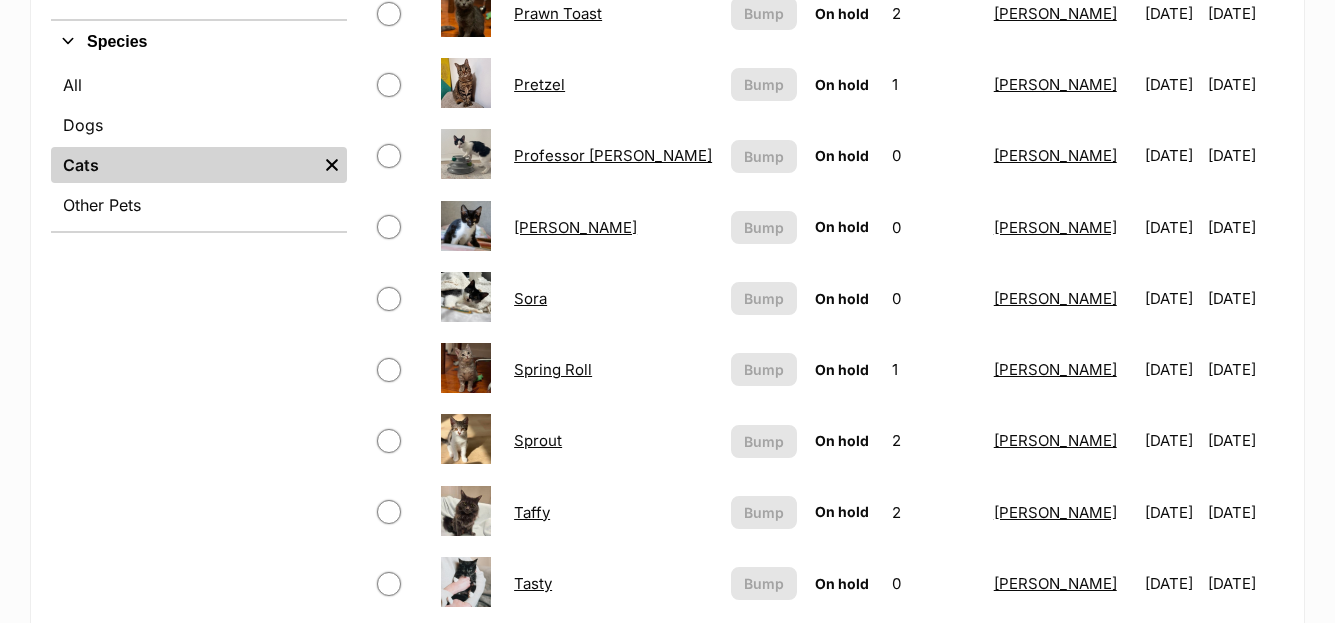 scroll, scrollTop: 770, scrollLeft: 0, axis: vertical 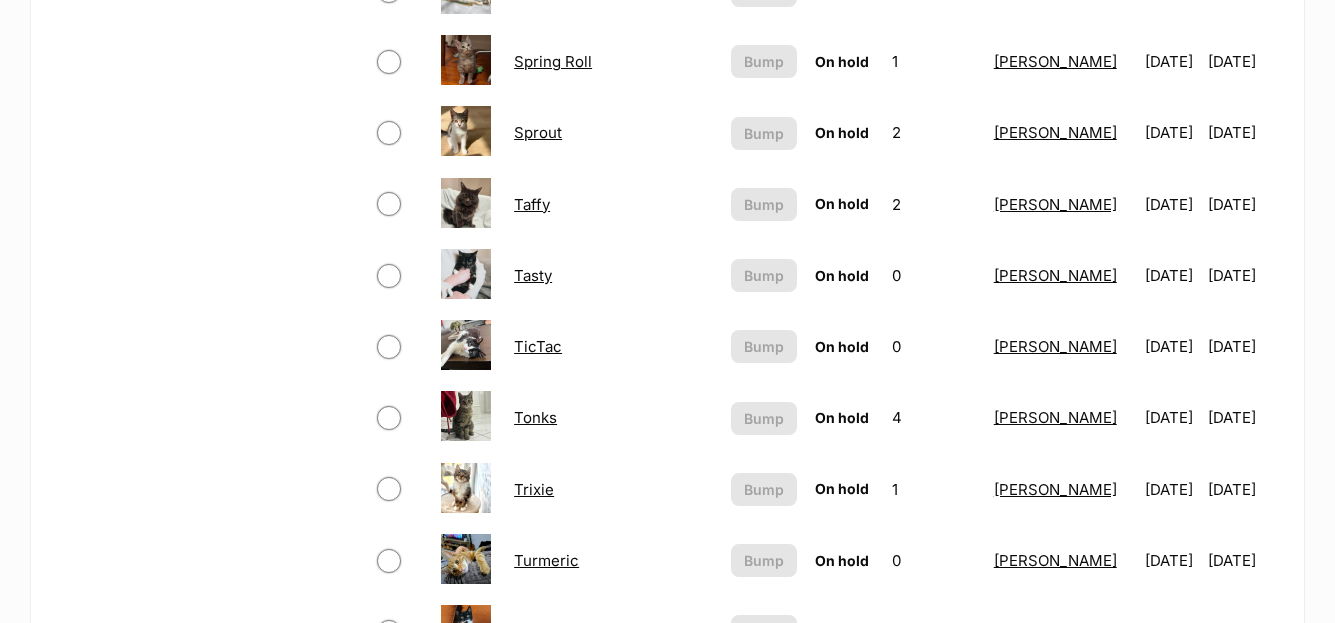 click on "Taffy" at bounding box center (532, 204) 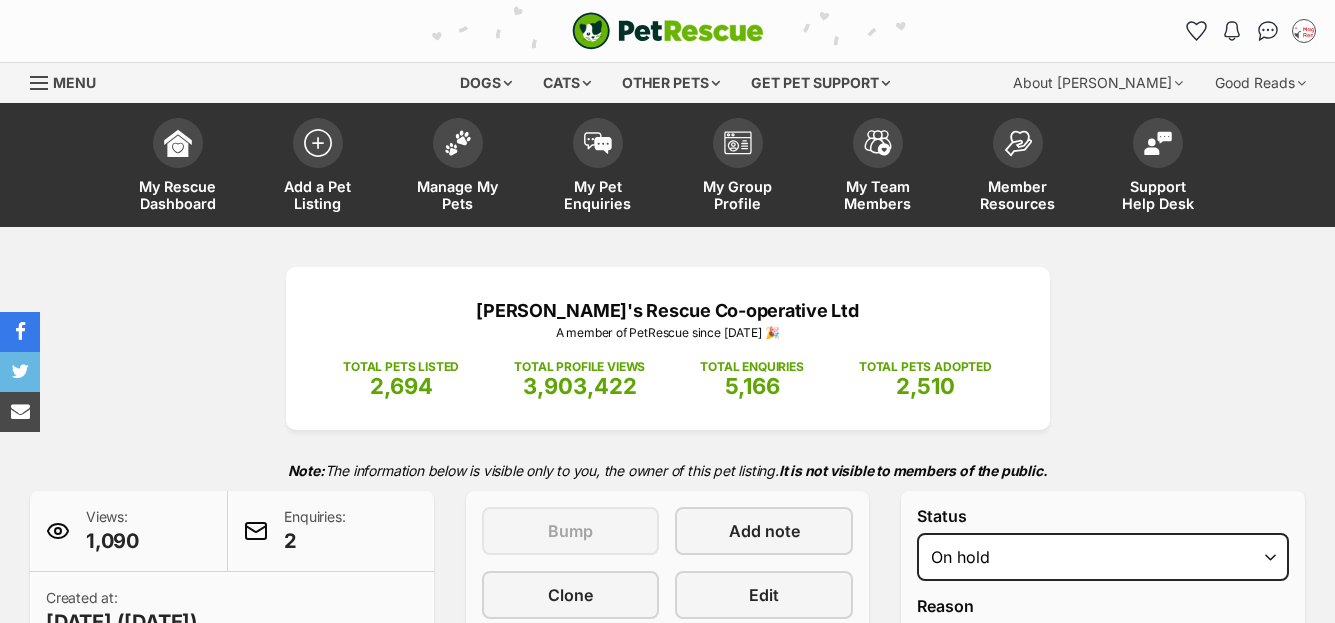 select on "other" 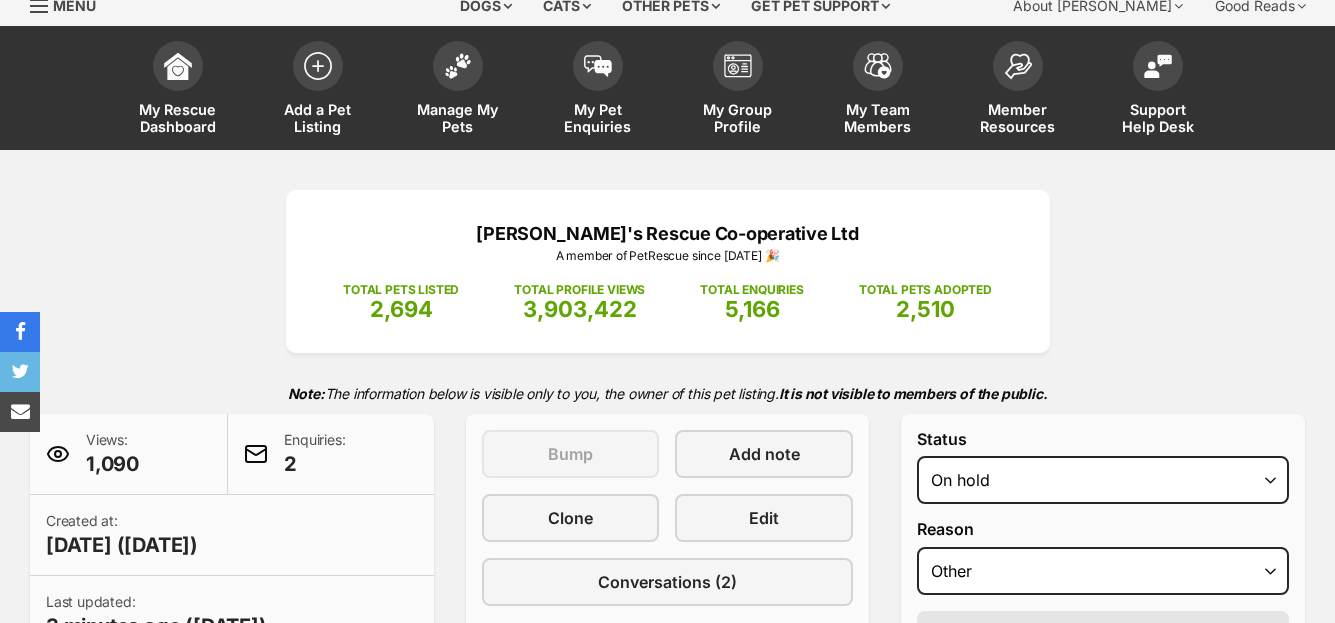 scroll, scrollTop: 77, scrollLeft: 0, axis: vertical 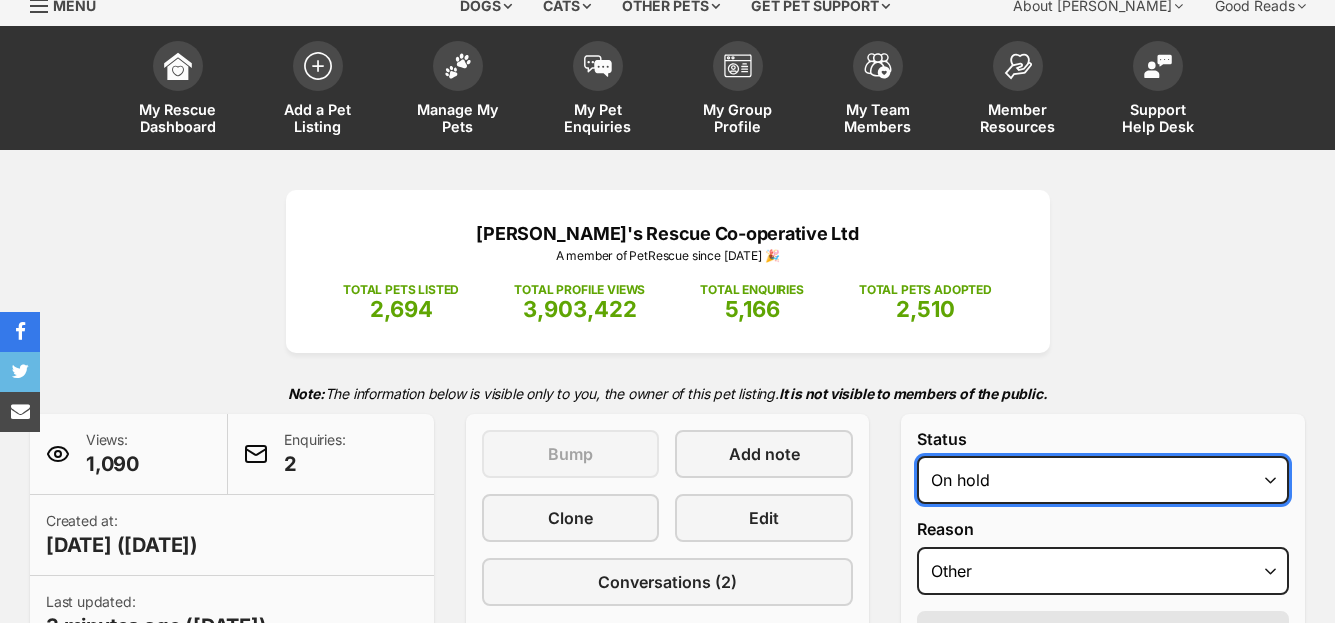 click on "Draft - not available as listing has enquires
Available
On hold
Adopted" at bounding box center (1103, 480) 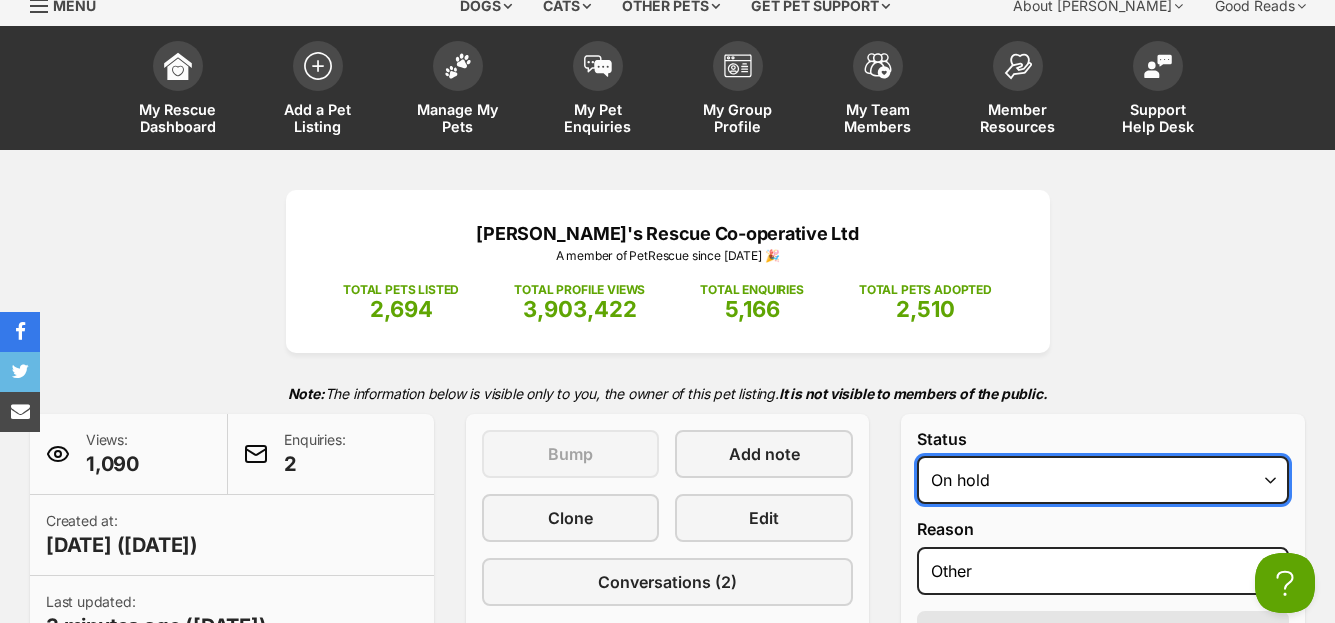 scroll, scrollTop: 0, scrollLeft: 0, axis: both 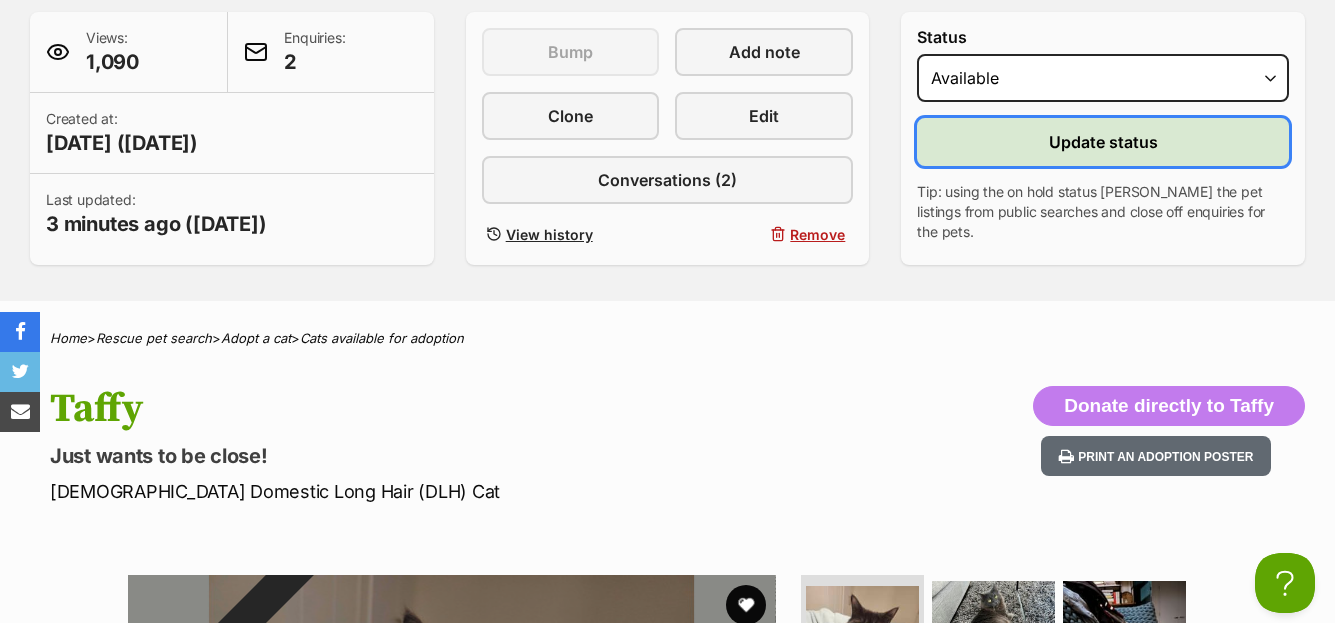 click on "Update status" at bounding box center [1103, 142] 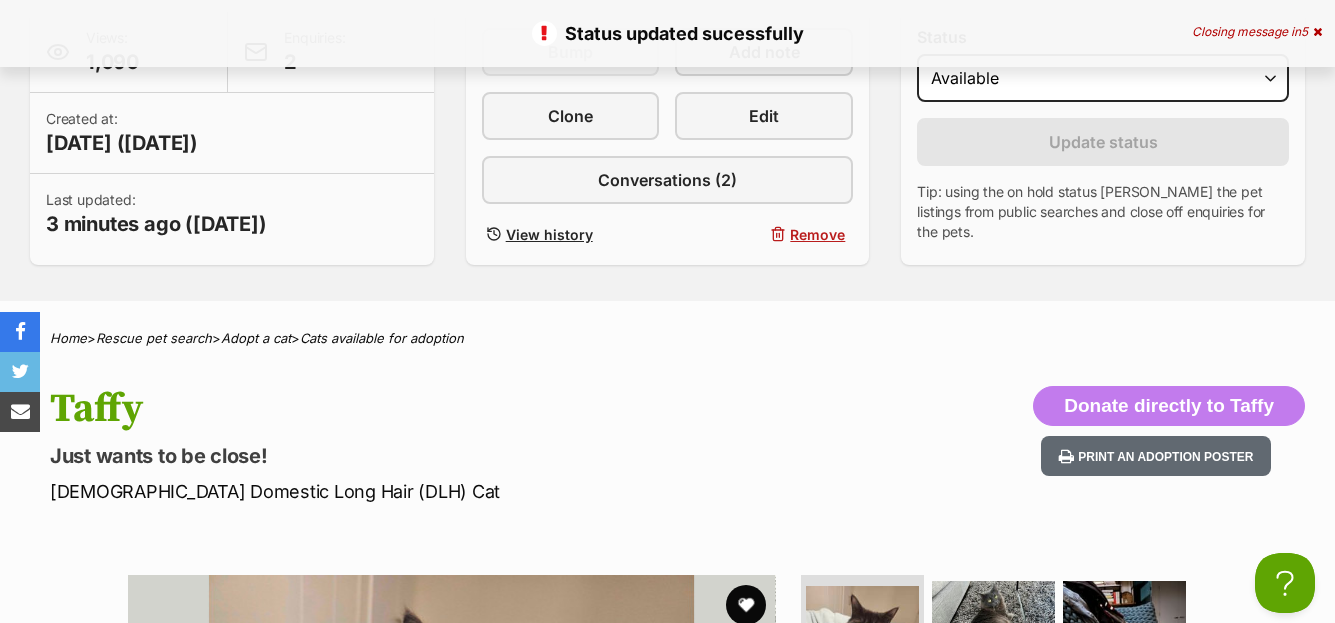scroll, scrollTop: 0, scrollLeft: 0, axis: both 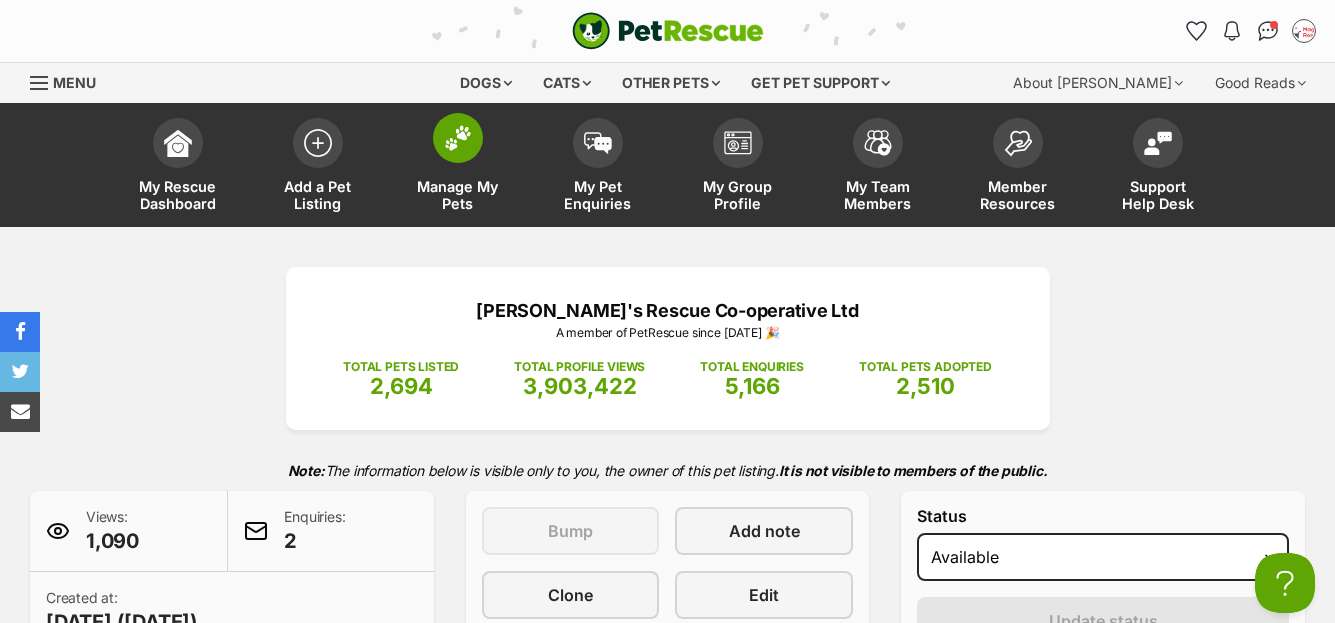 click at bounding box center [458, 138] 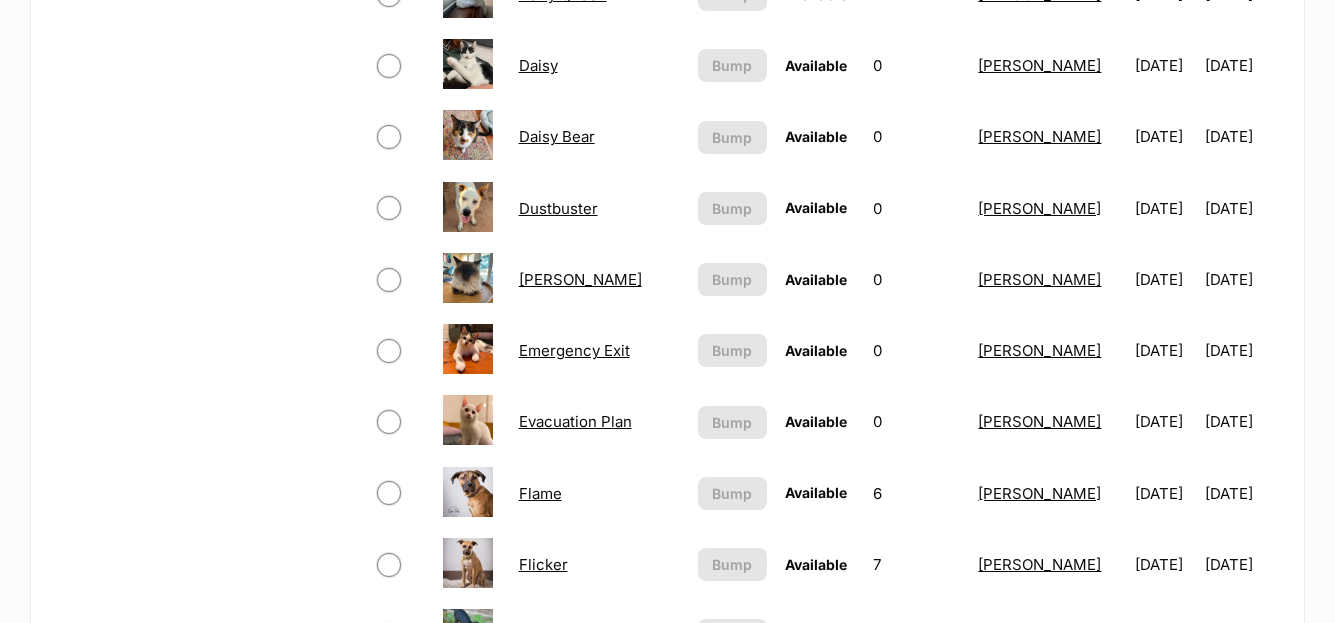 scroll, scrollTop: 998, scrollLeft: 0, axis: vertical 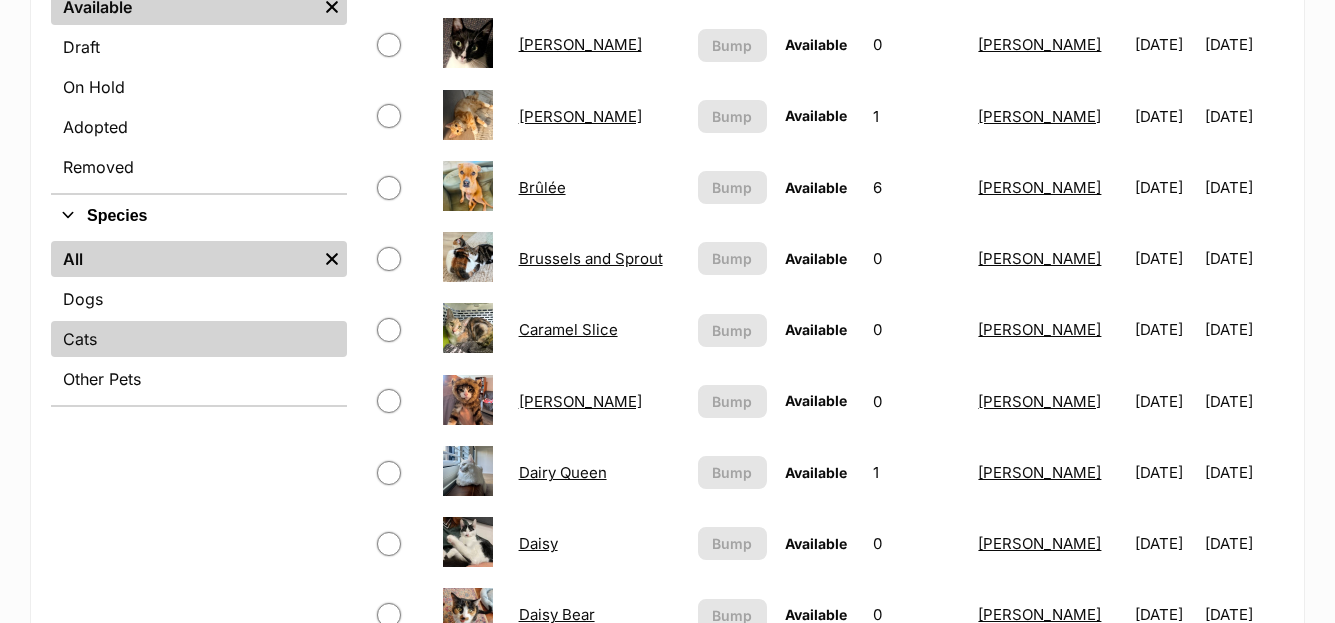 click on "Cats" at bounding box center (199, 339) 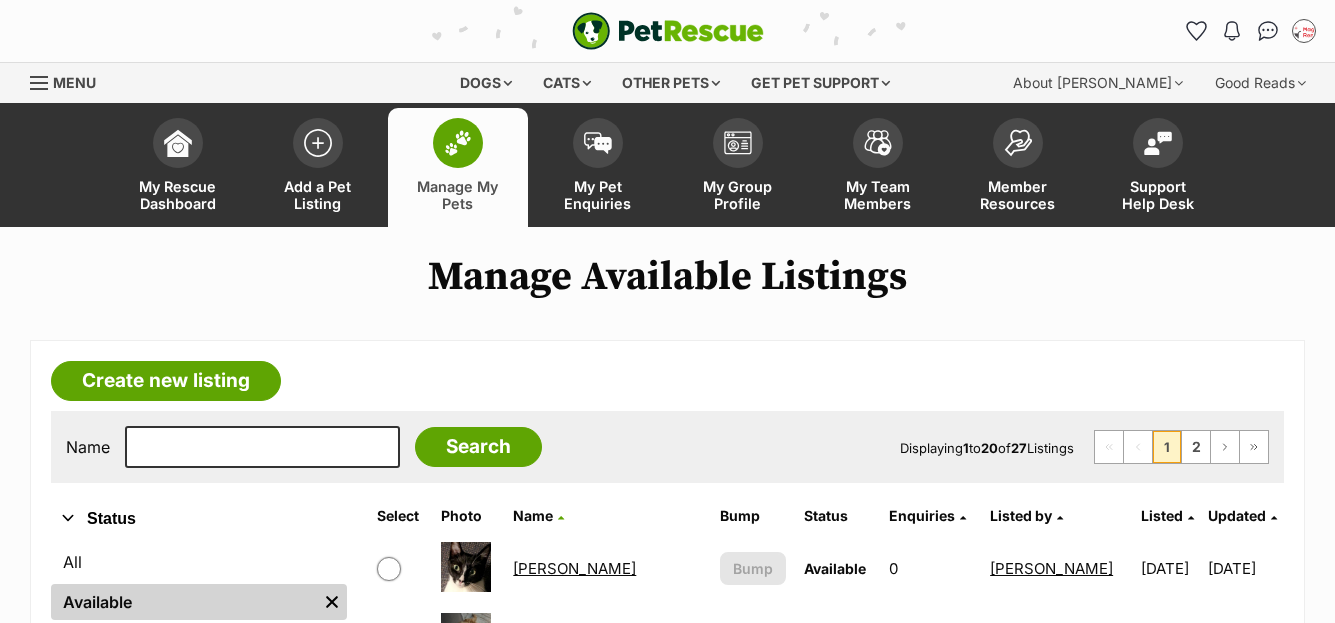 scroll, scrollTop: 0, scrollLeft: 0, axis: both 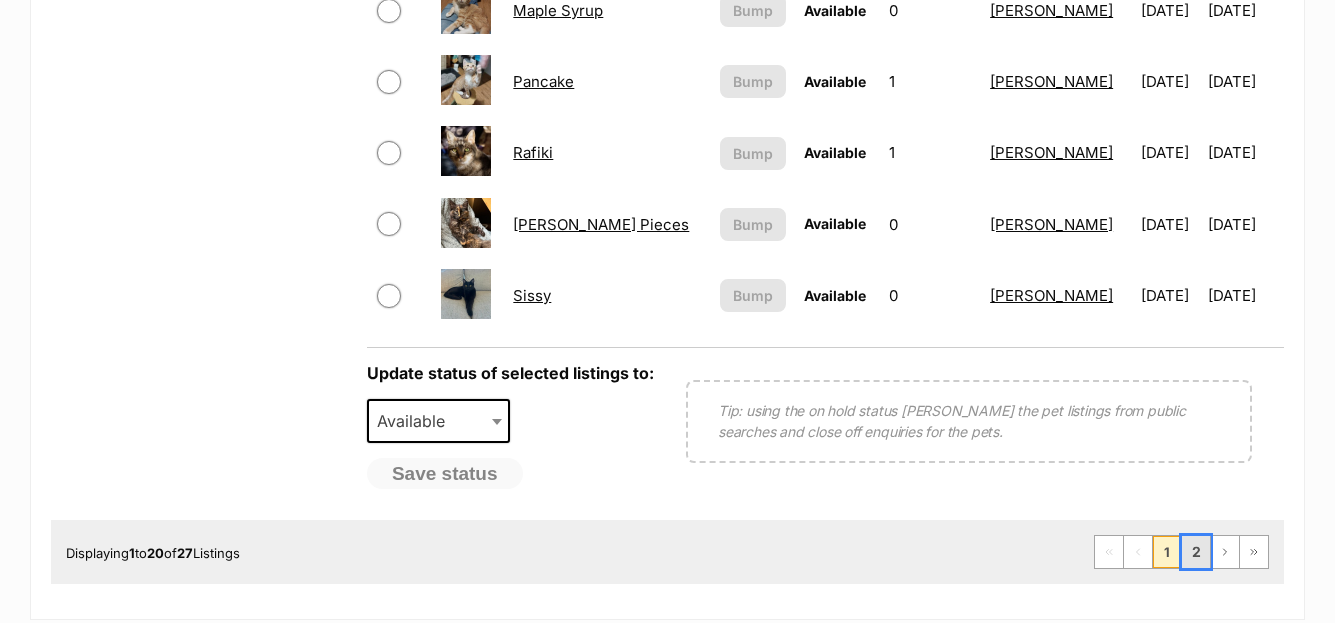 click on "2" at bounding box center (1196, 552) 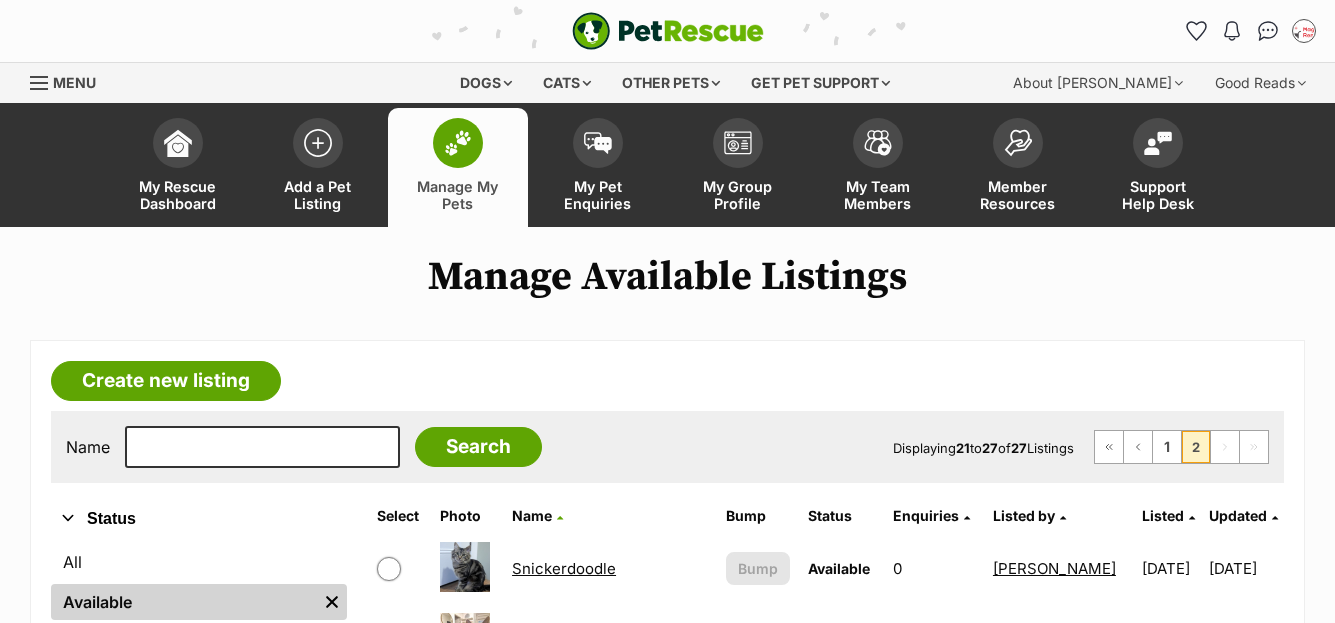 scroll, scrollTop: 0, scrollLeft: 0, axis: both 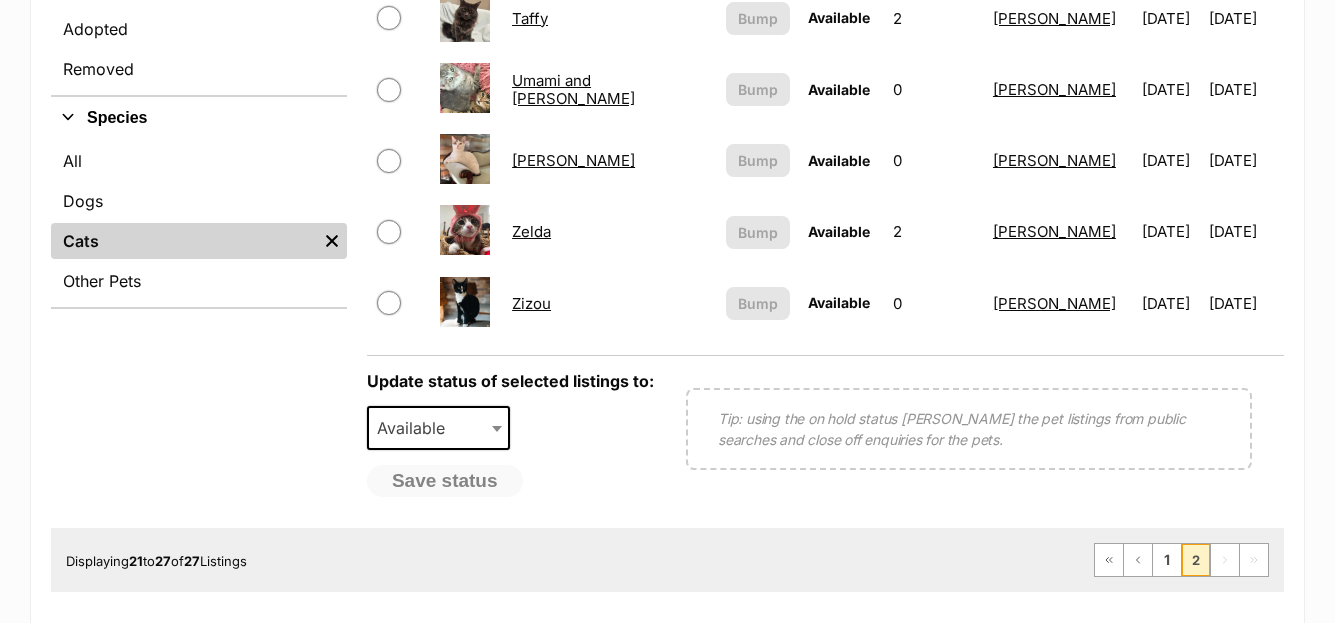 click on "Zelda" at bounding box center [531, 231] 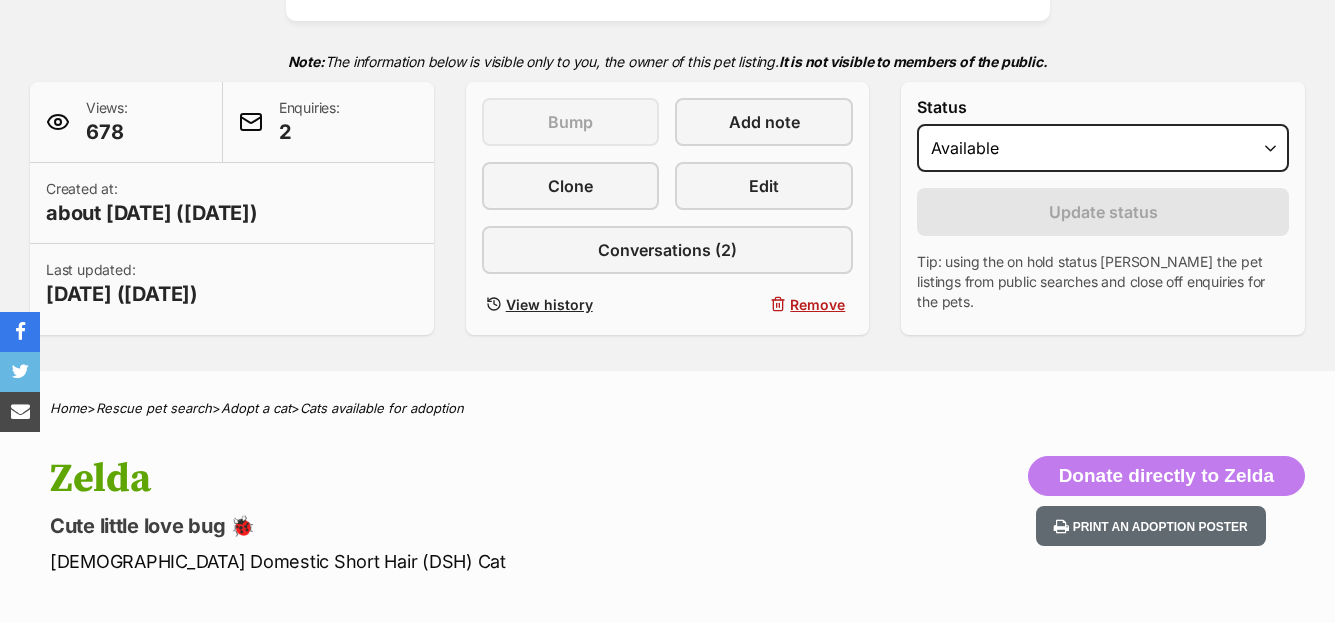 scroll, scrollTop: 409, scrollLeft: 0, axis: vertical 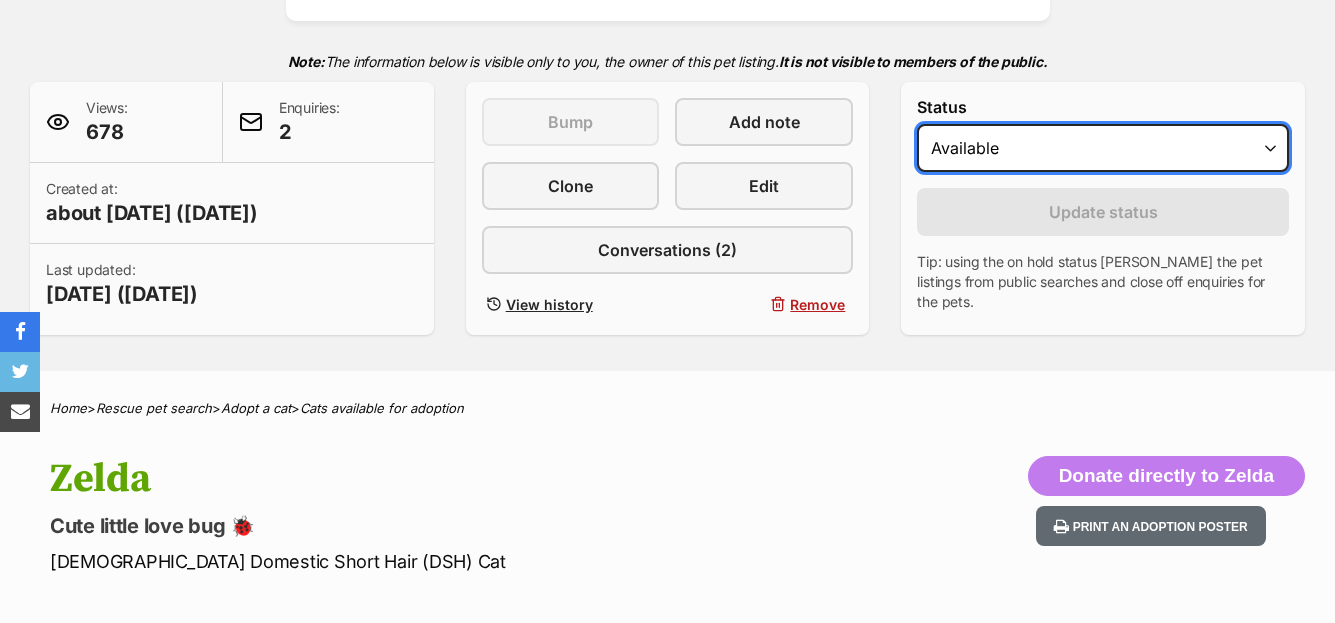 click on "Draft - not available as listing has enquires
Available
On hold
Adopted" at bounding box center (1103, 148) 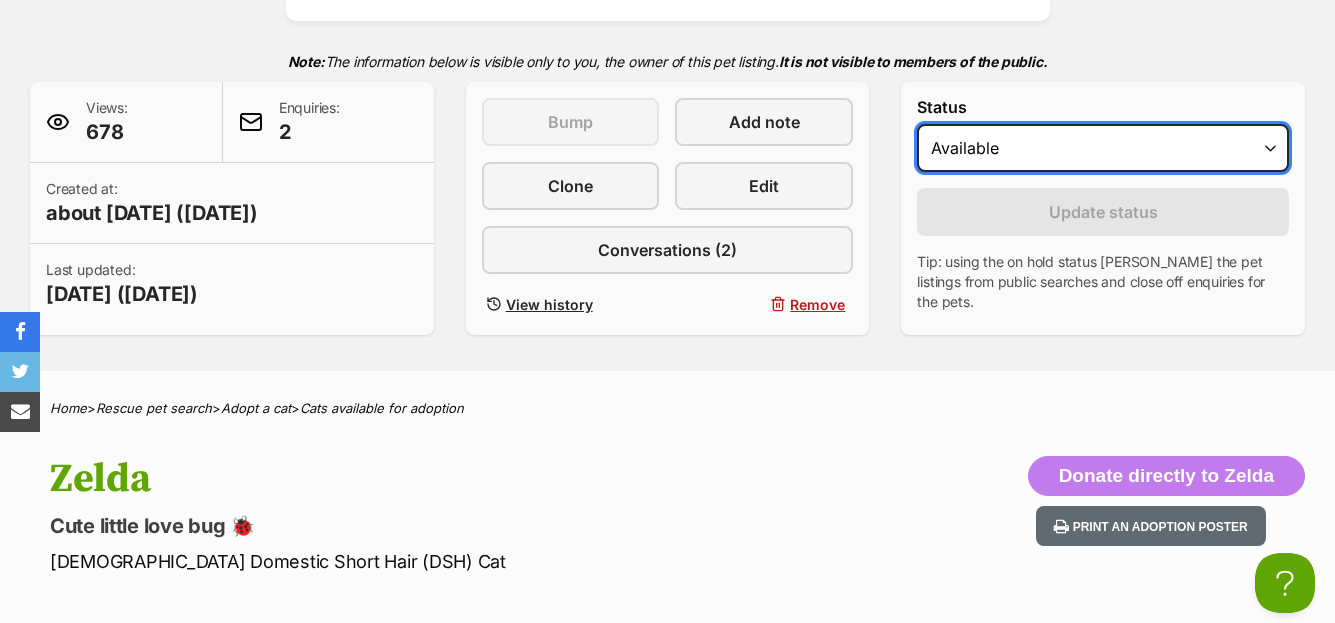 scroll, scrollTop: 0, scrollLeft: 0, axis: both 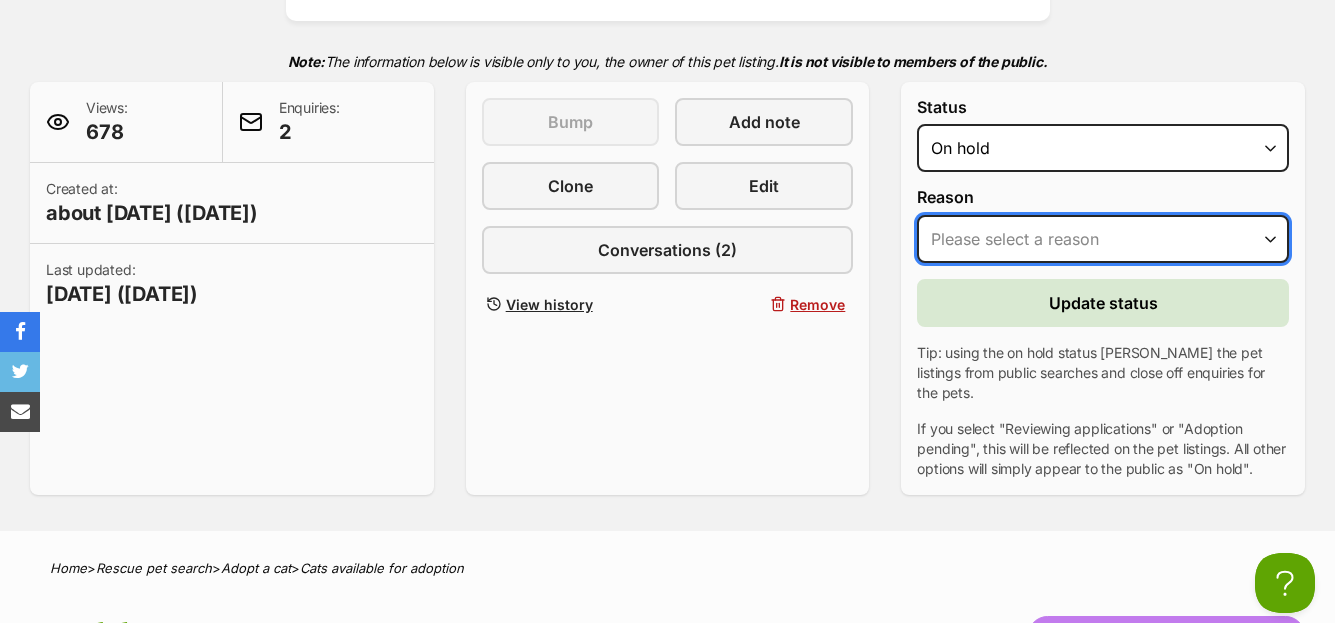 click on "Please select a reason
Medical reasons
Reviewing applications
Adoption pending
Other" at bounding box center [1103, 239] 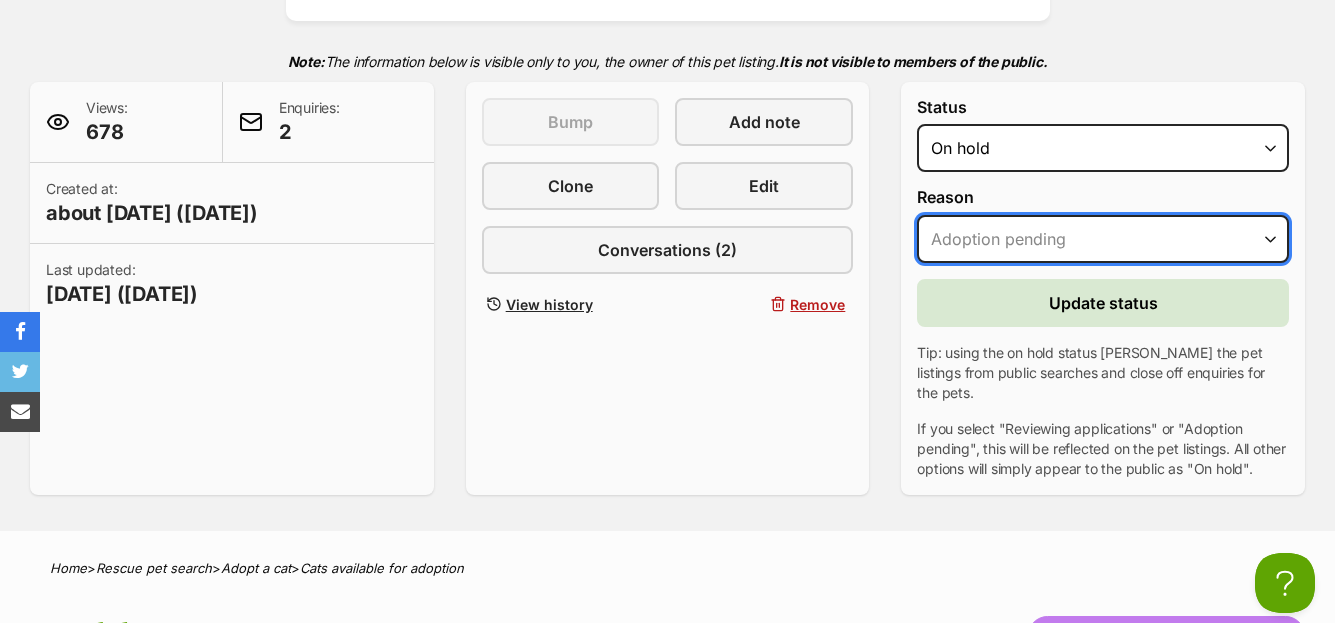 scroll, scrollTop: 0, scrollLeft: 0, axis: both 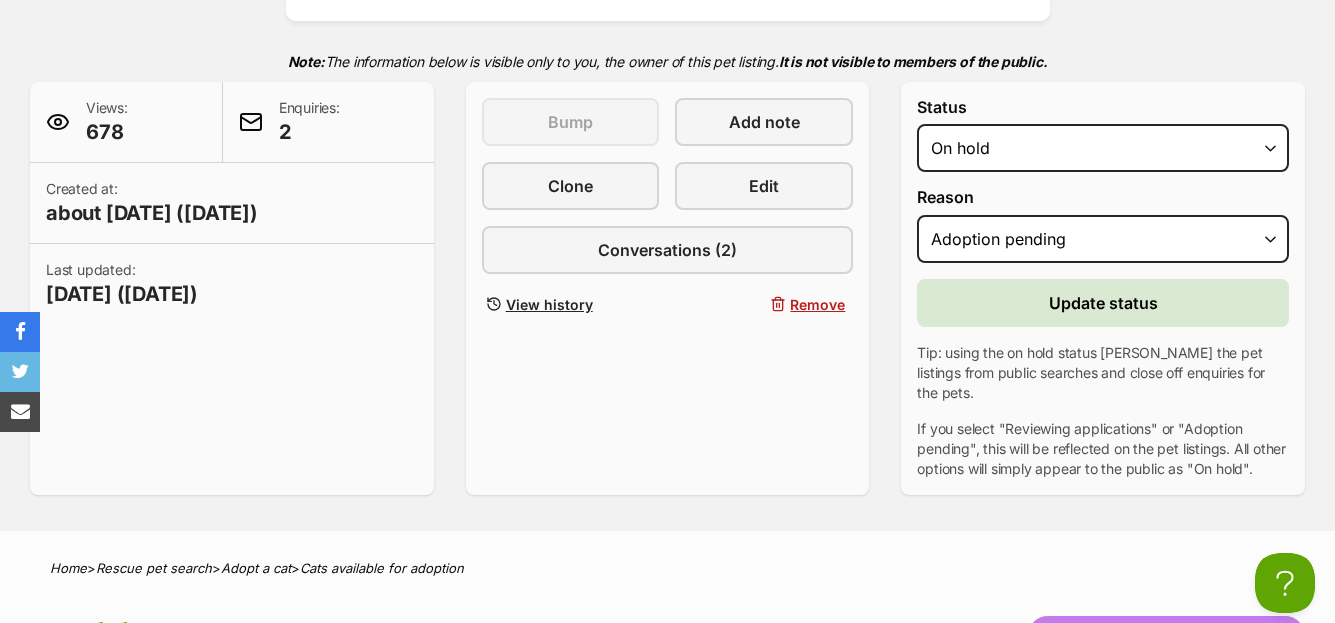 click on "Update status" at bounding box center [1103, 303] 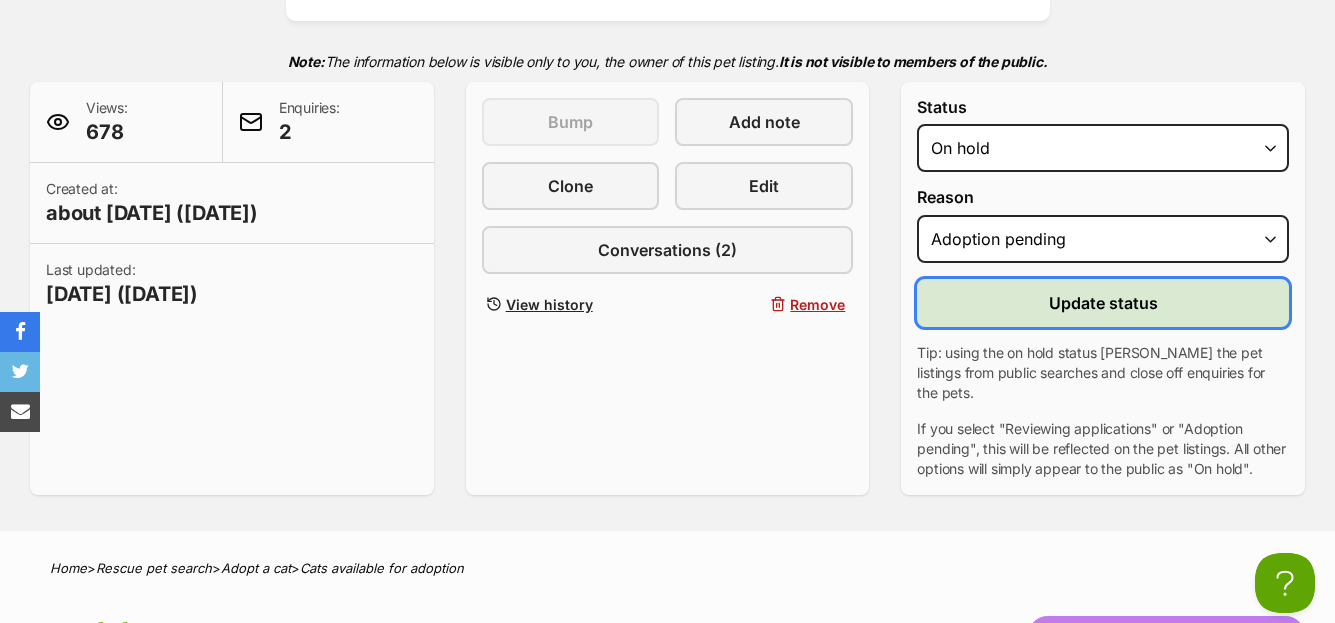 scroll, scrollTop: 0, scrollLeft: 0, axis: both 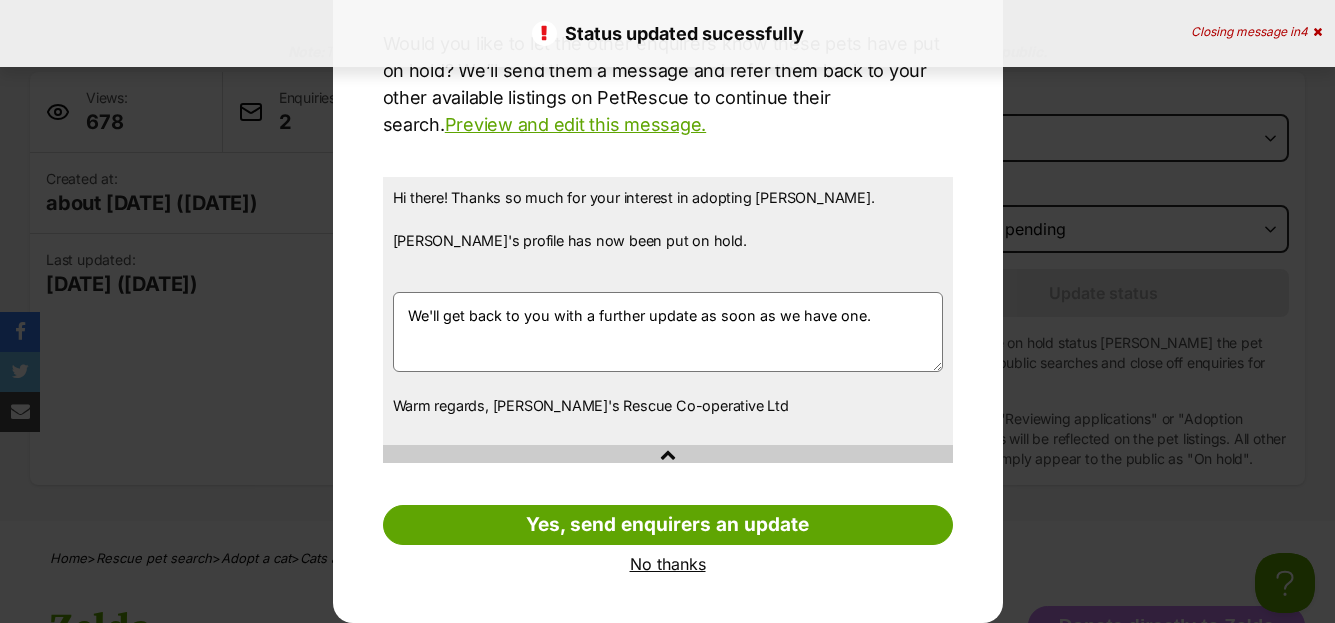 click on "No thanks" at bounding box center [668, 564] 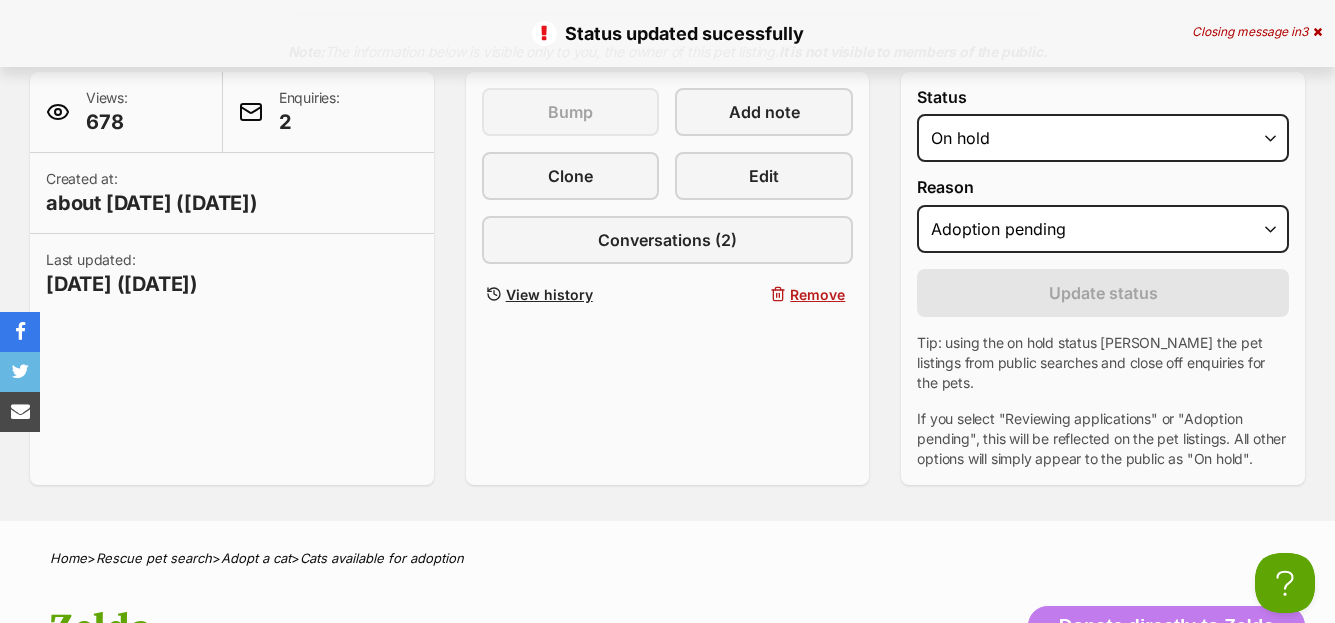 scroll, scrollTop: 0, scrollLeft: 0, axis: both 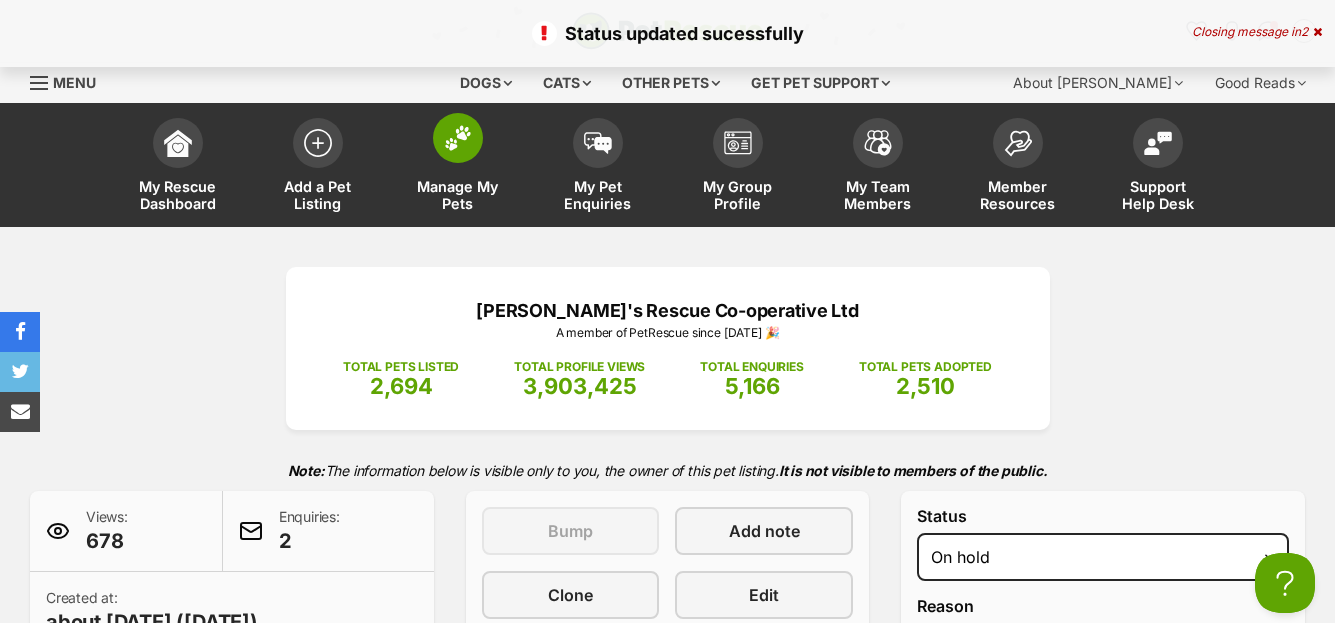 click at bounding box center (458, 138) 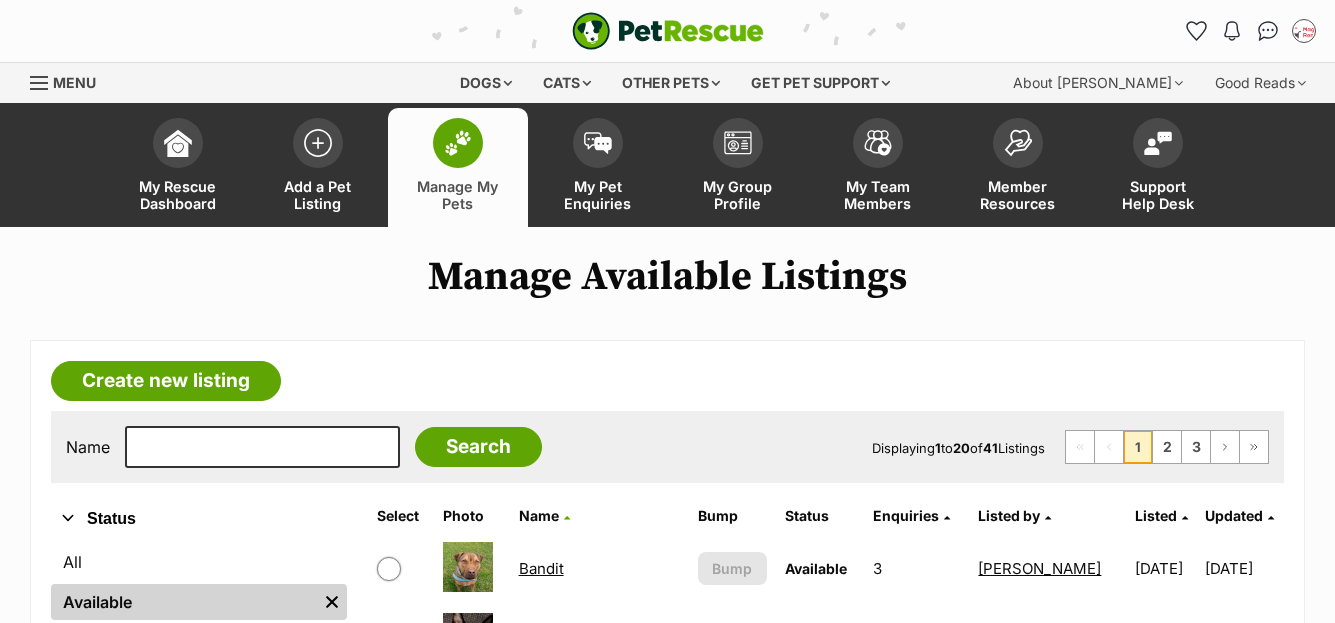 scroll, scrollTop: 0, scrollLeft: 0, axis: both 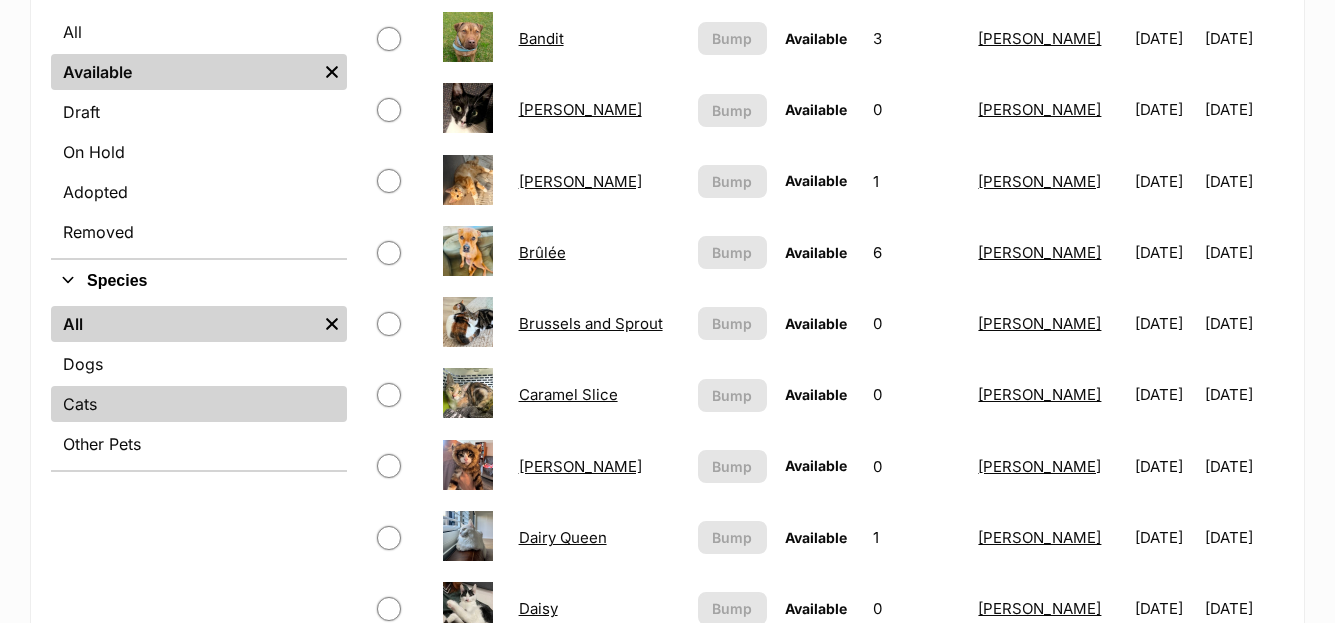 click on "Cats" at bounding box center [199, 404] 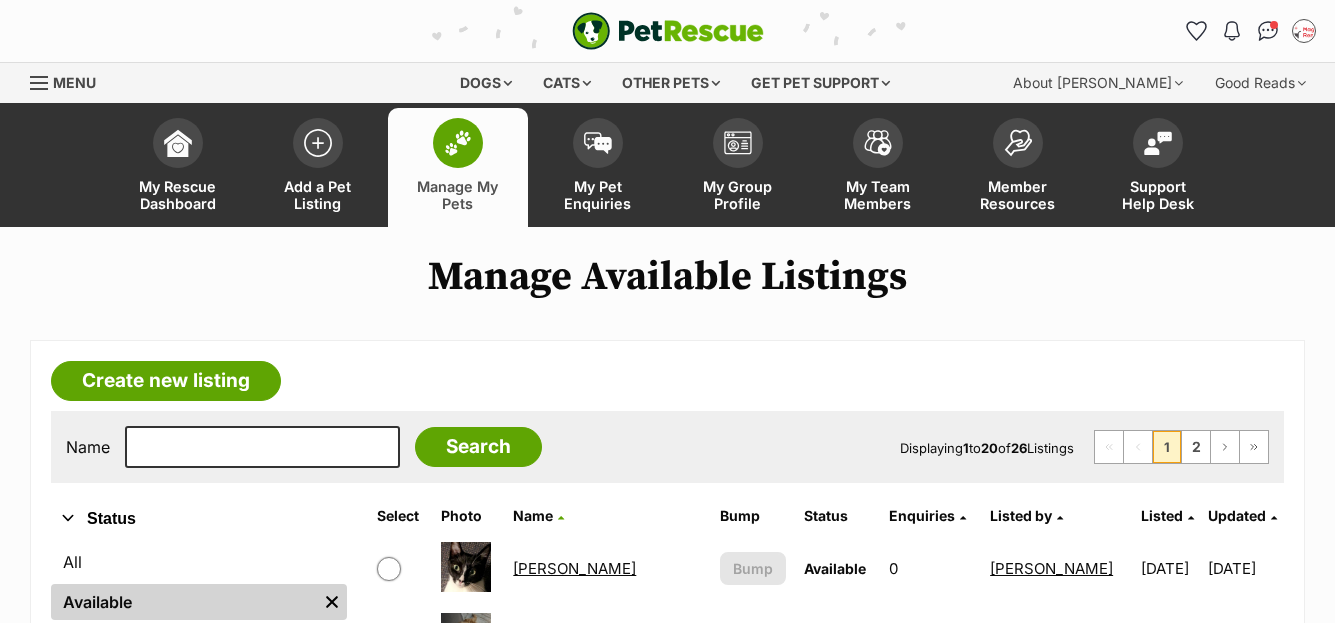 scroll, scrollTop: 506, scrollLeft: 0, axis: vertical 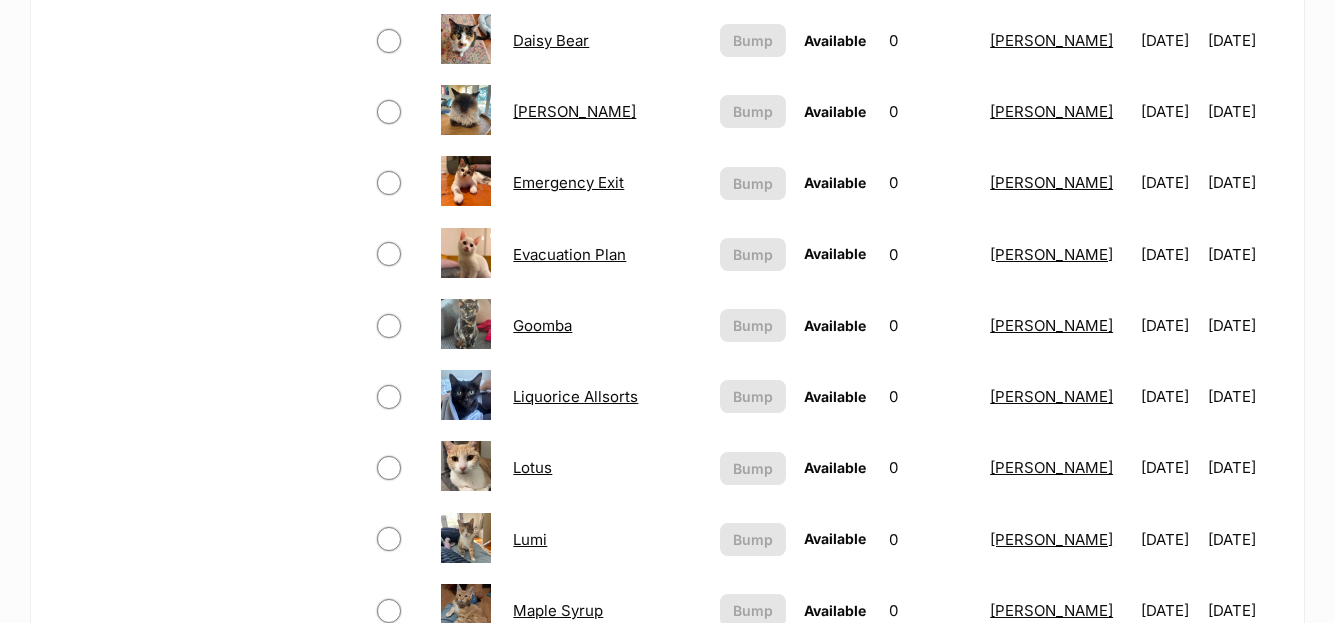 click on "Evacuation Plan" at bounding box center [569, 254] 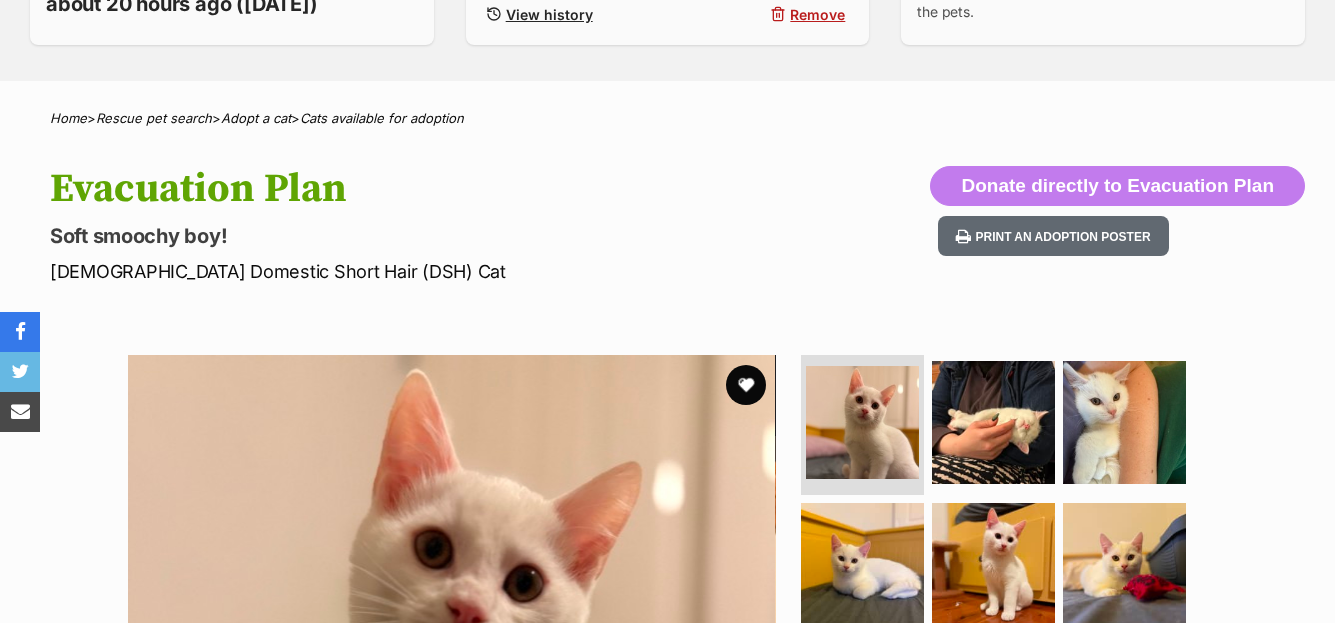 scroll, scrollTop: 967, scrollLeft: 0, axis: vertical 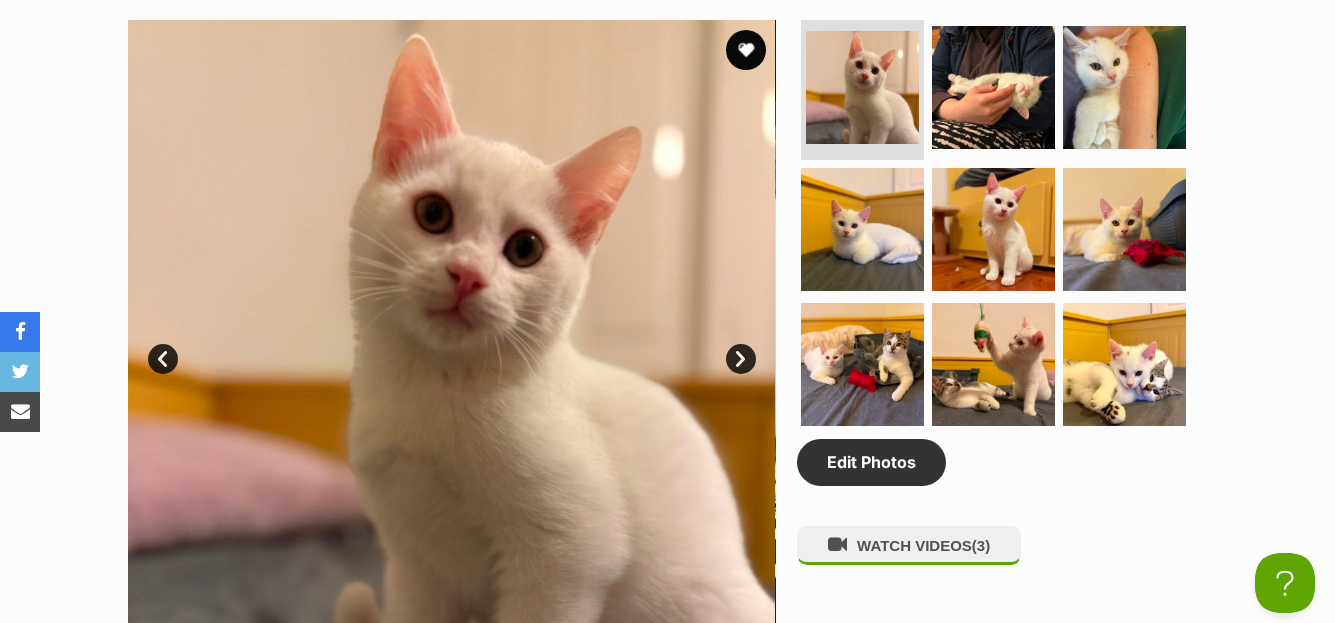click on "Next" at bounding box center [741, 359] 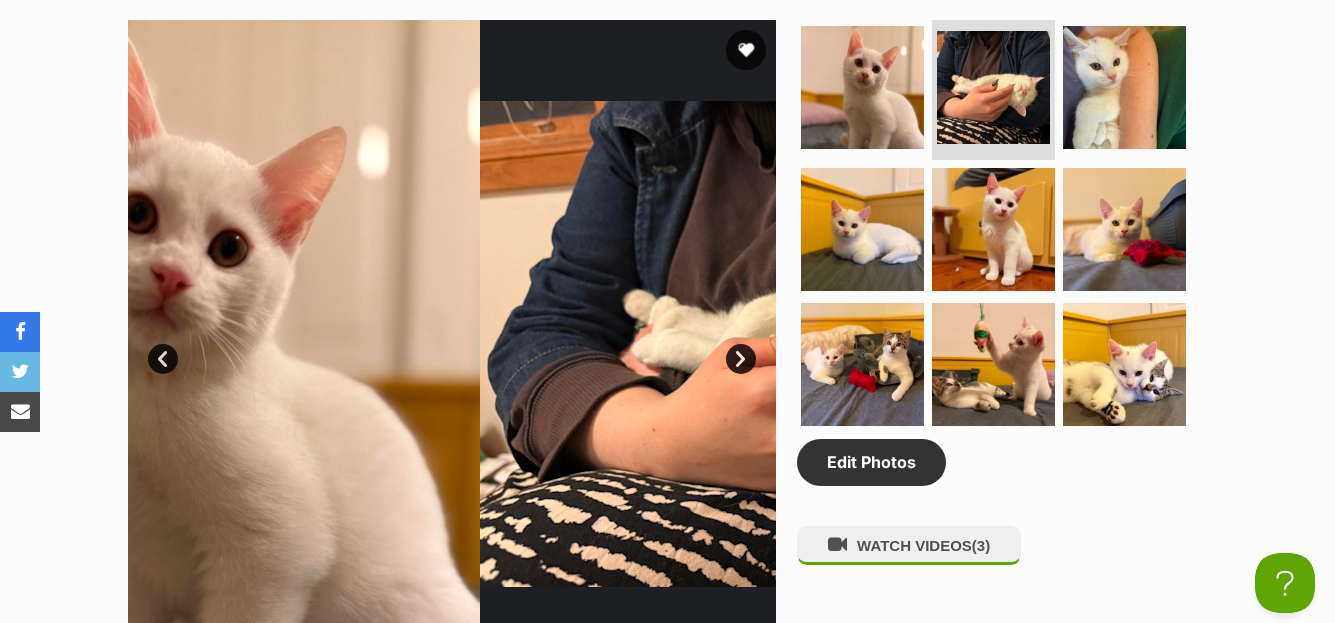 scroll, scrollTop: 0, scrollLeft: 0, axis: both 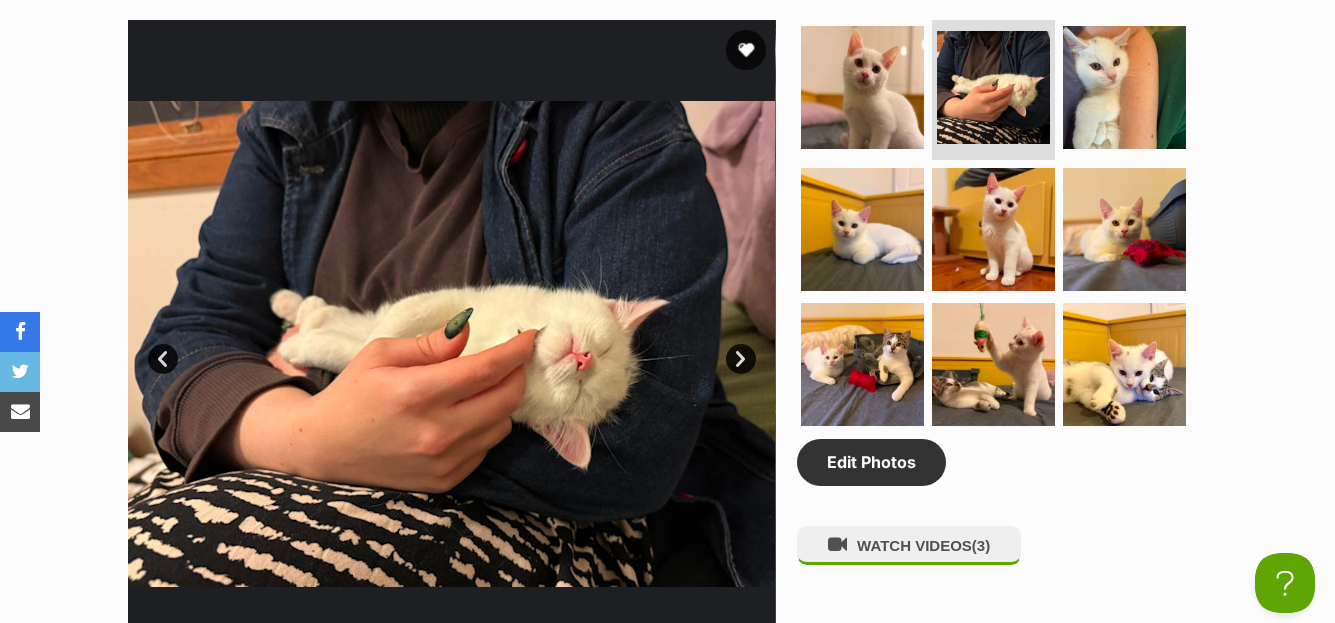 click on "Next" at bounding box center [741, 359] 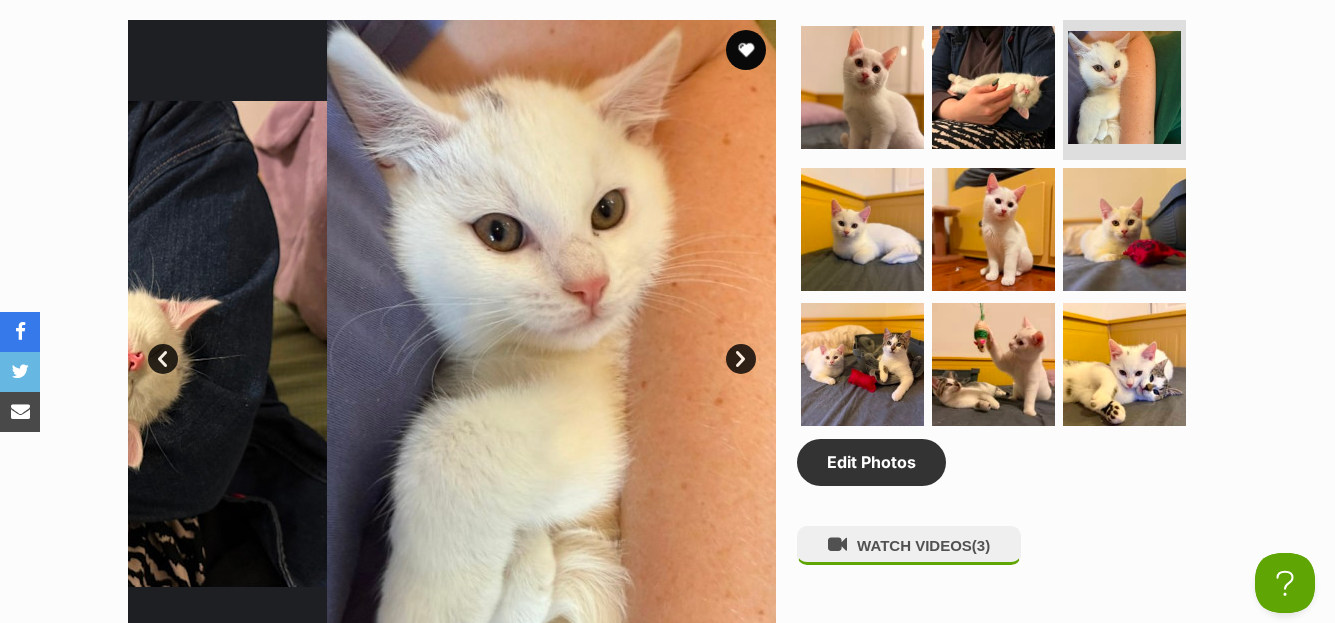 scroll, scrollTop: 0, scrollLeft: 0, axis: both 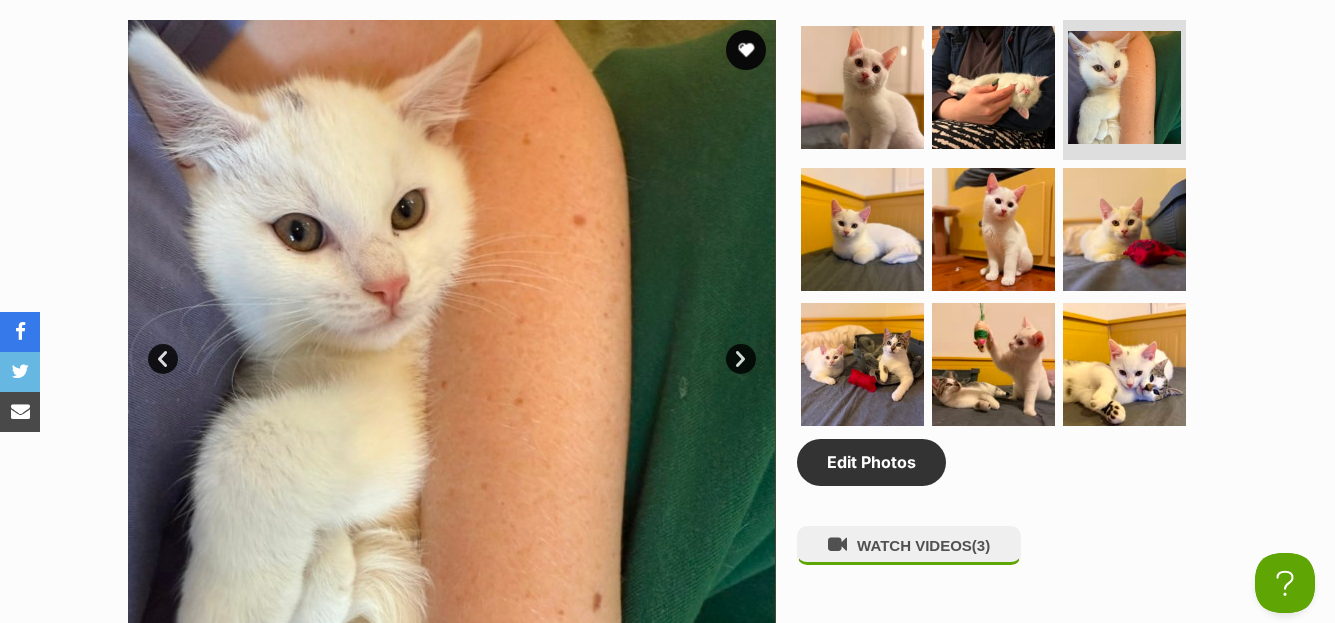 click on "Next" at bounding box center (741, 359) 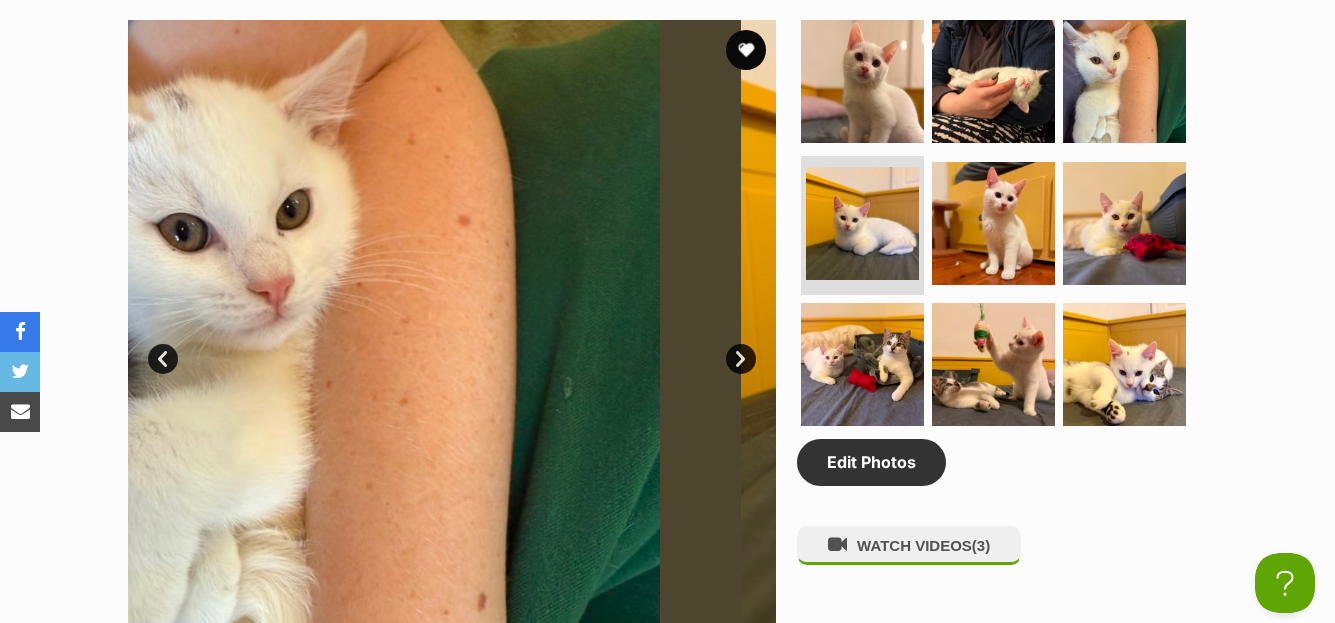 scroll, scrollTop: 0, scrollLeft: 0, axis: both 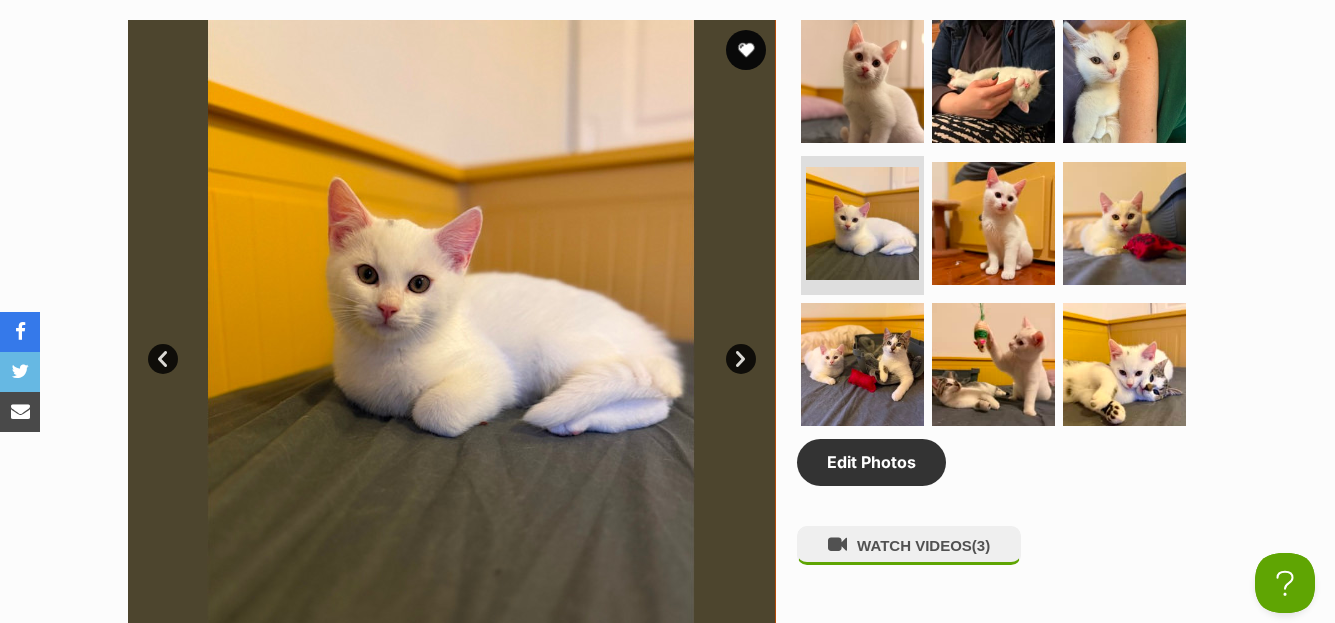 click on "Next" at bounding box center (741, 359) 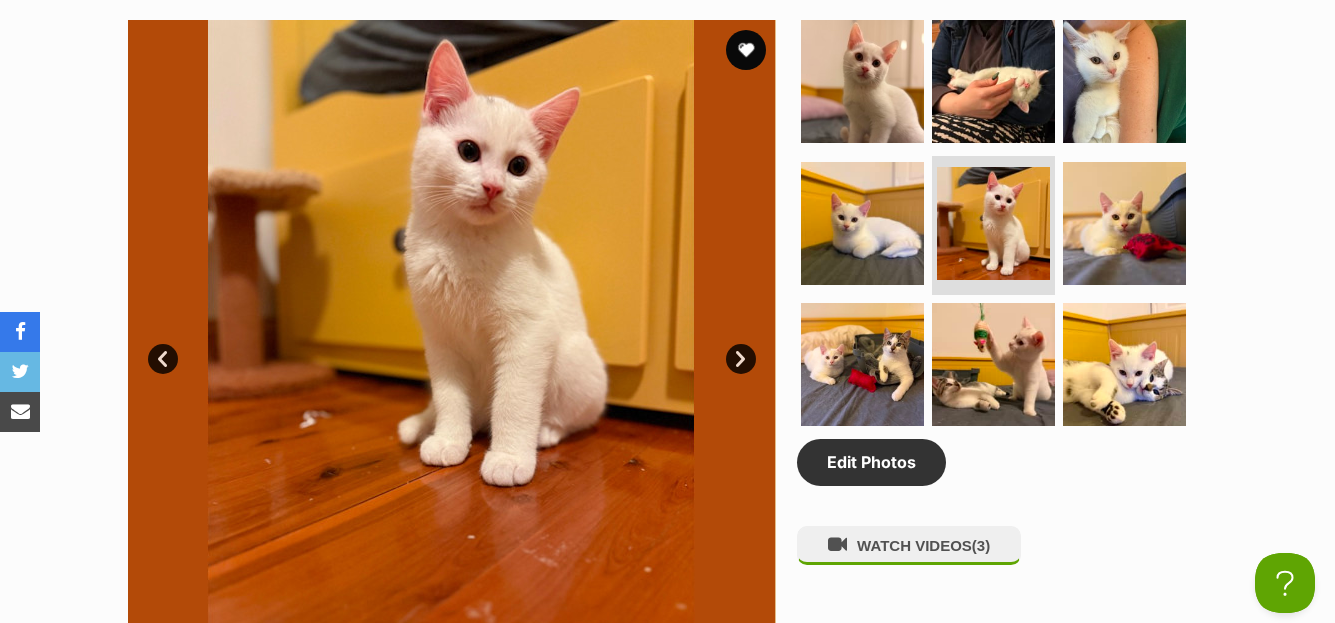 click on "Next" at bounding box center [741, 359] 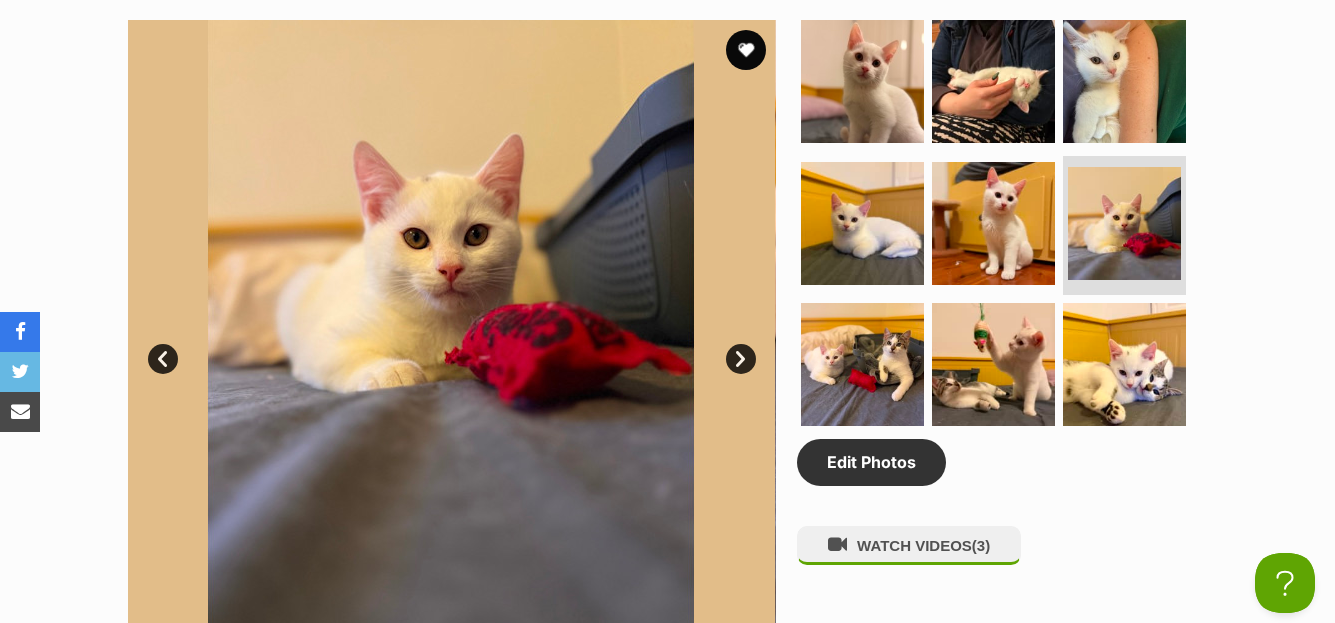 click on "Next" at bounding box center [741, 359] 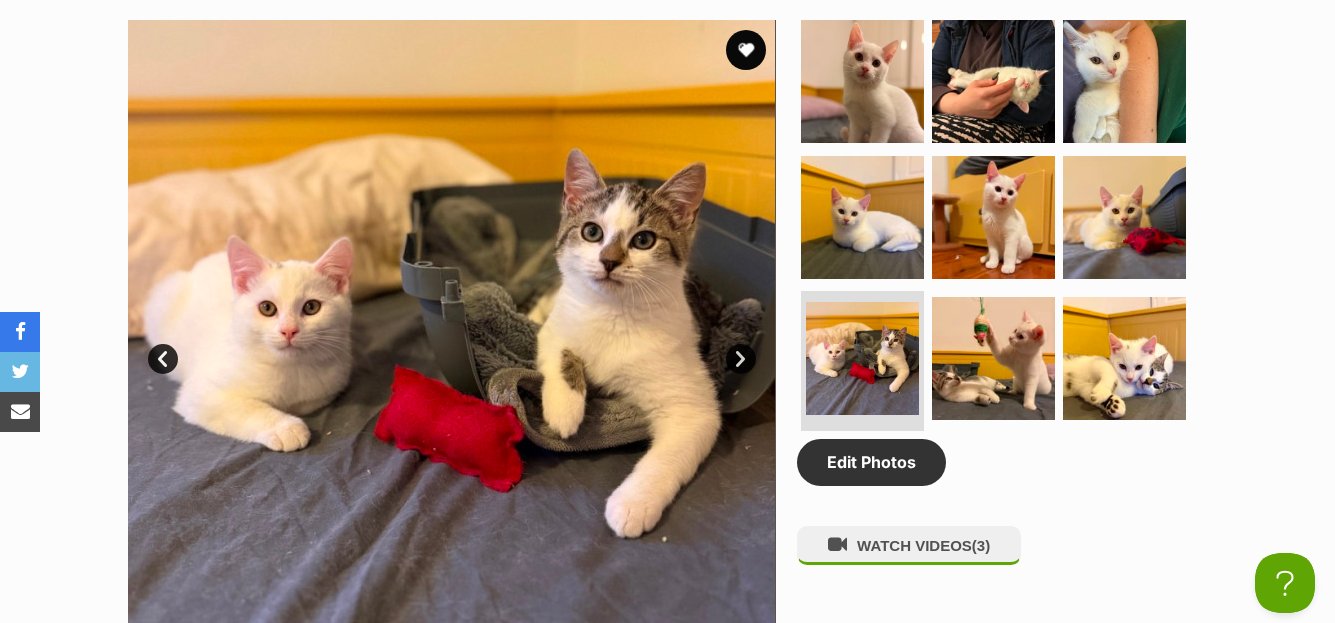 click on "Next" at bounding box center [741, 359] 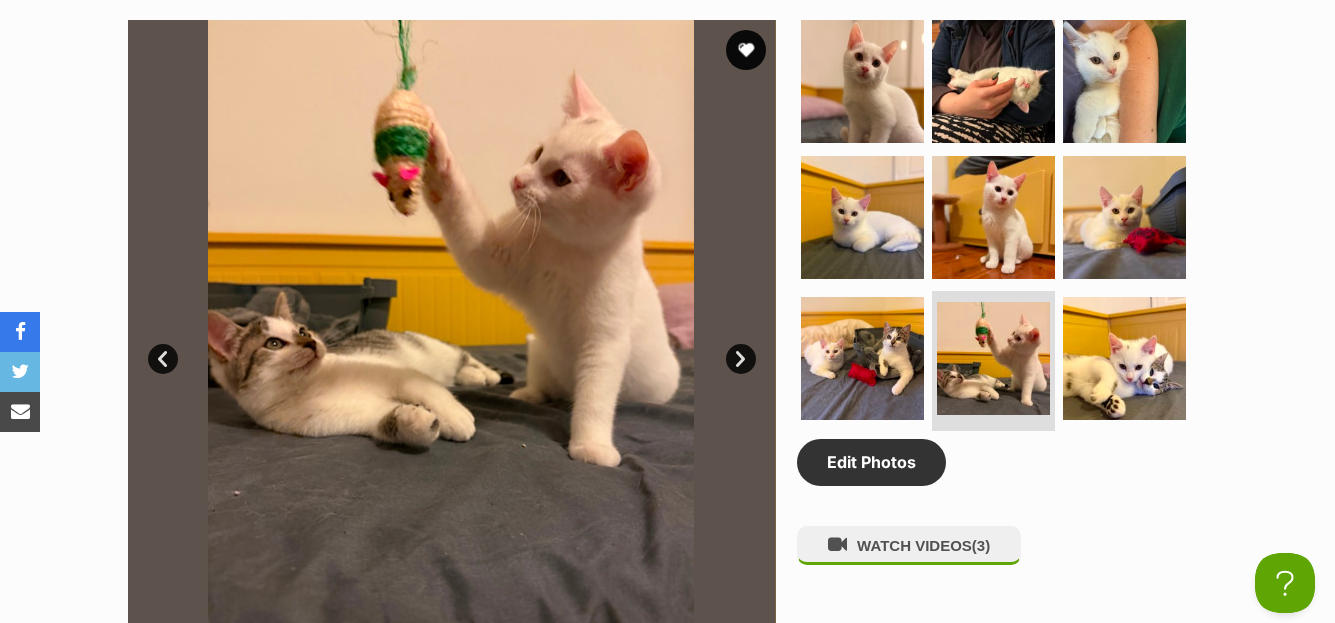 click on "Next" at bounding box center (741, 359) 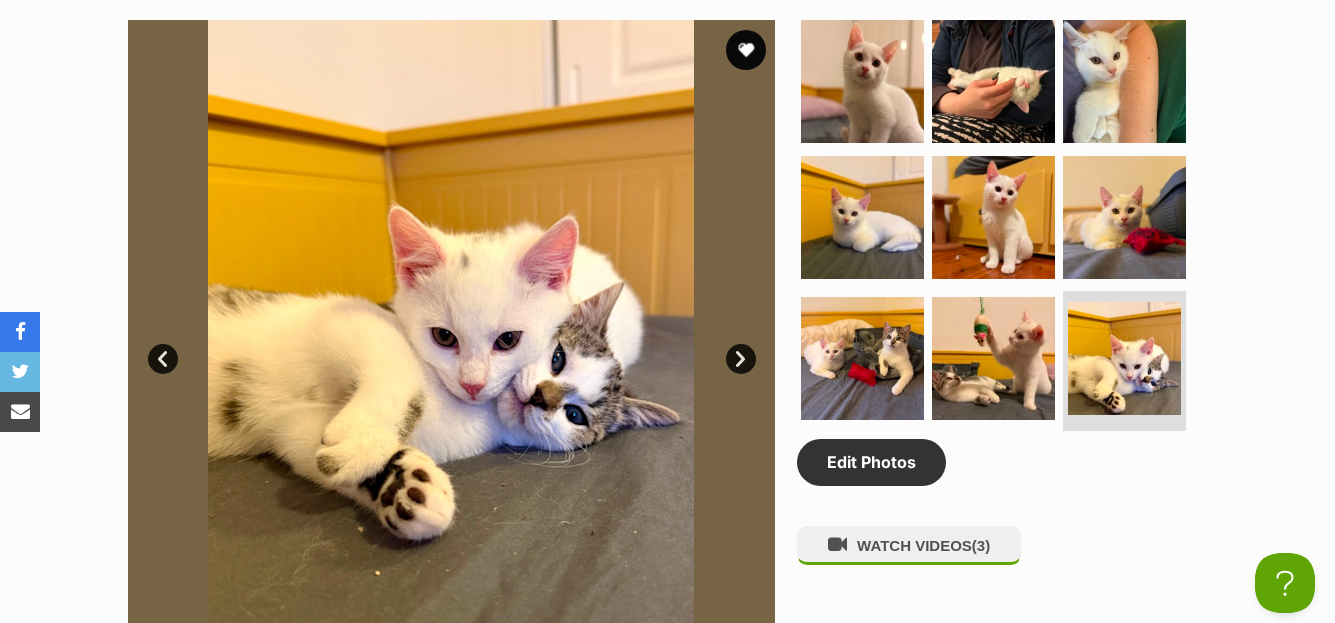 click on "Next" at bounding box center [741, 359] 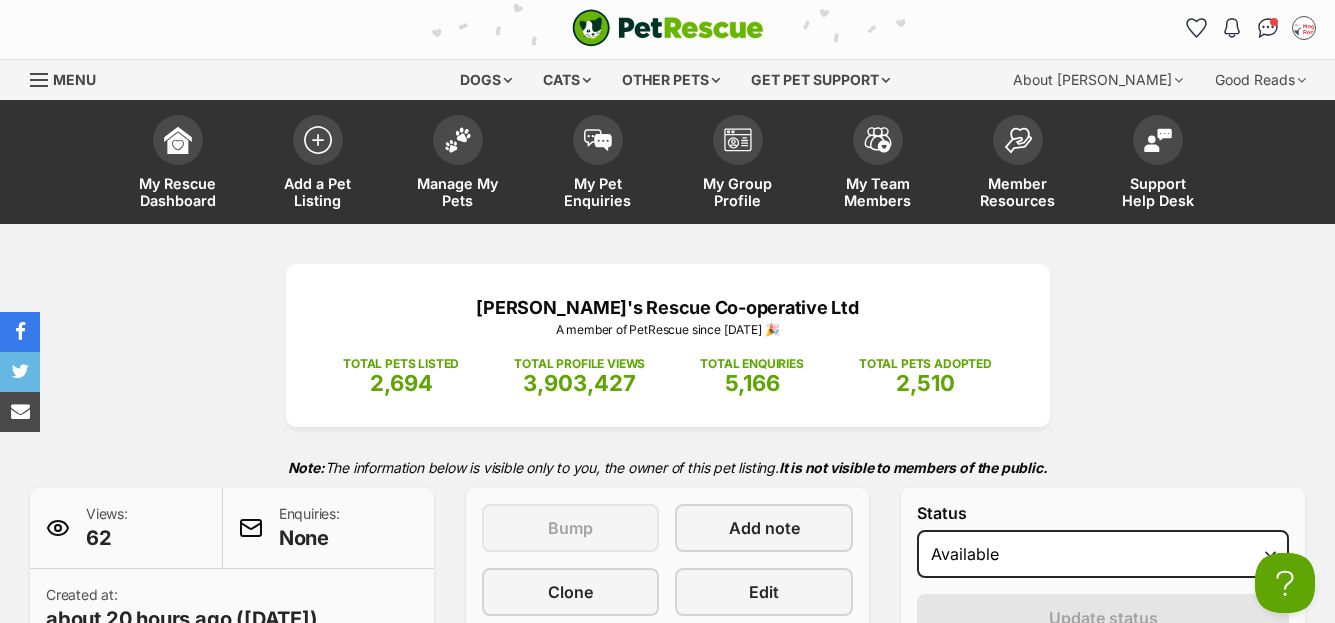 scroll, scrollTop: 0, scrollLeft: 0, axis: both 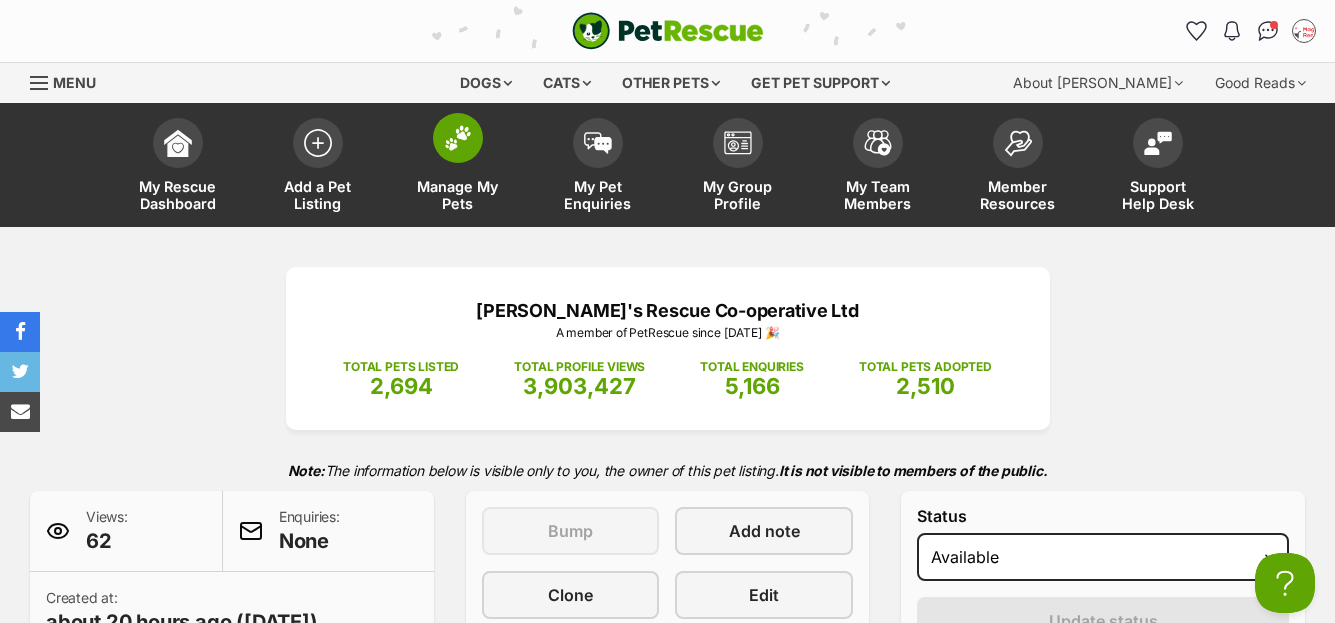 click at bounding box center (458, 138) 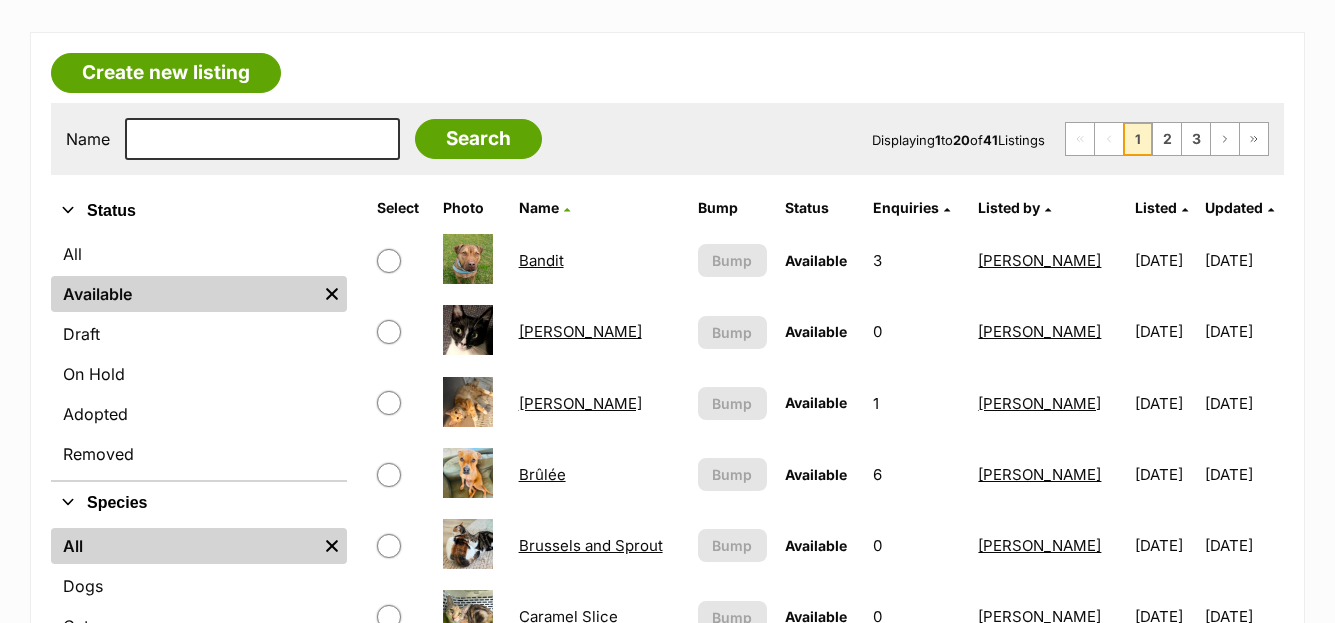 scroll, scrollTop: 426, scrollLeft: 0, axis: vertical 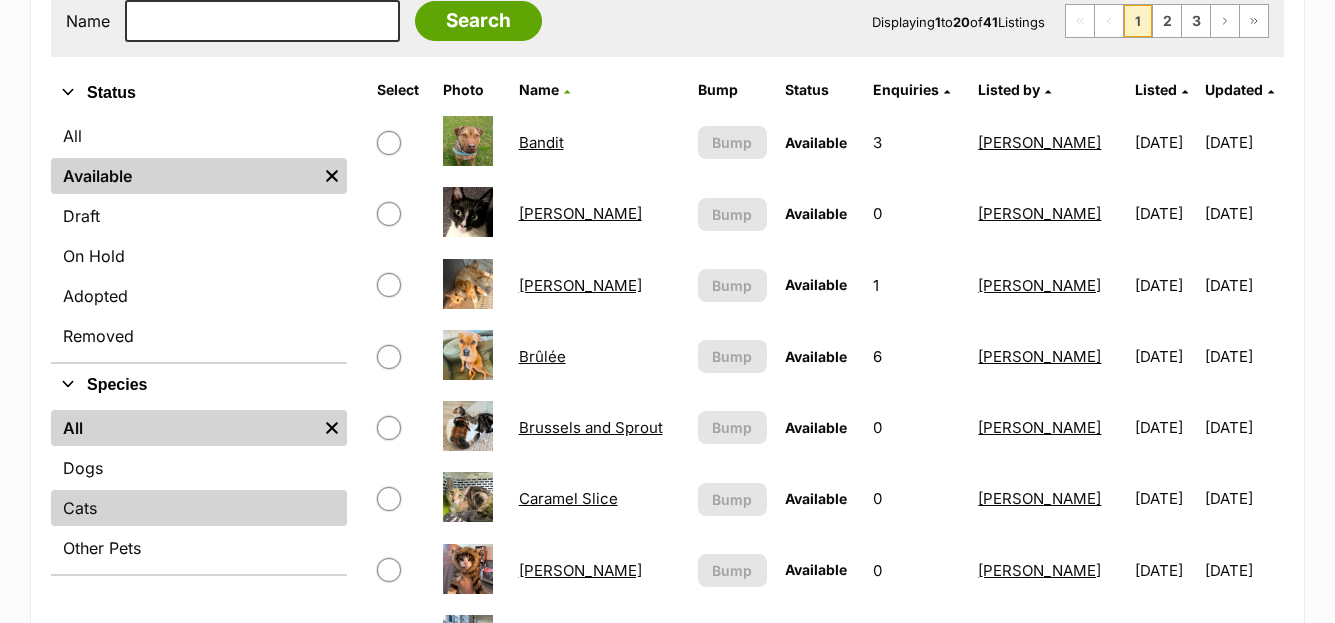 click on "Cats" at bounding box center (199, 508) 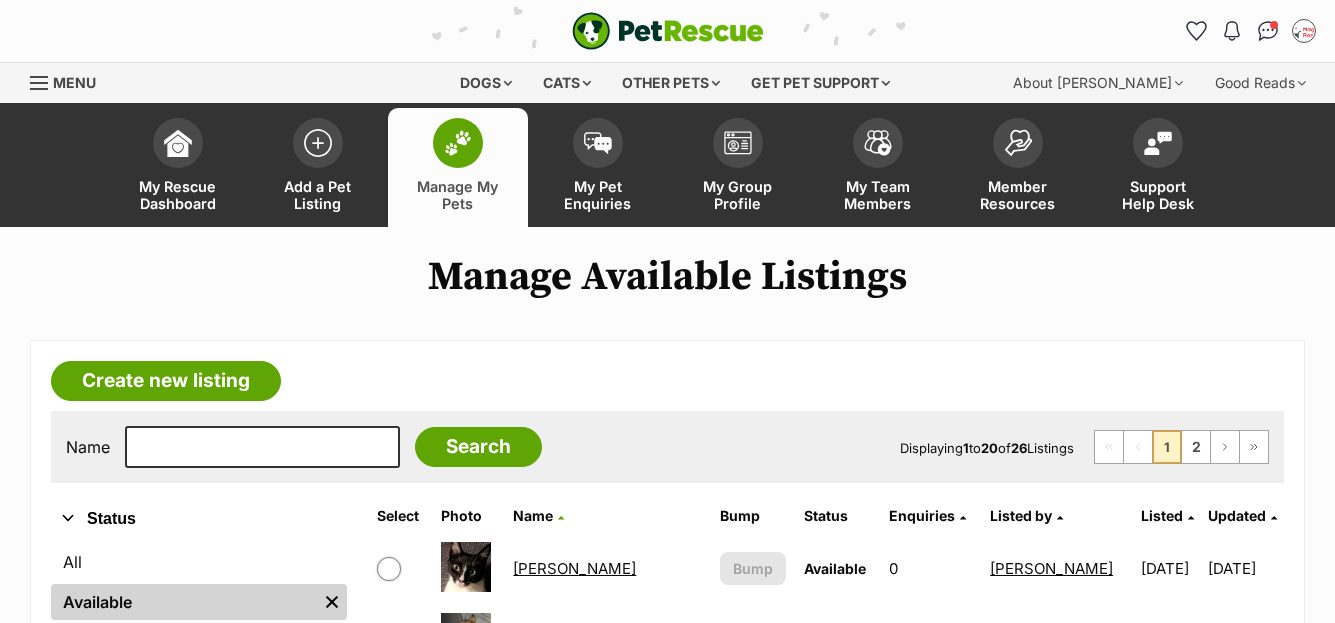 scroll, scrollTop: 0, scrollLeft: 0, axis: both 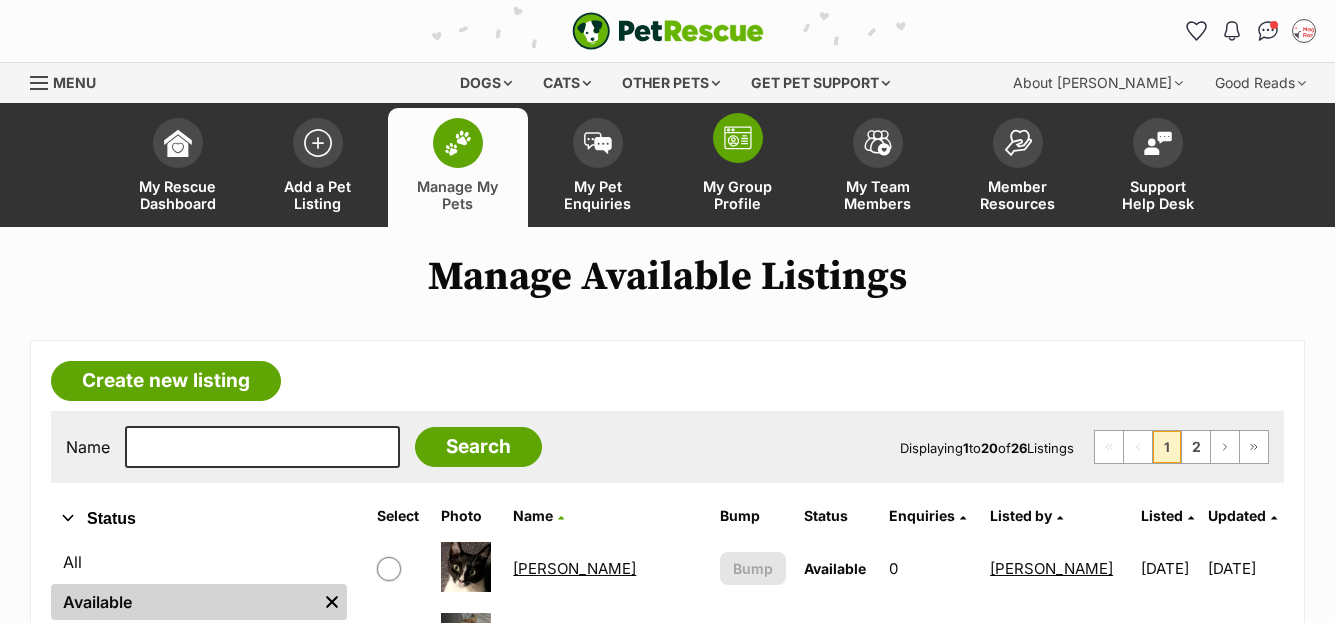click at bounding box center [738, 138] 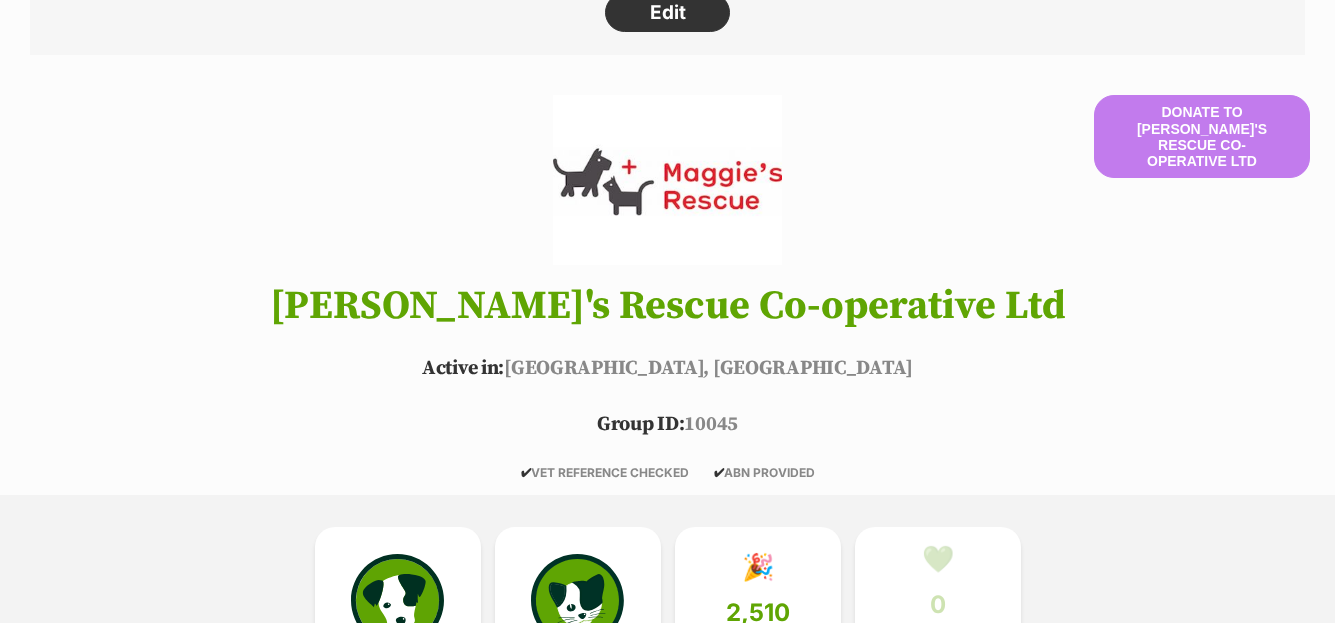 scroll, scrollTop: 581, scrollLeft: 0, axis: vertical 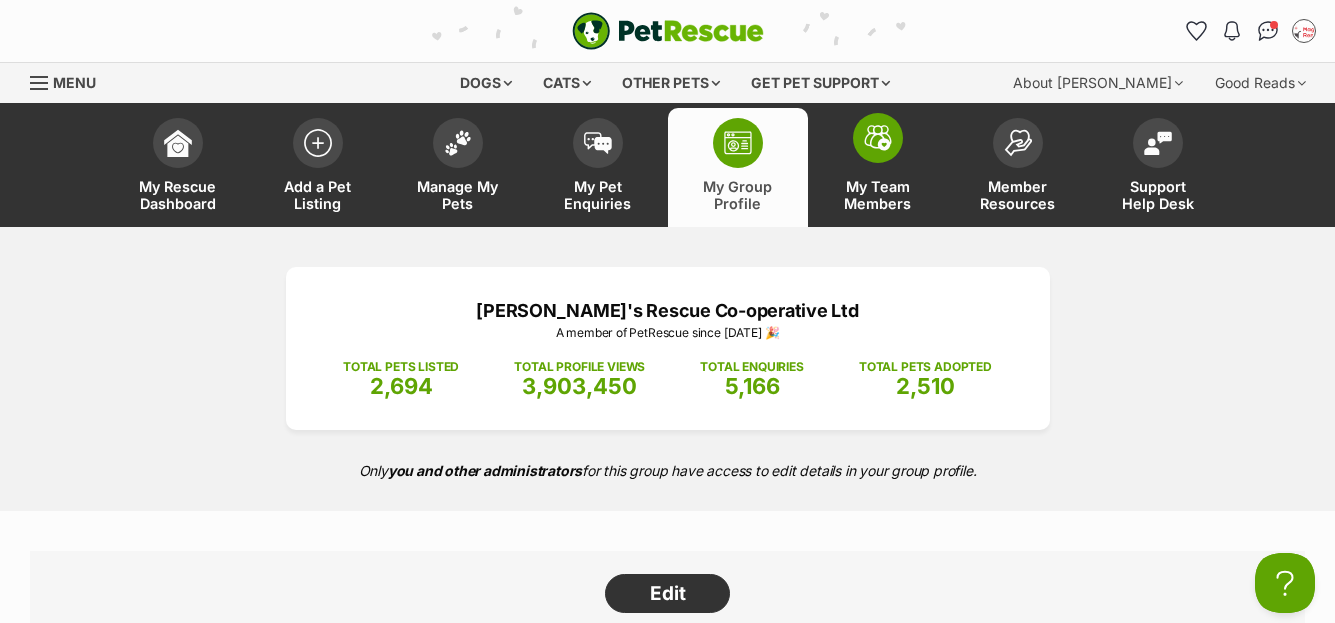 click at bounding box center (878, 138) 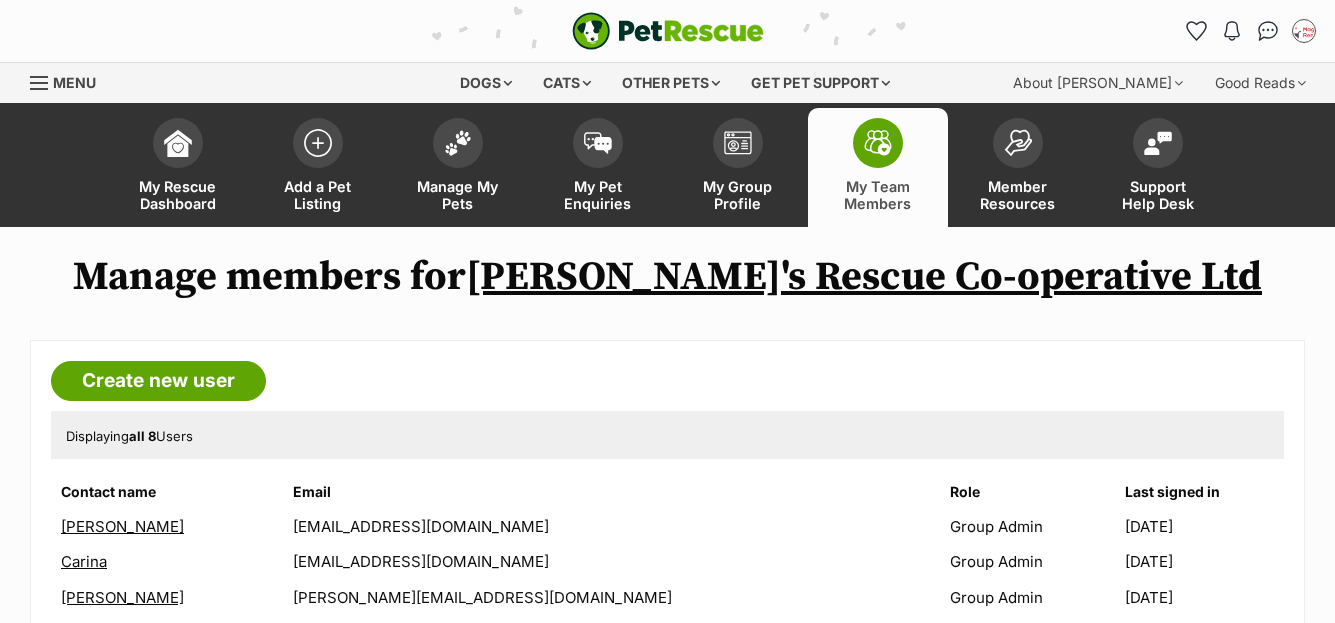 scroll, scrollTop: 0, scrollLeft: 0, axis: both 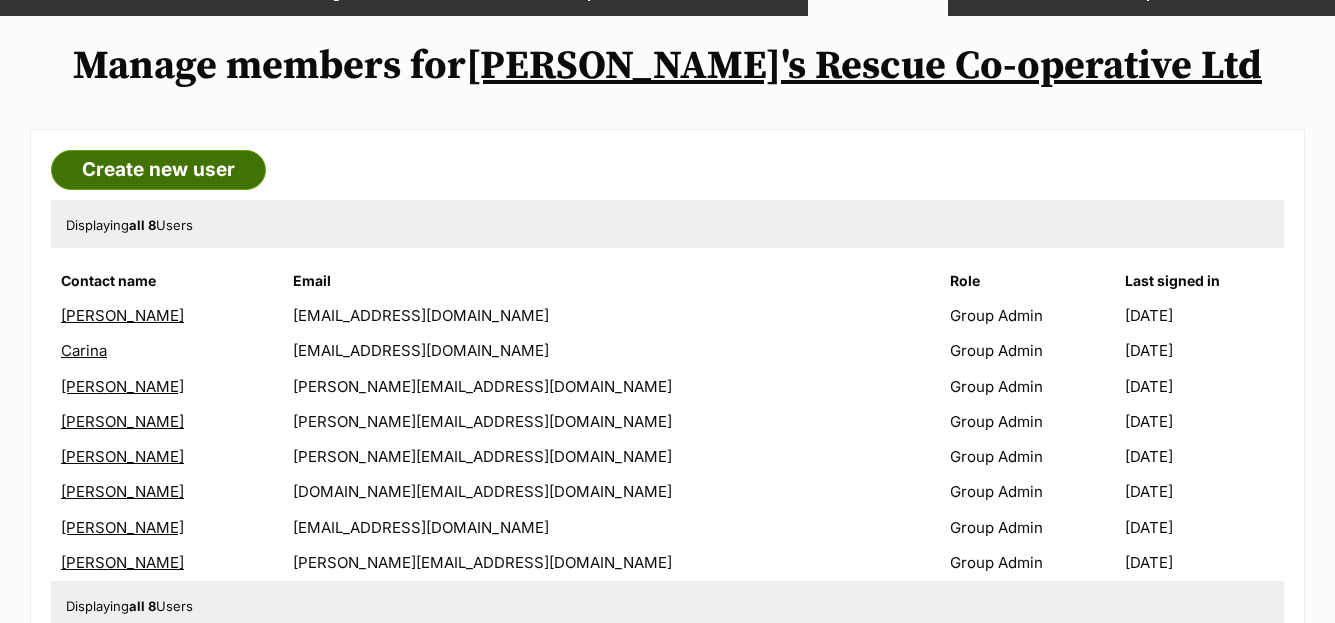 click on "Create new user" at bounding box center [158, 170] 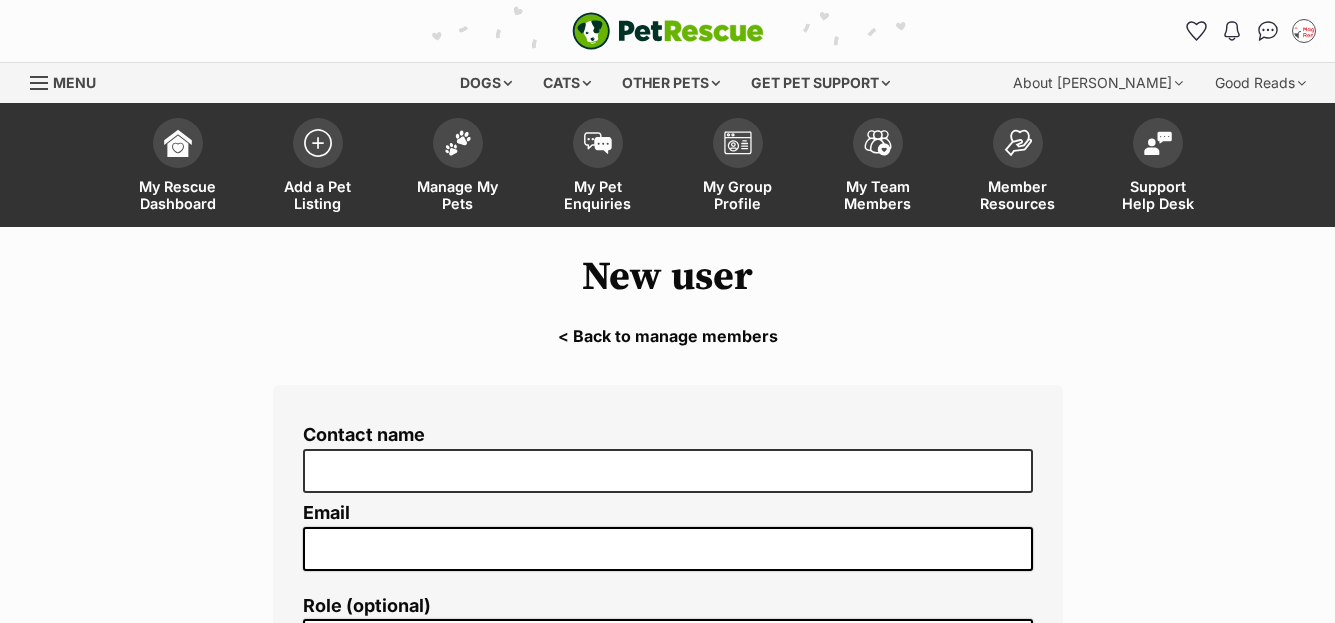 scroll, scrollTop: 30, scrollLeft: 0, axis: vertical 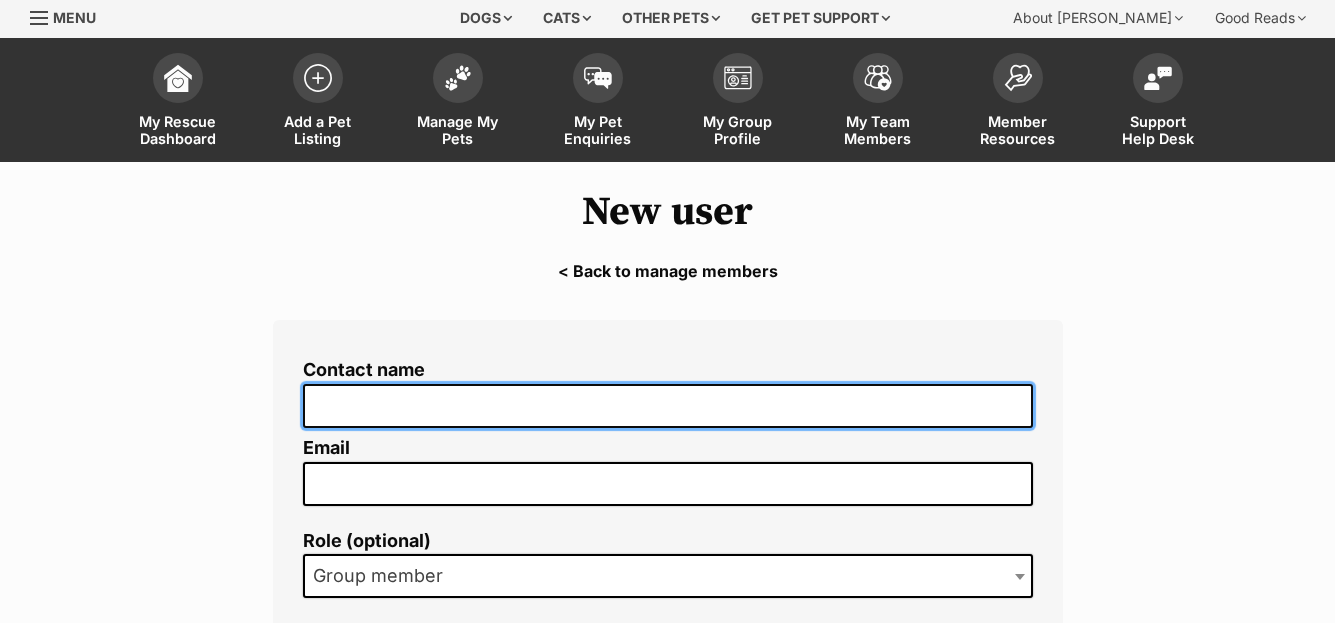 click on "Contact name" at bounding box center [668, 406] 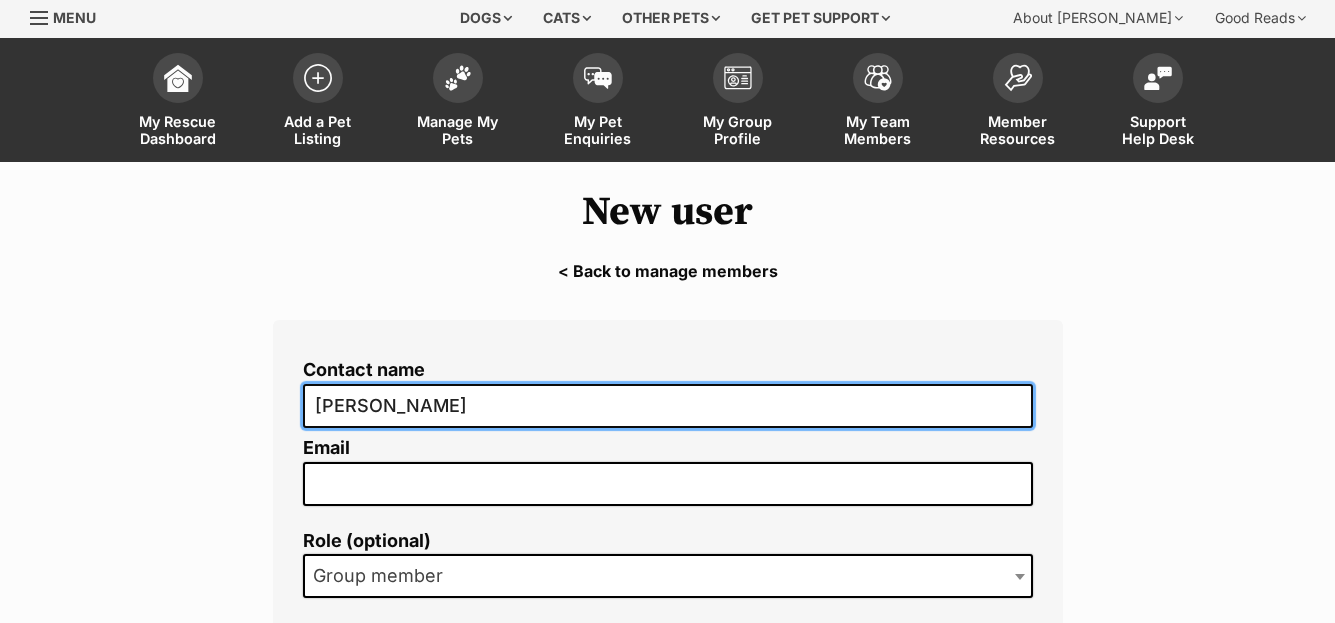 type on "[PERSON_NAME]" 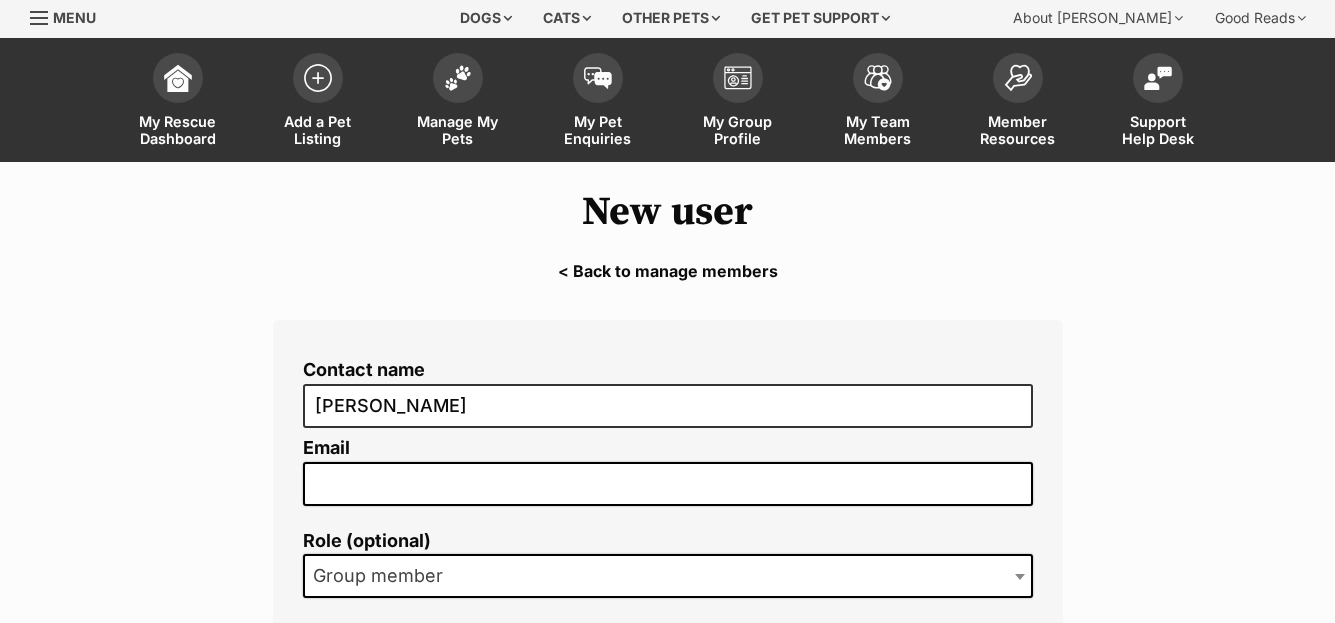 click on "Email" at bounding box center [668, 484] 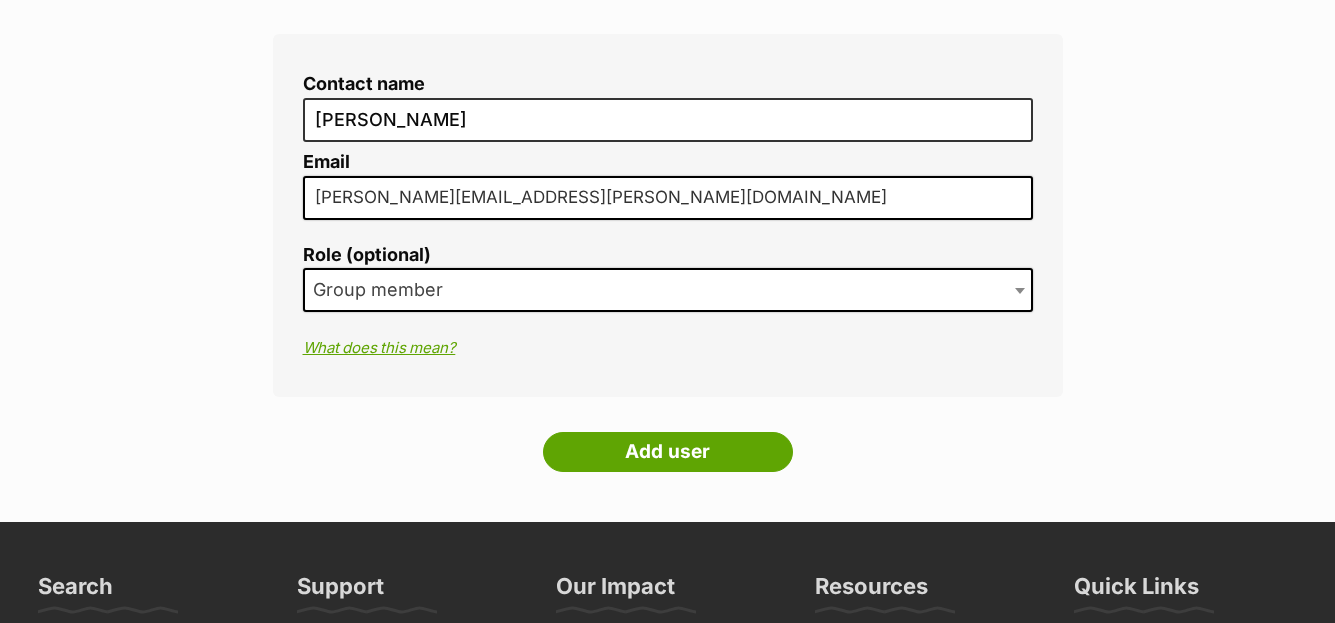 scroll, scrollTop: 416, scrollLeft: 0, axis: vertical 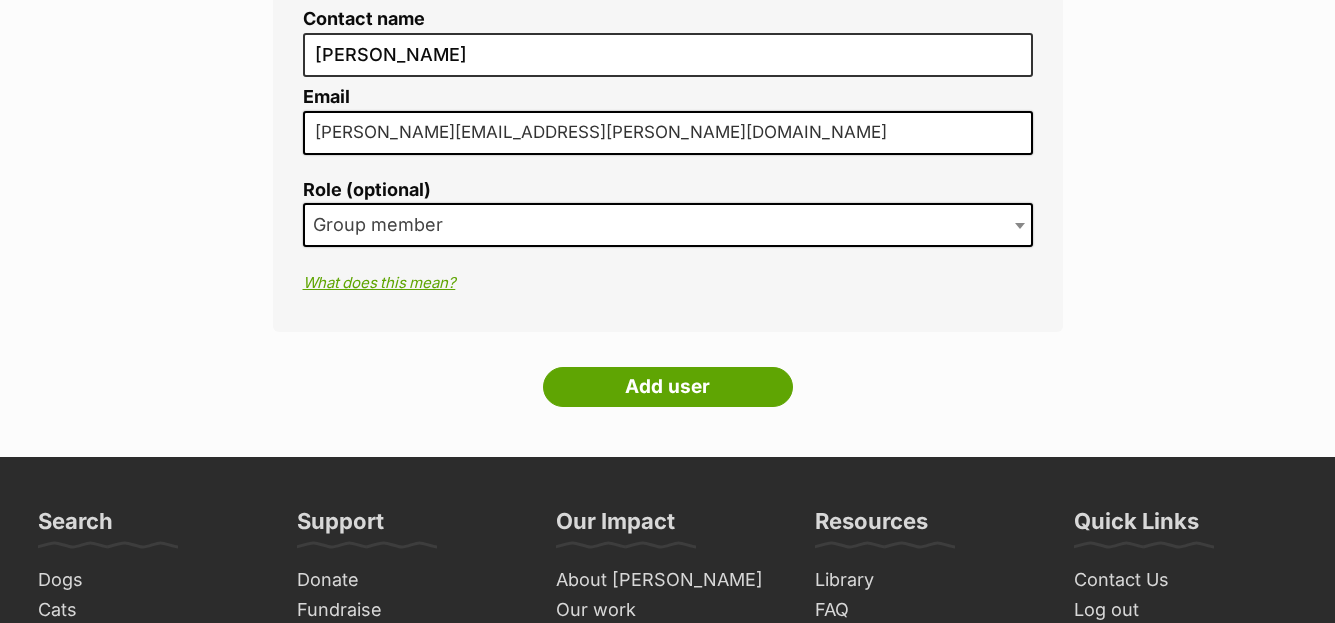 type on "[PERSON_NAME][EMAIL_ADDRESS][PERSON_NAME][DOMAIN_NAME]" 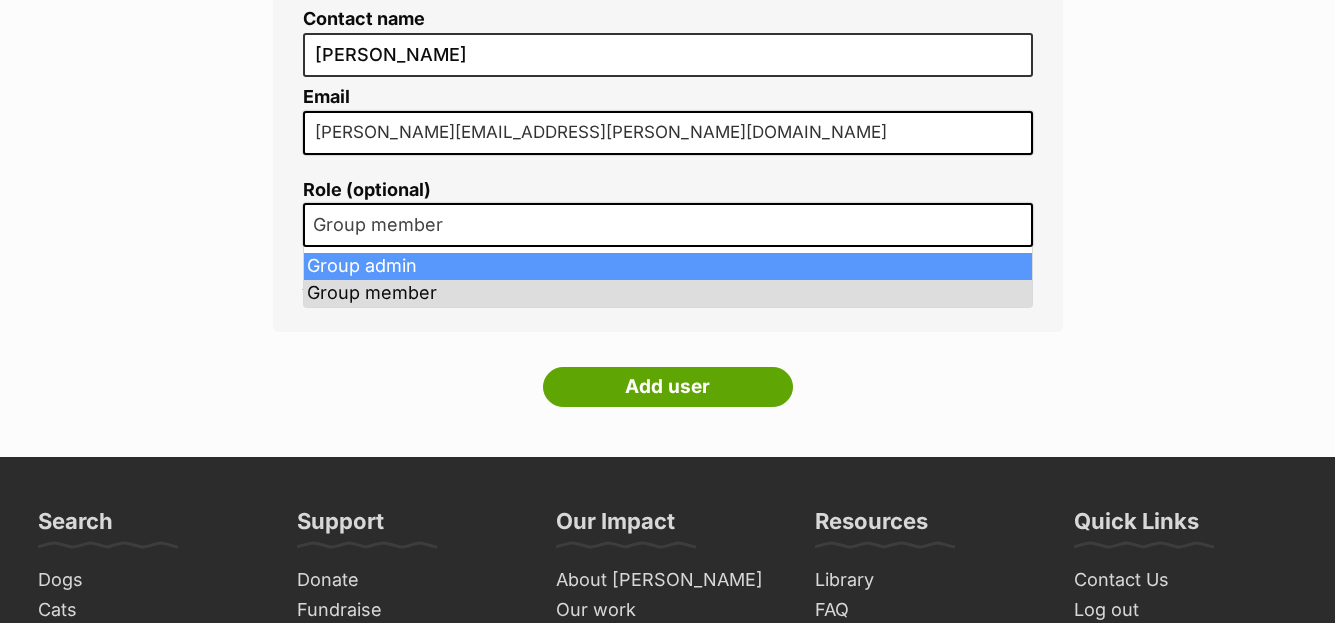 select on "2" 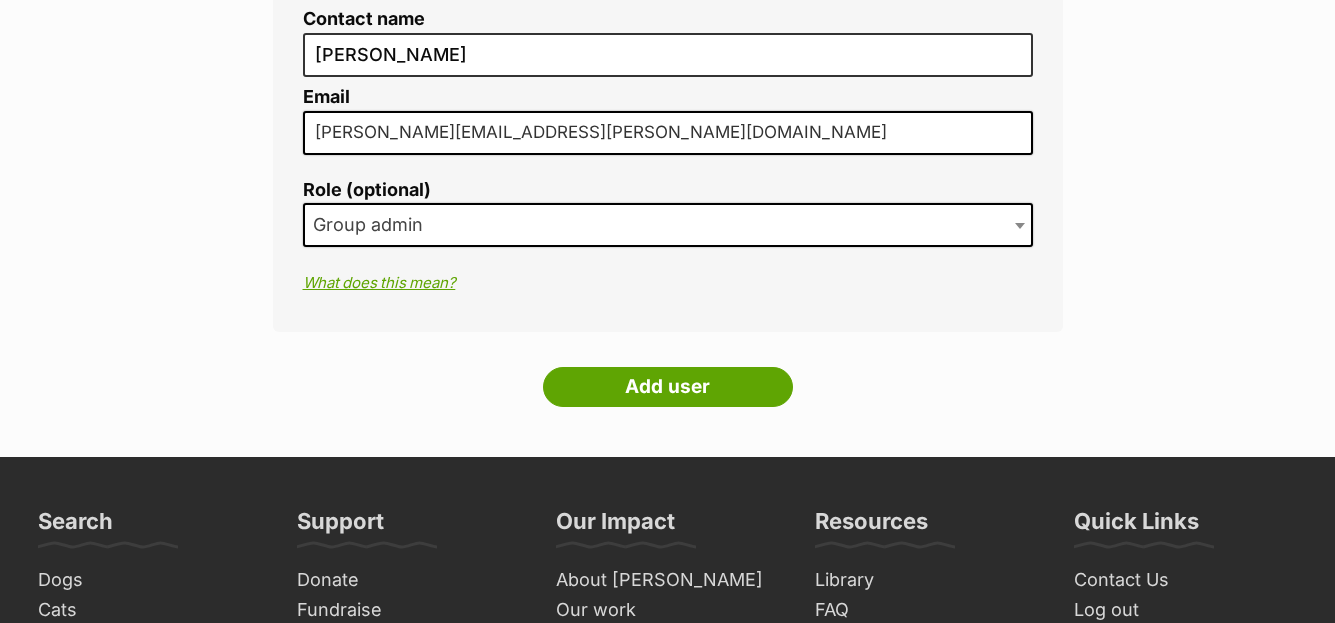 scroll, scrollTop: 391, scrollLeft: 0, axis: vertical 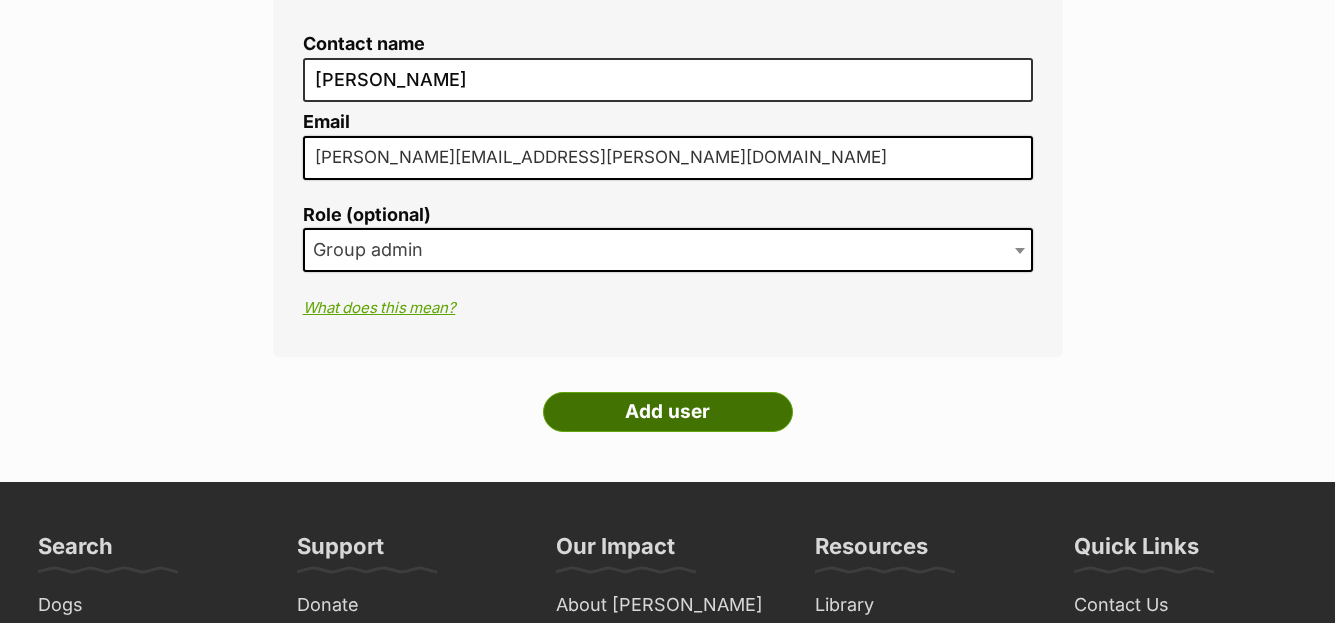 click on "Add user" at bounding box center (668, 412) 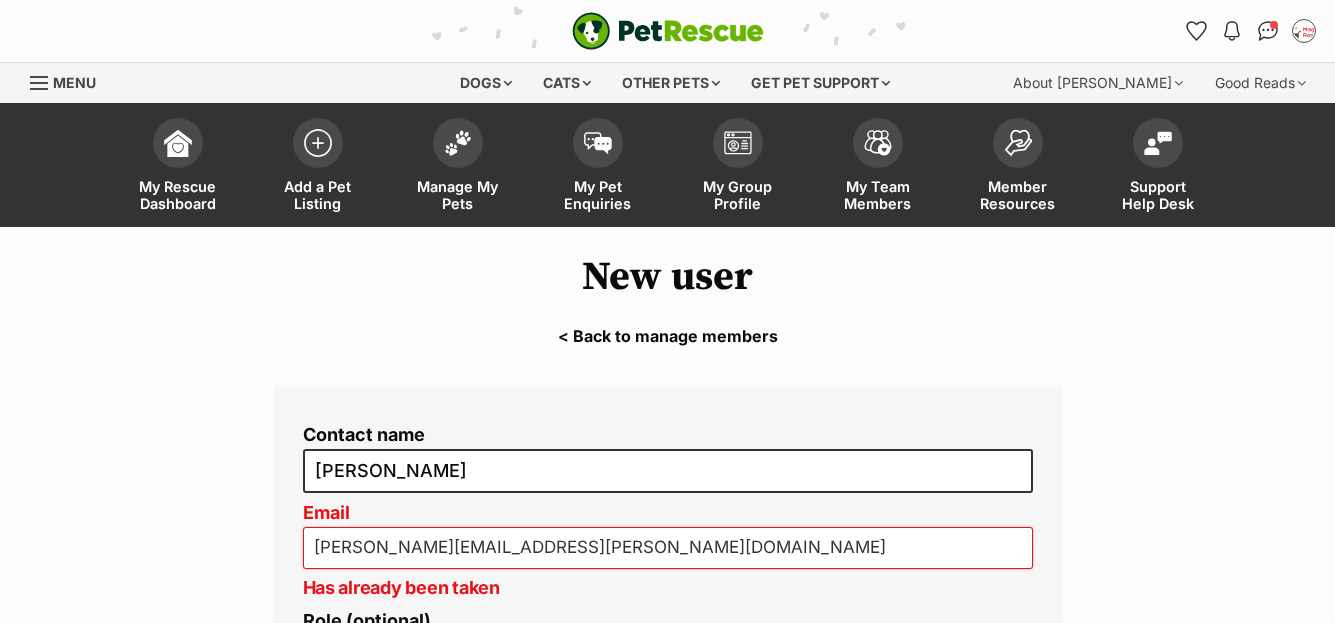 scroll, scrollTop: 0, scrollLeft: 0, axis: both 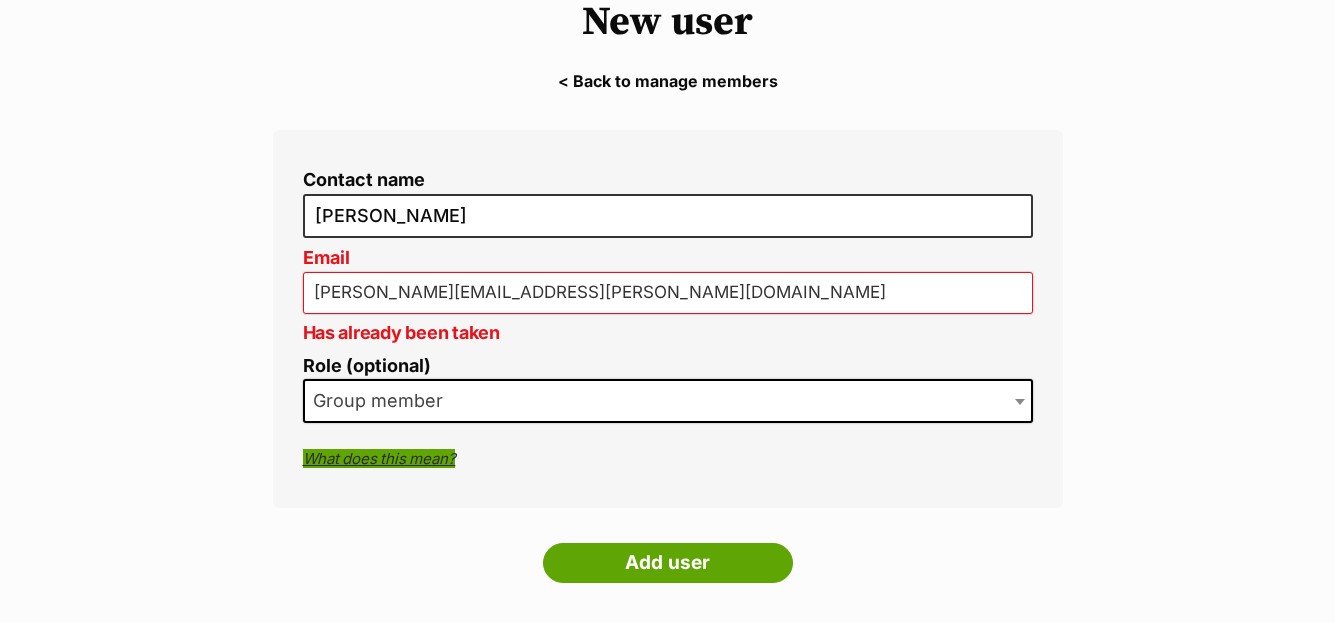click on "What does this mean?" at bounding box center [379, 458] 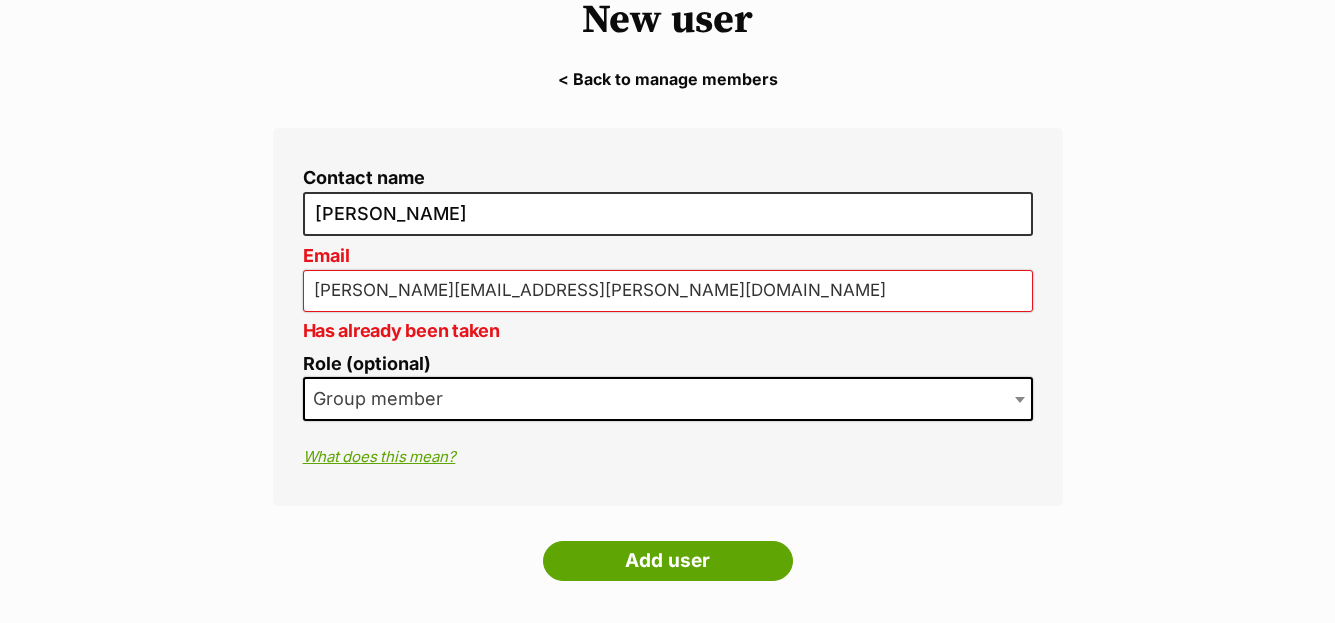 scroll, scrollTop: 257, scrollLeft: 0, axis: vertical 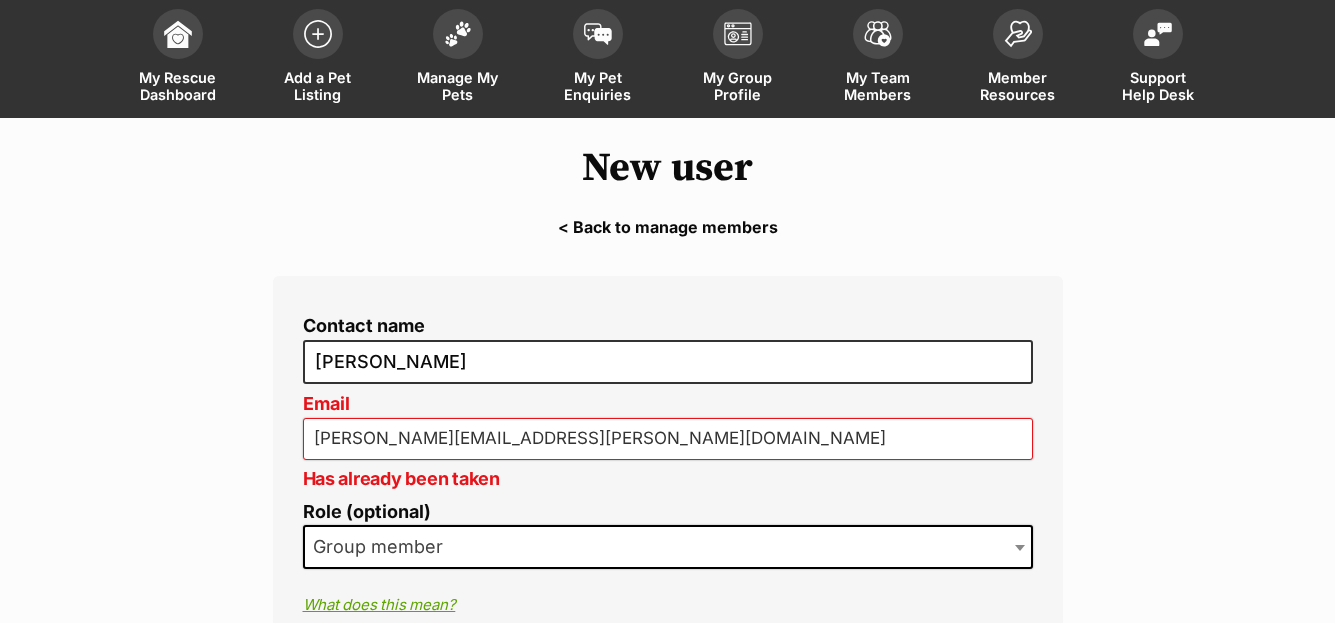 click on "shanna.hooper@hotmail.com" at bounding box center (668, 439) 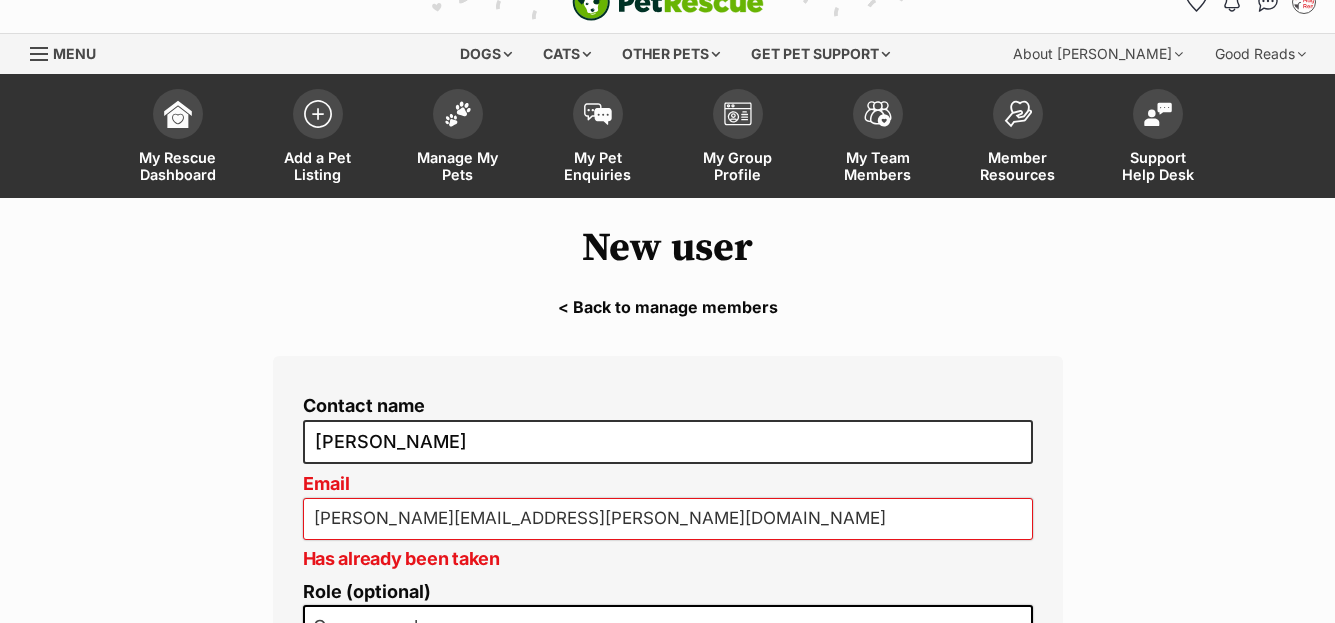 scroll, scrollTop: 0, scrollLeft: 0, axis: both 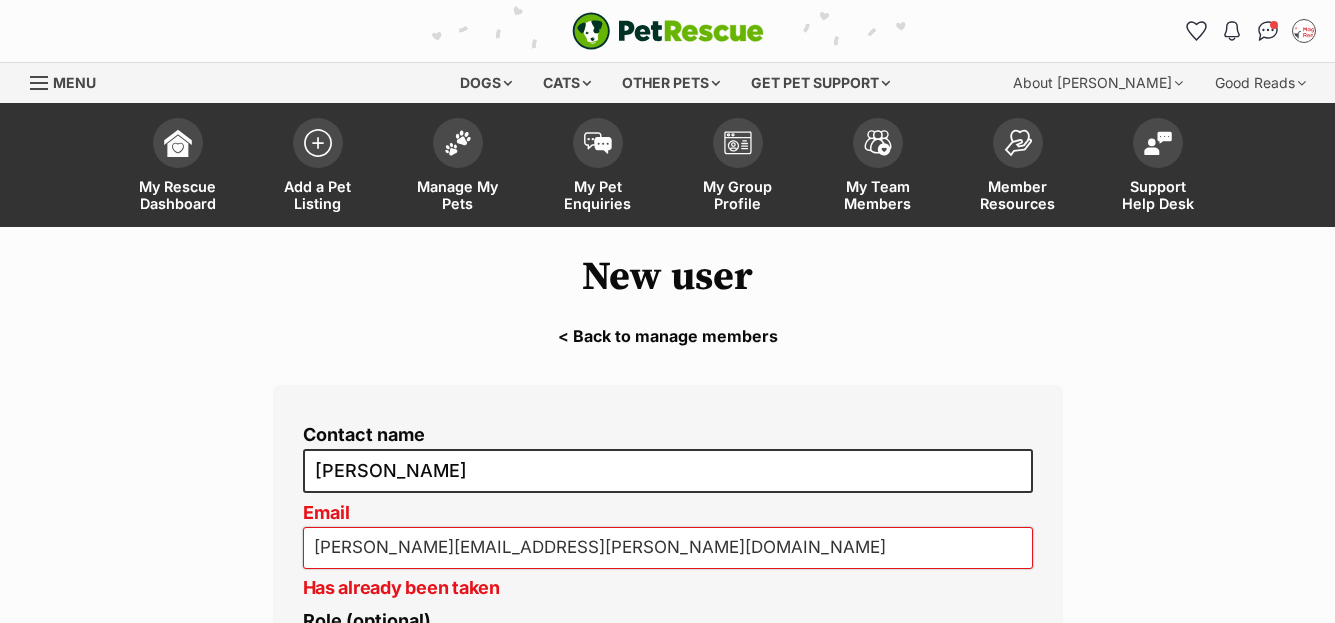 click on "< Back to manage members" at bounding box center [667, 336] 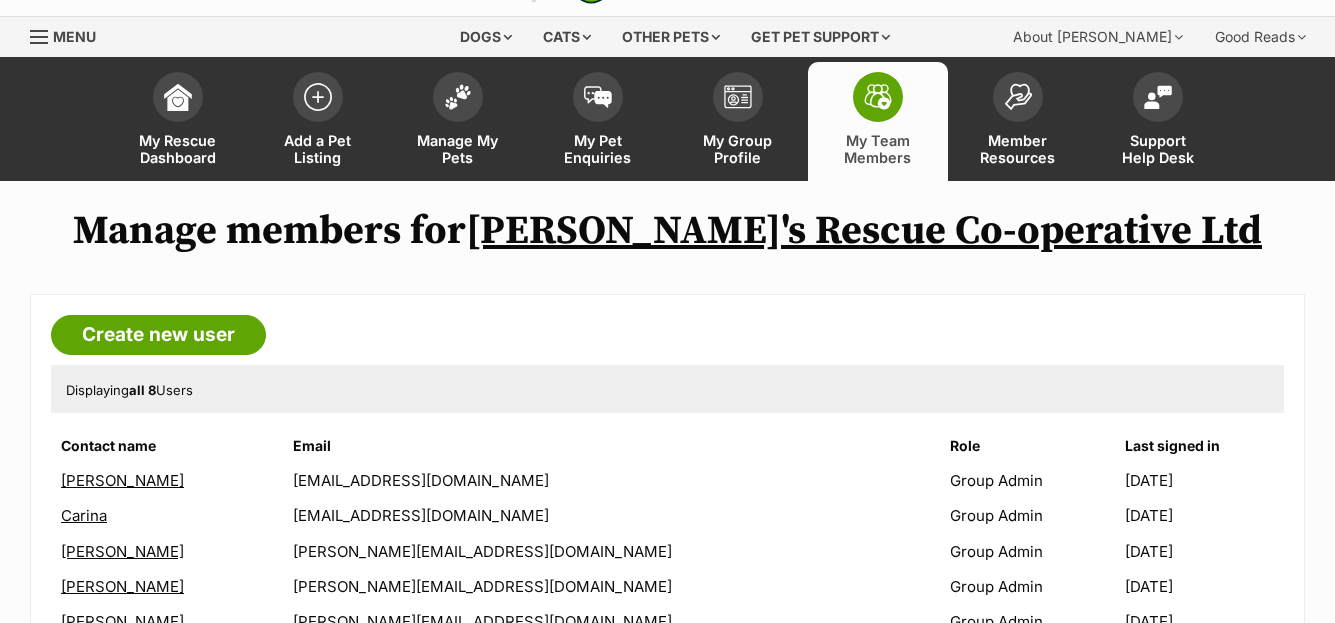 scroll, scrollTop: 63, scrollLeft: 0, axis: vertical 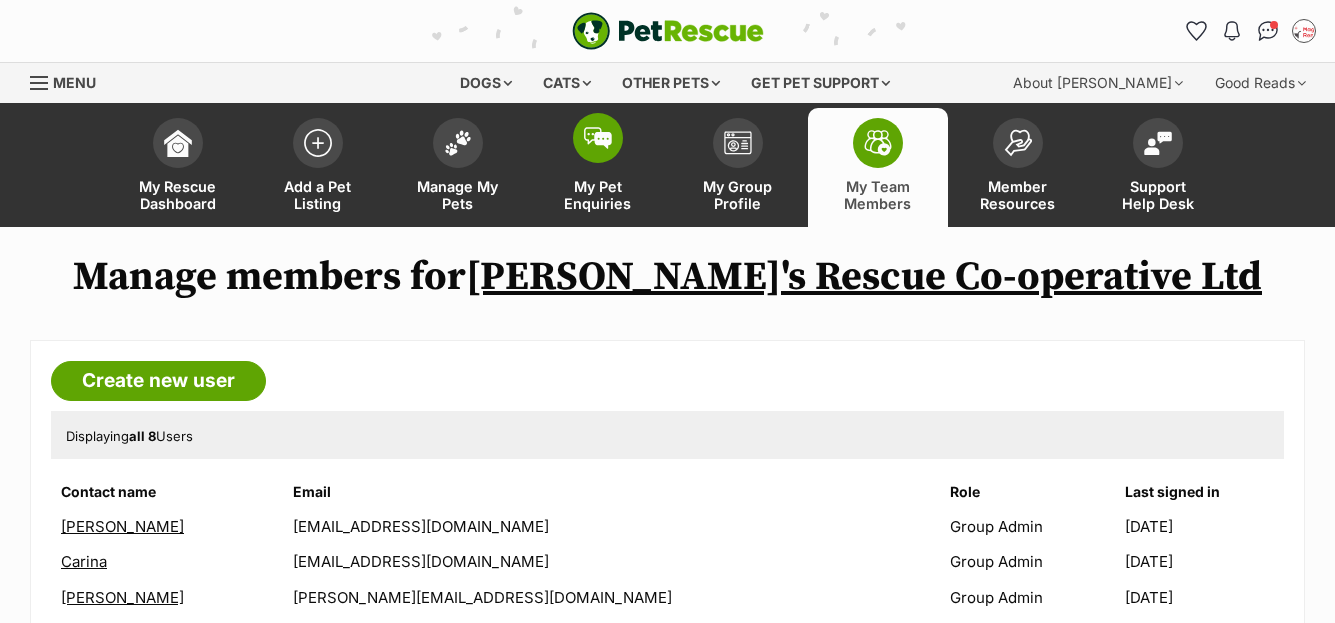 click at bounding box center [598, 138] 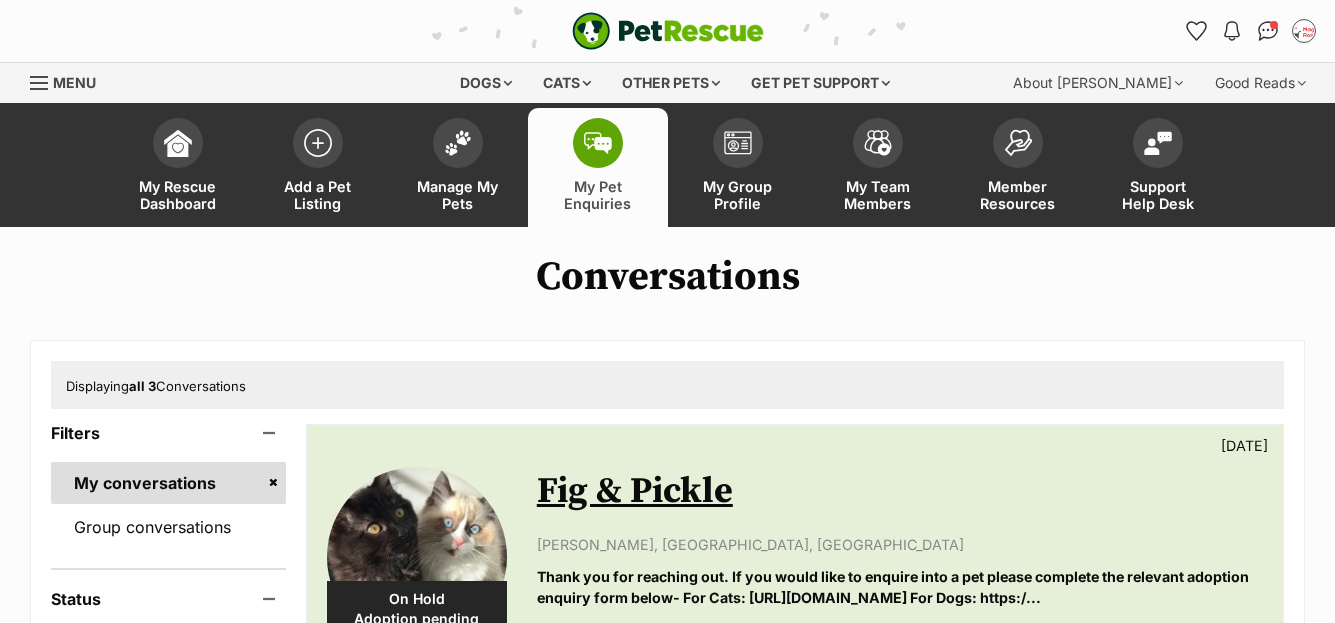 scroll, scrollTop: 0, scrollLeft: 0, axis: both 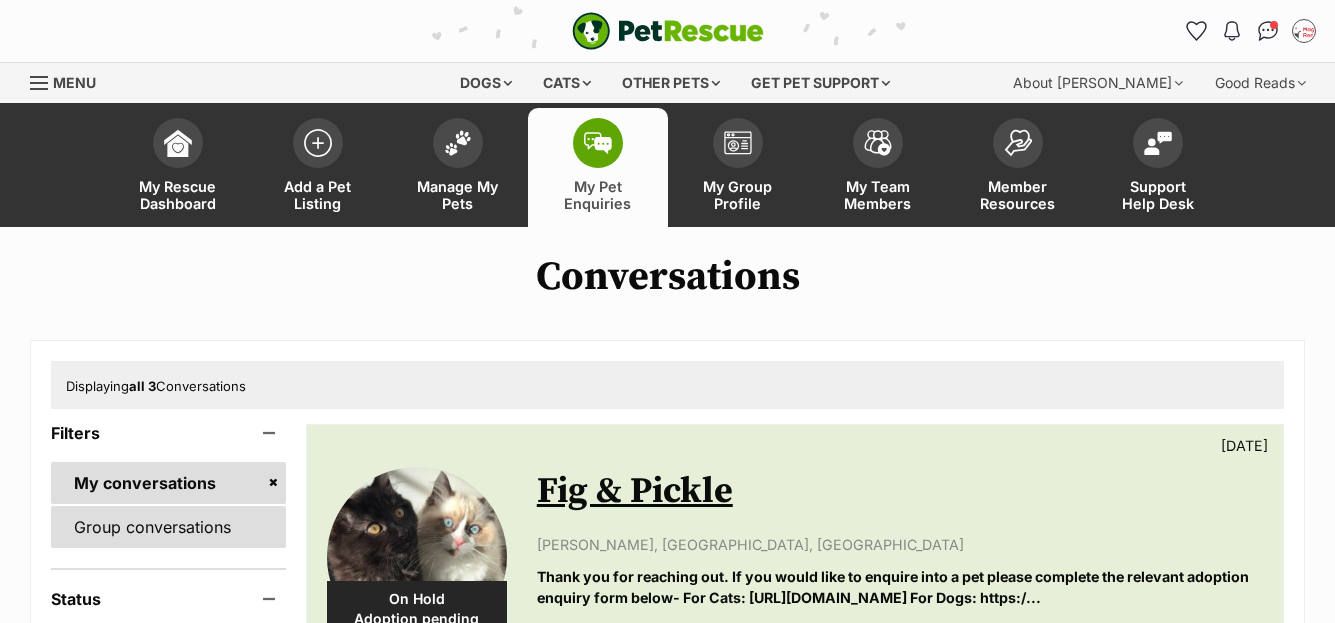 click on "Group conversations" at bounding box center [168, 527] 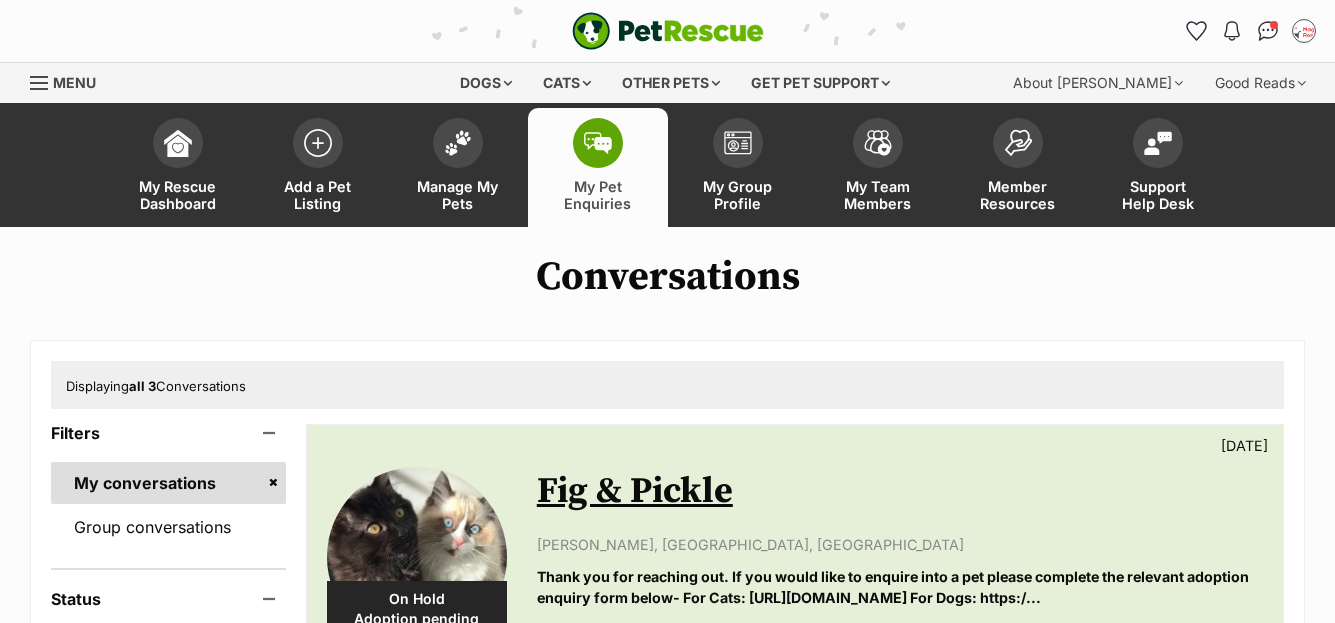 scroll, scrollTop: 0, scrollLeft: 0, axis: both 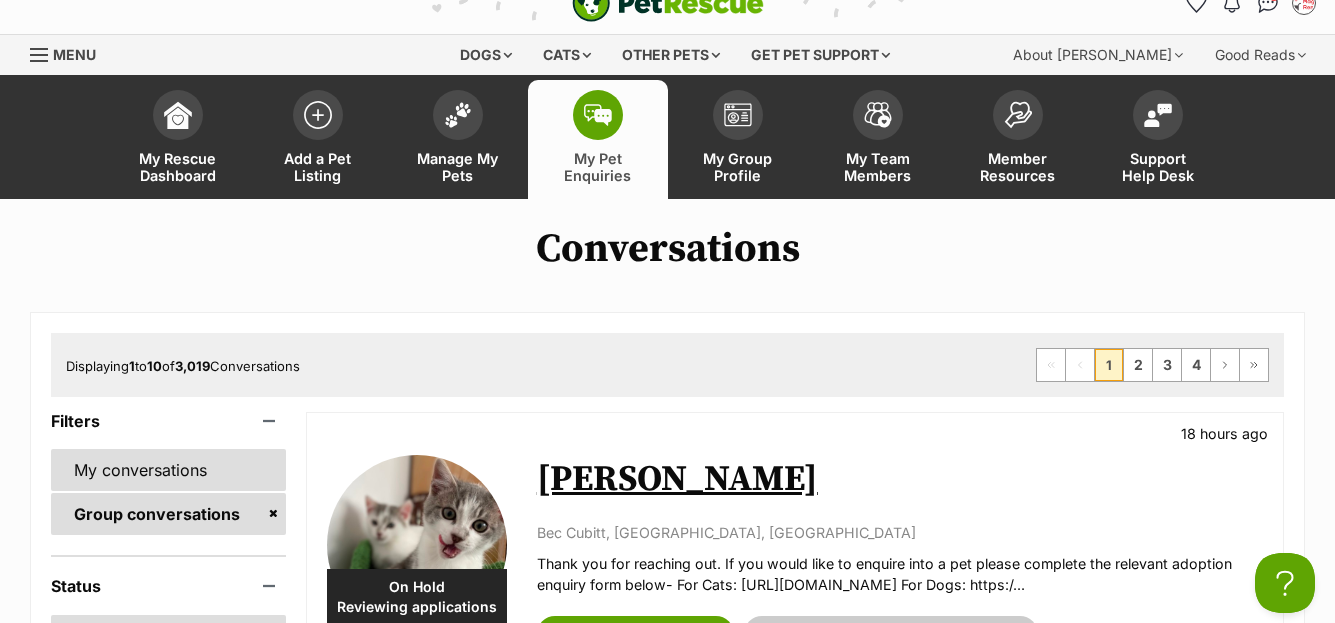 click on "Group conversations" at bounding box center [168, 514] 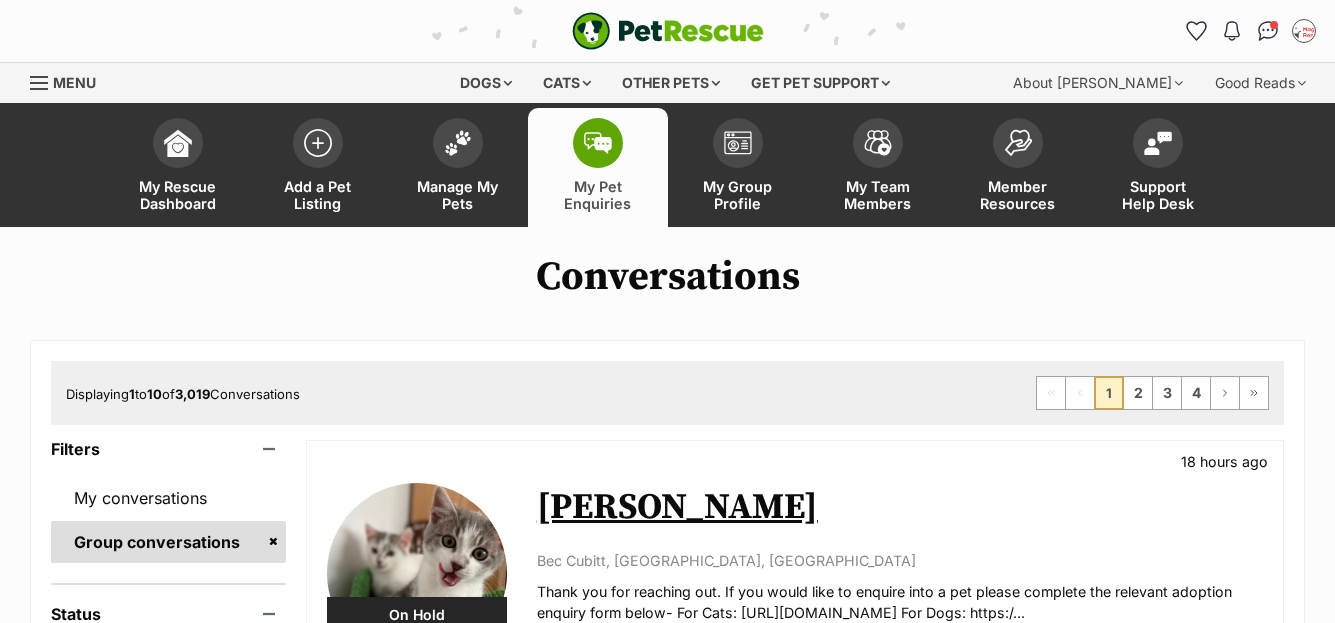 scroll, scrollTop: 0, scrollLeft: 0, axis: both 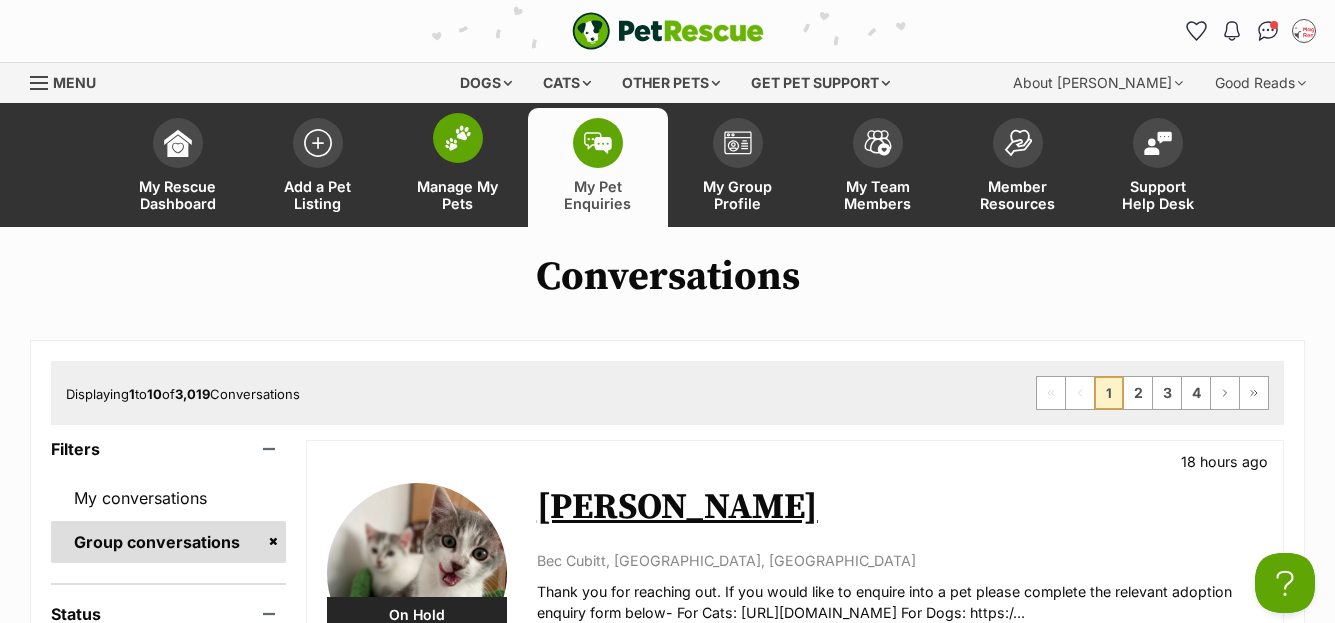 click at bounding box center (458, 138) 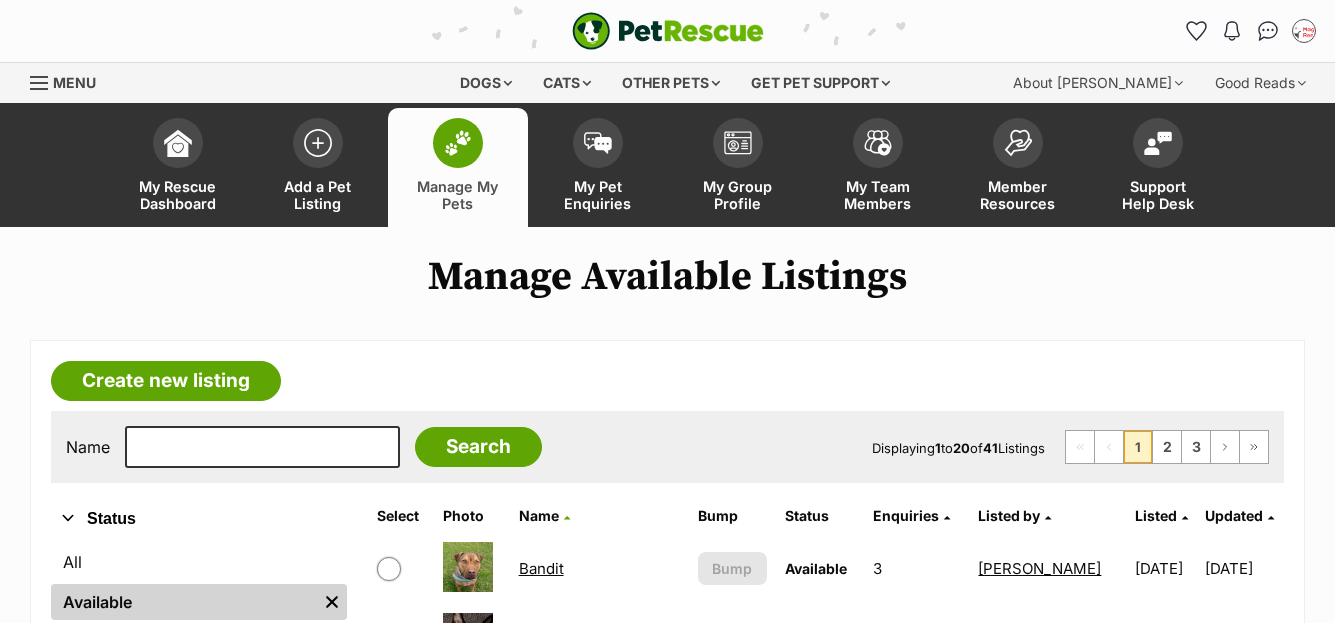 scroll, scrollTop: 0, scrollLeft: 0, axis: both 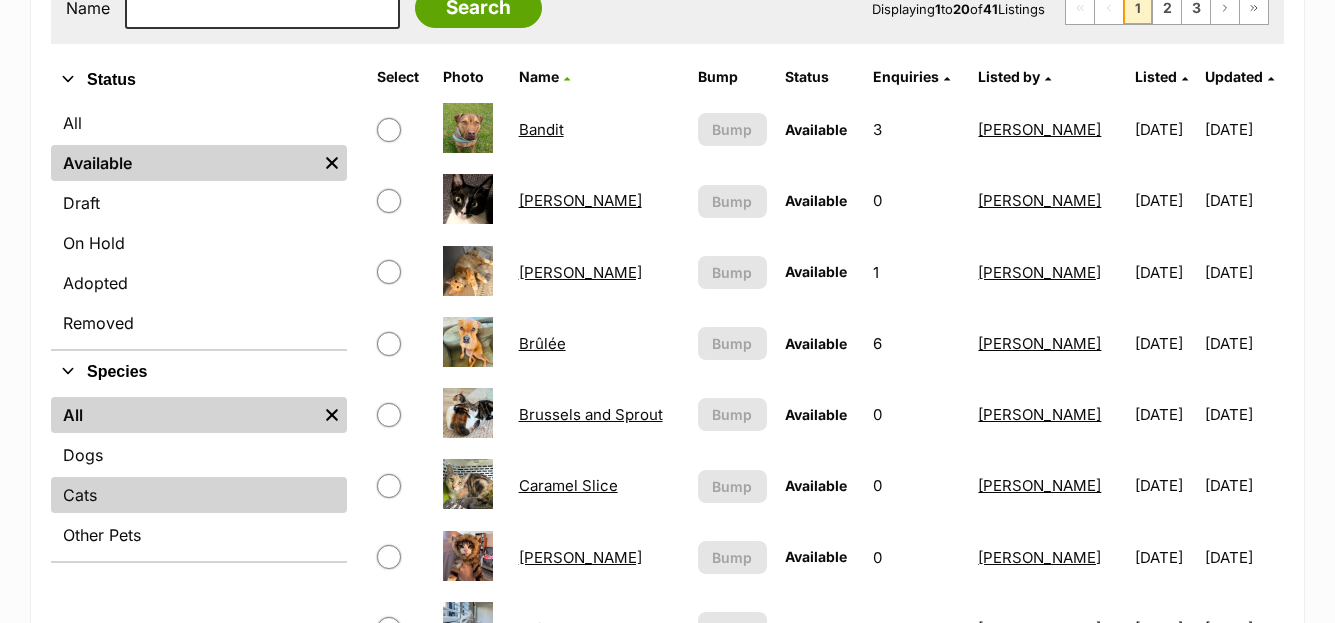 click on "Cats" at bounding box center (199, 495) 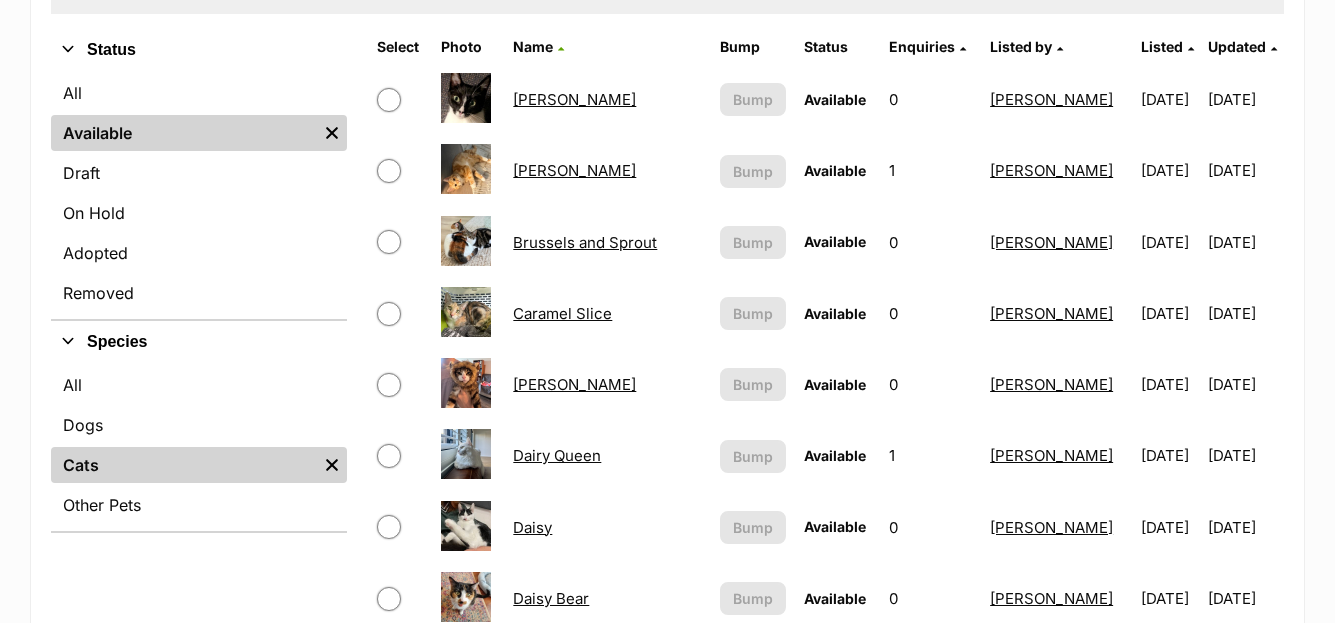 scroll, scrollTop: 481, scrollLeft: 0, axis: vertical 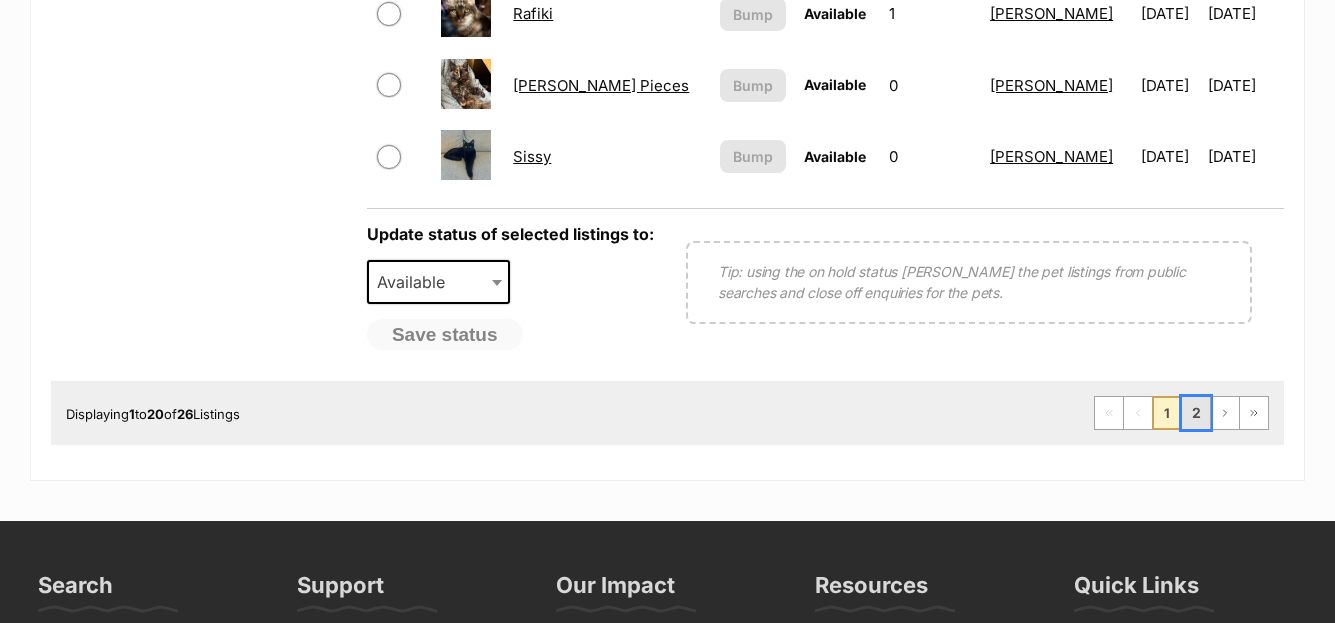 click on "2" at bounding box center [1196, 413] 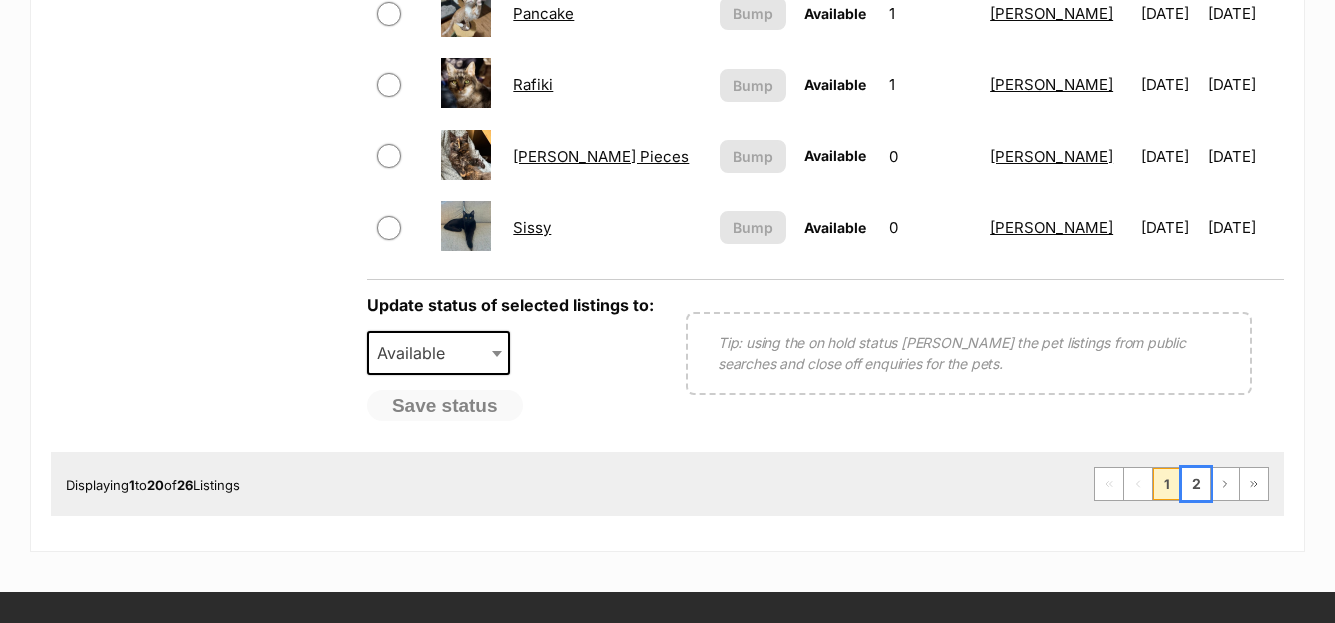 scroll, scrollTop: 1585, scrollLeft: 0, axis: vertical 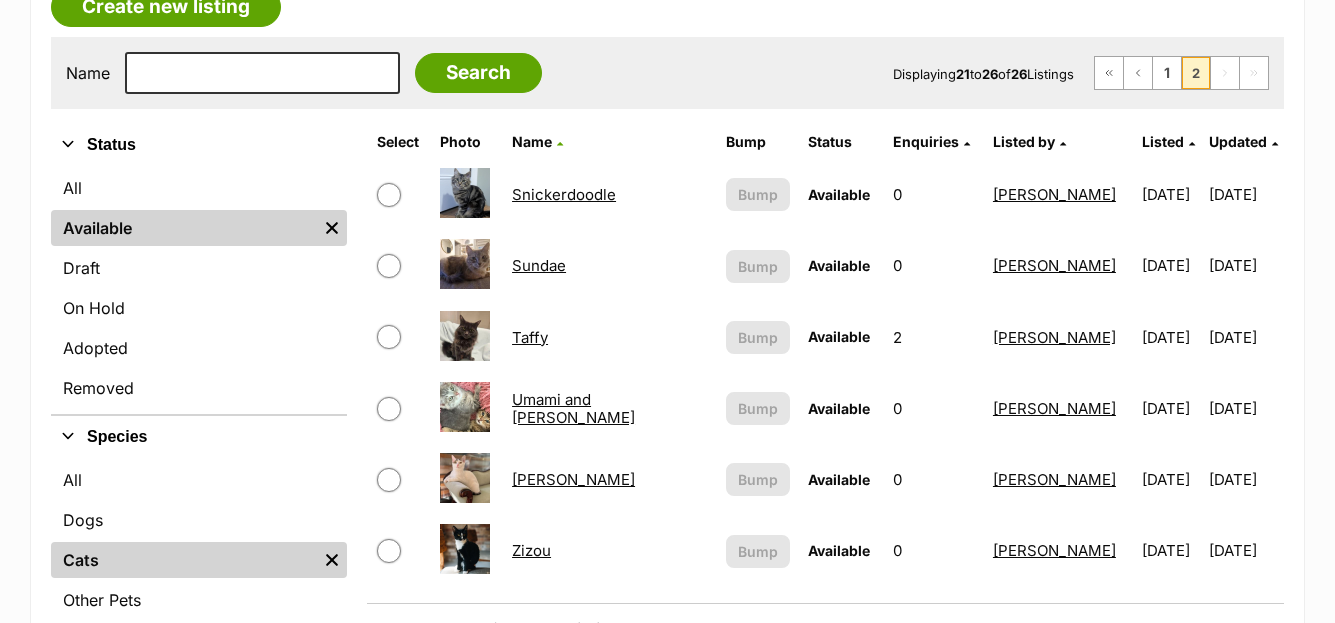 click on "Snickerdoodle" at bounding box center (564, 194) 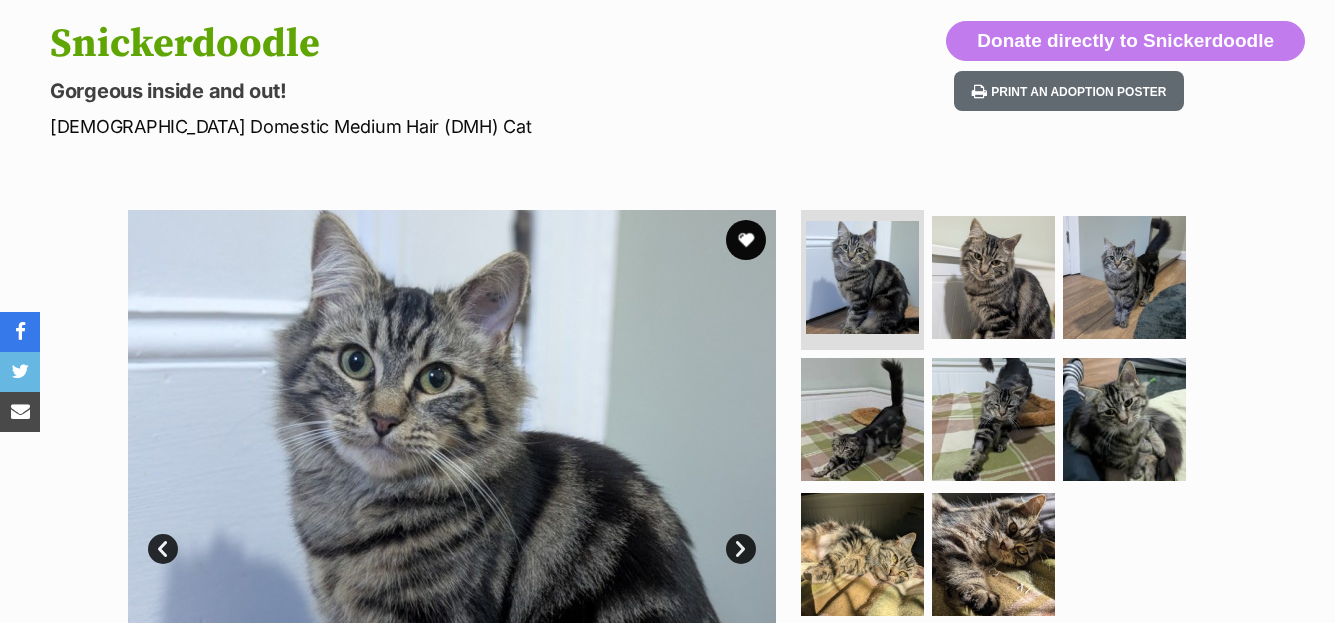 scroll, scrollTop: 846, scrollLeft: 0, axis: vertical 